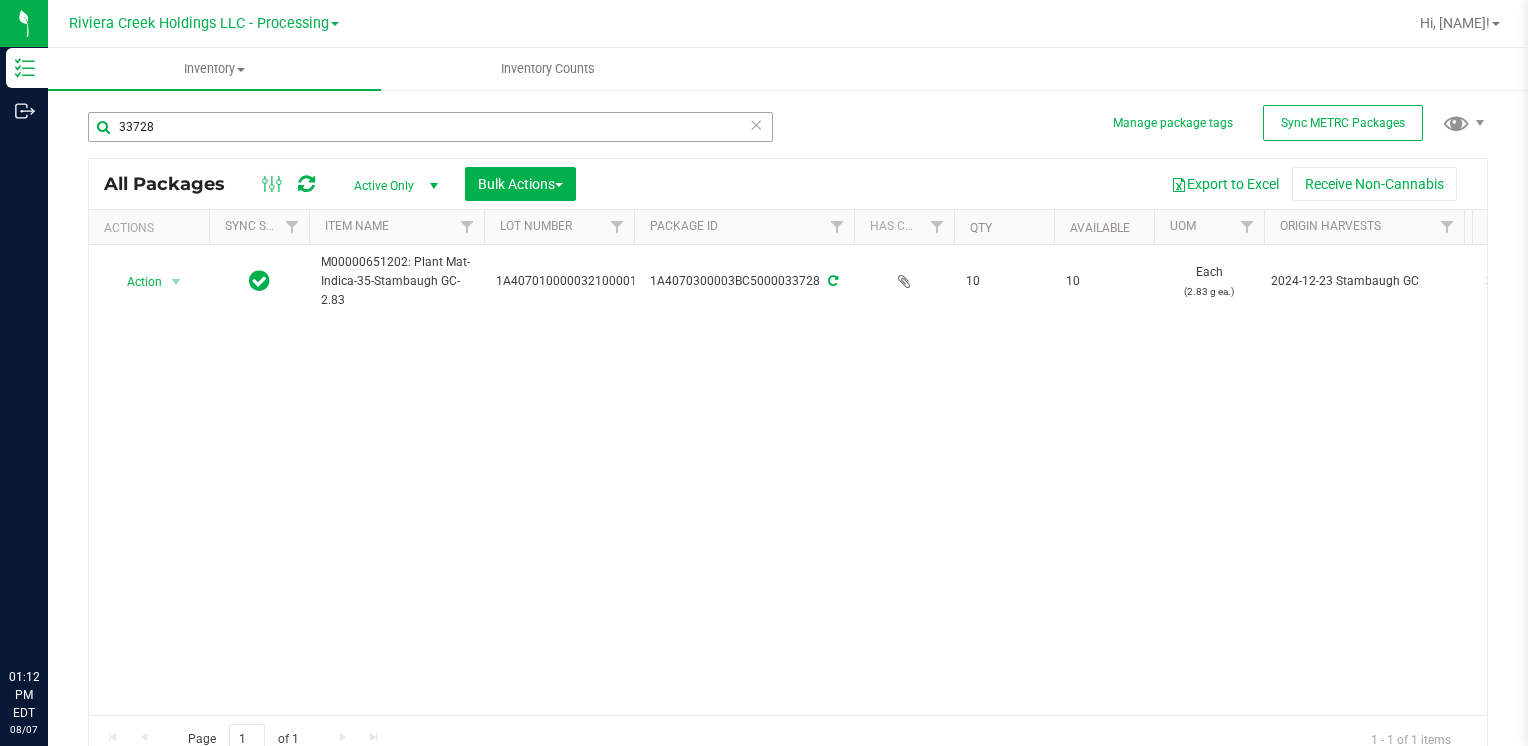 scroll, scrollTop: 0, scrollLeft: 0, axis: both 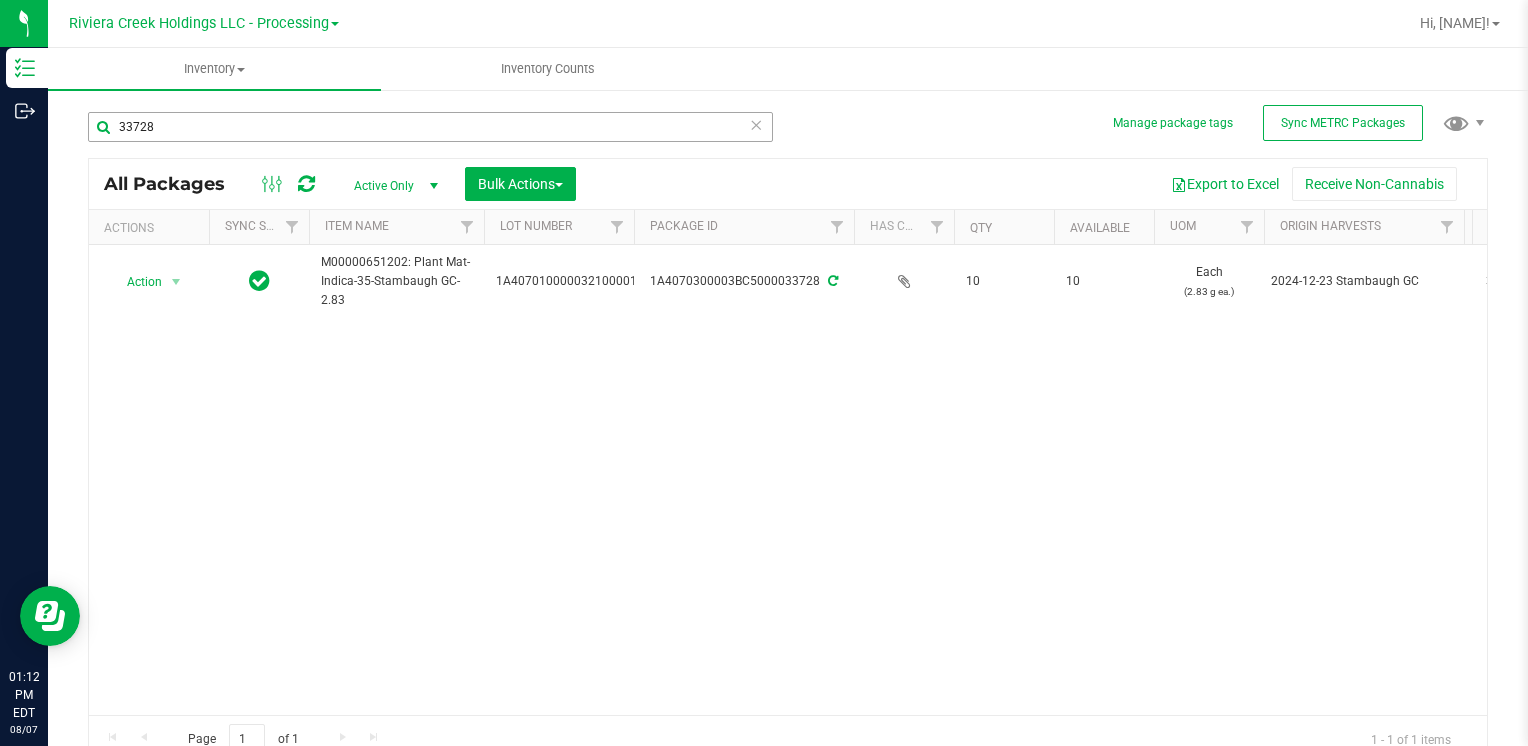 click on "33728" at bounding box center [430, 127] 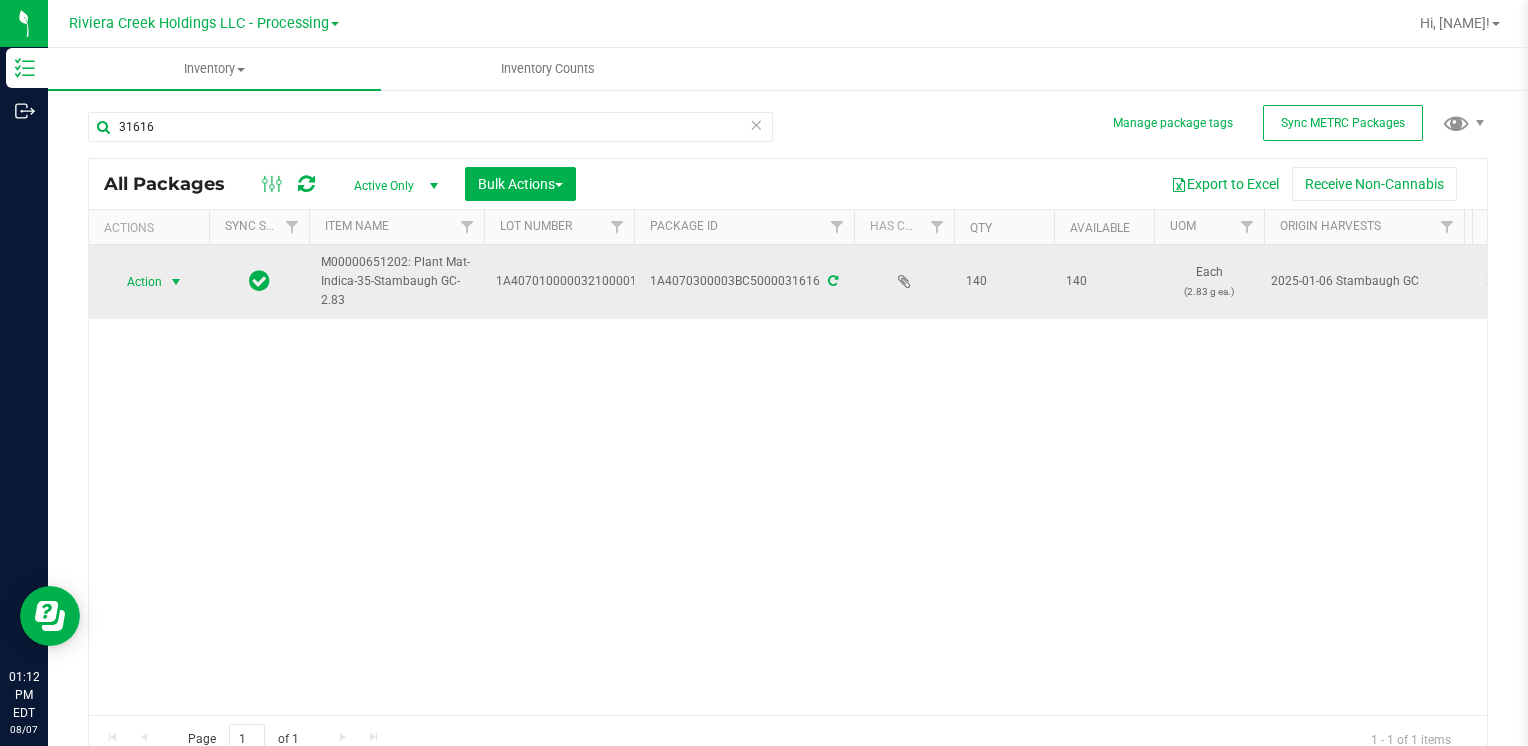 type on "31616" 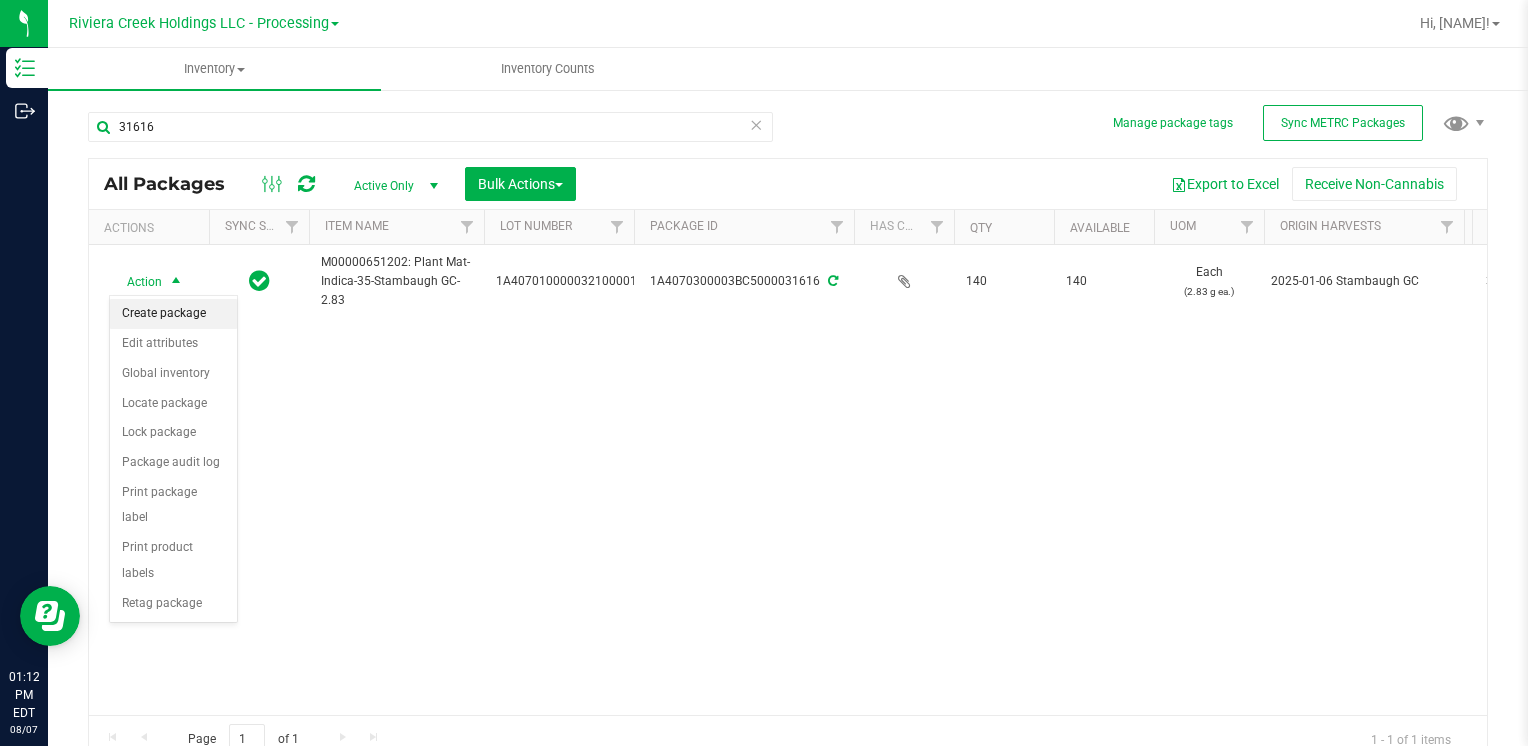 click on "Create package" at bounding box center [173, 314] 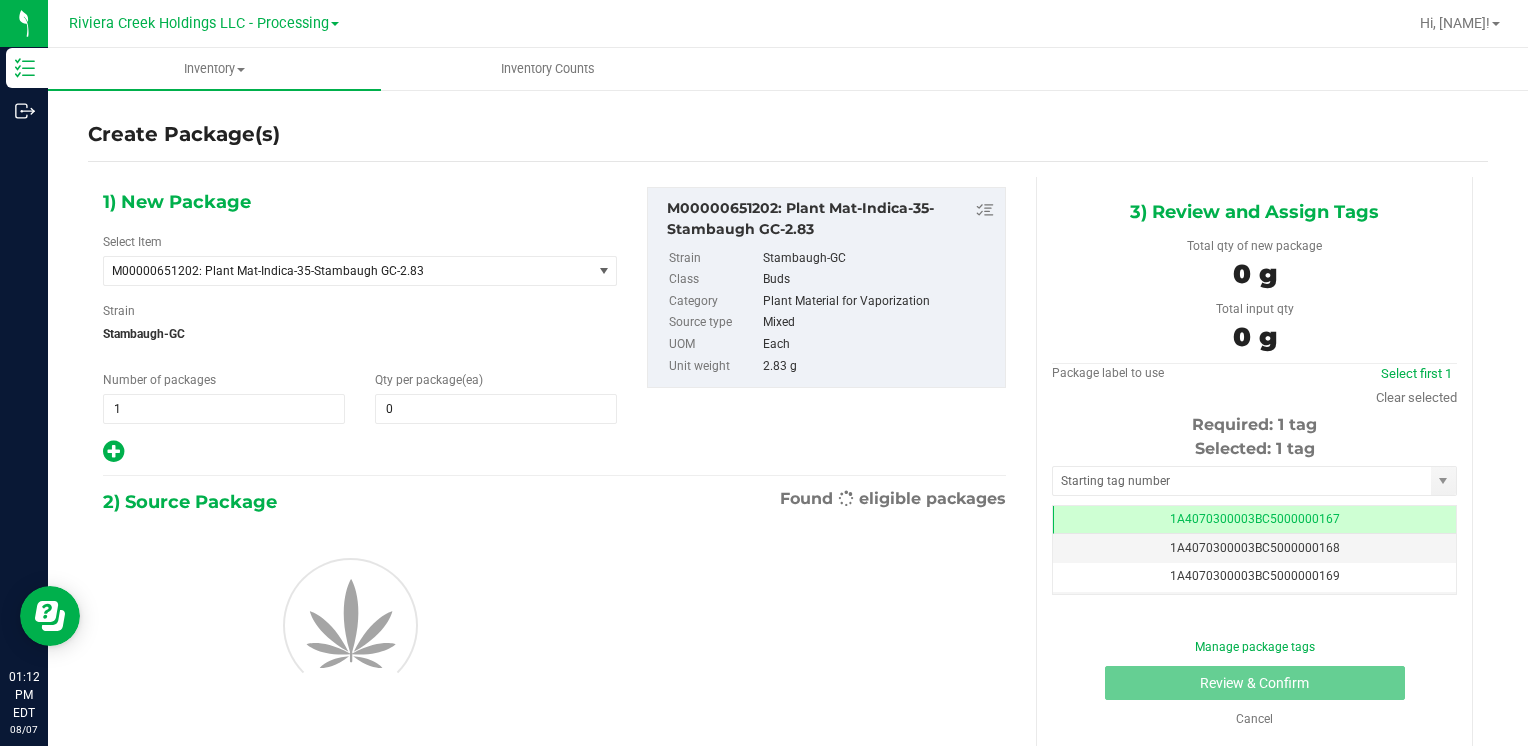 scroll, scrollTop: 0, scrollLeft: 0, axis: both 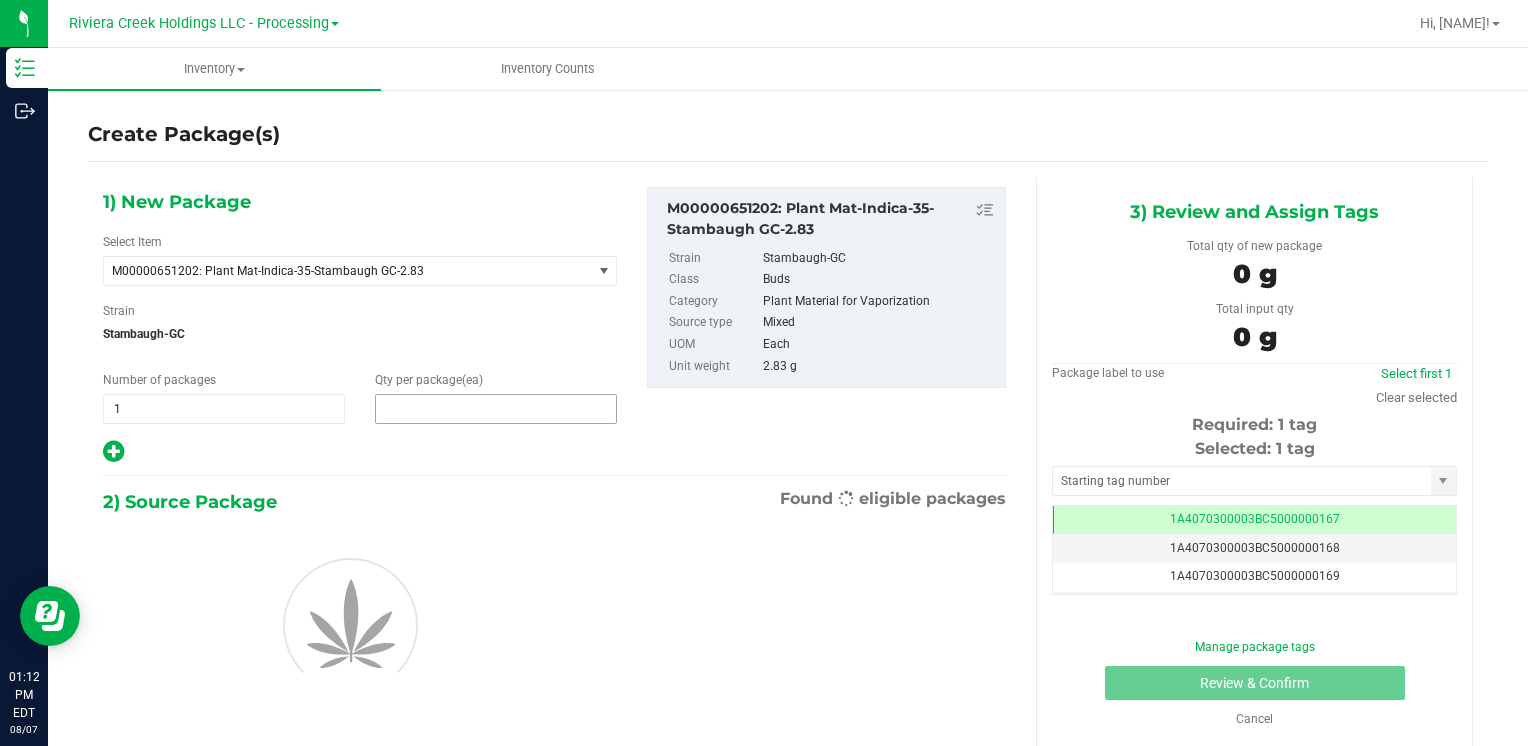 click at bounding box center [496, 409] 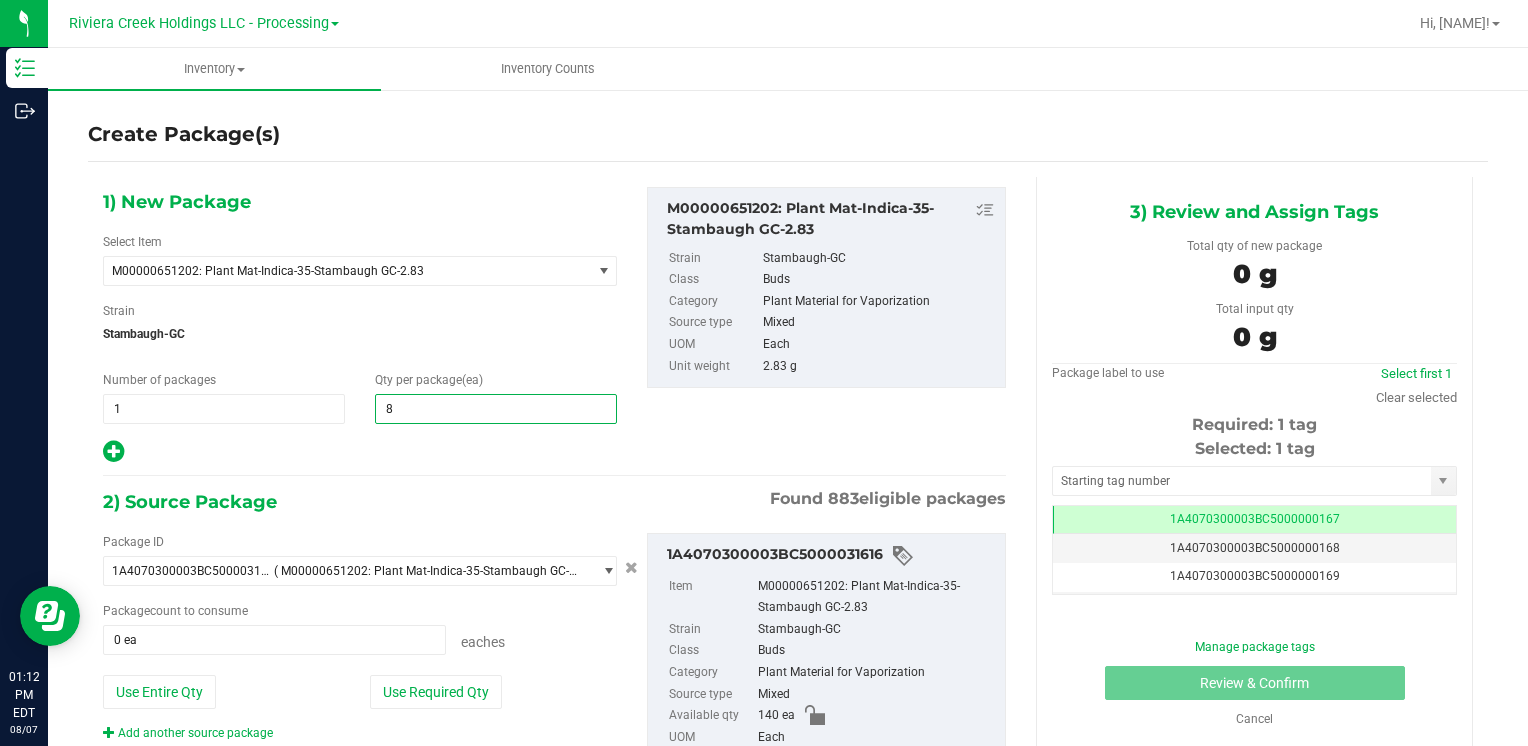 type on "80" 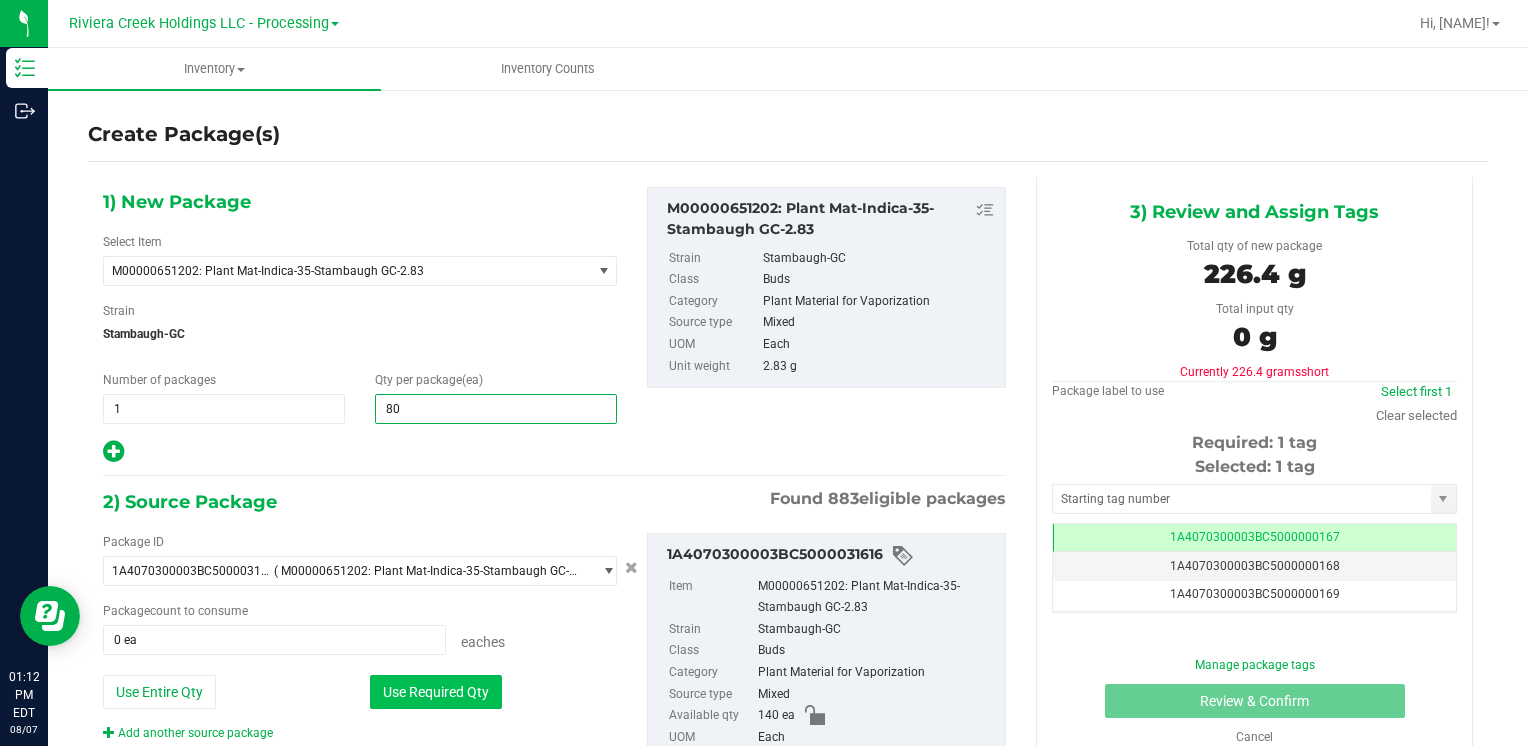 type on "80" 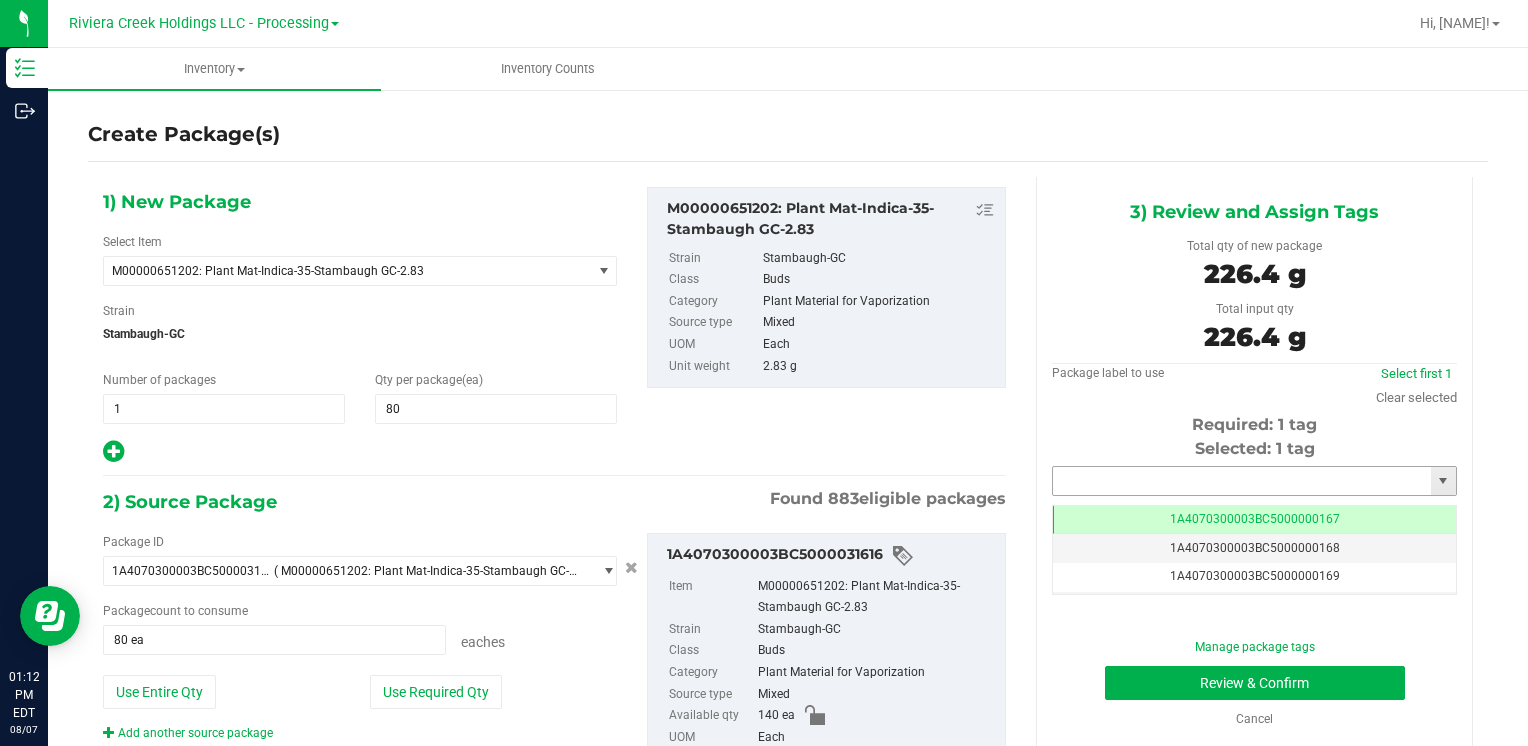 click at bounding box center [1242, 481] 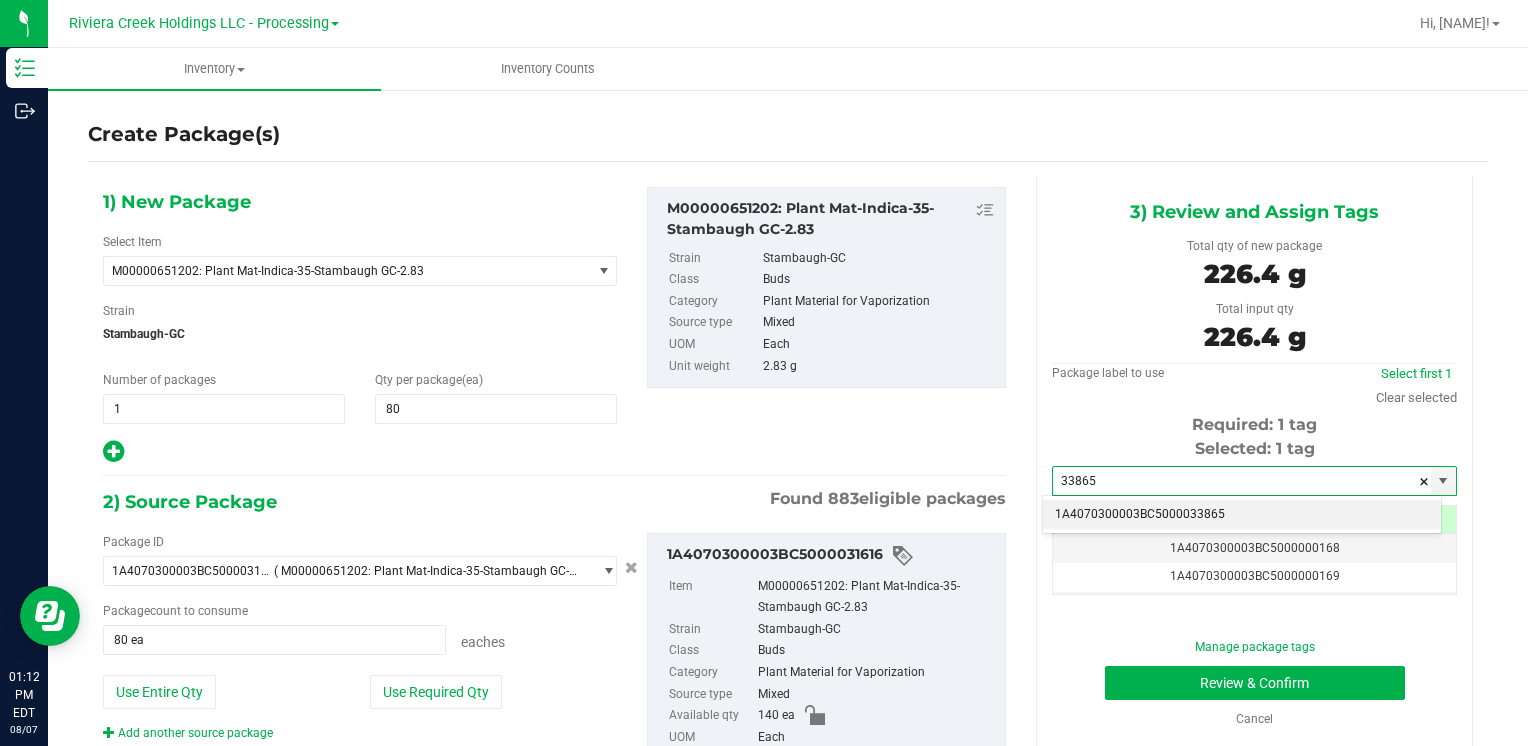 click on "1A4070300003BC5000033865" at bounding box center (1242, 515) 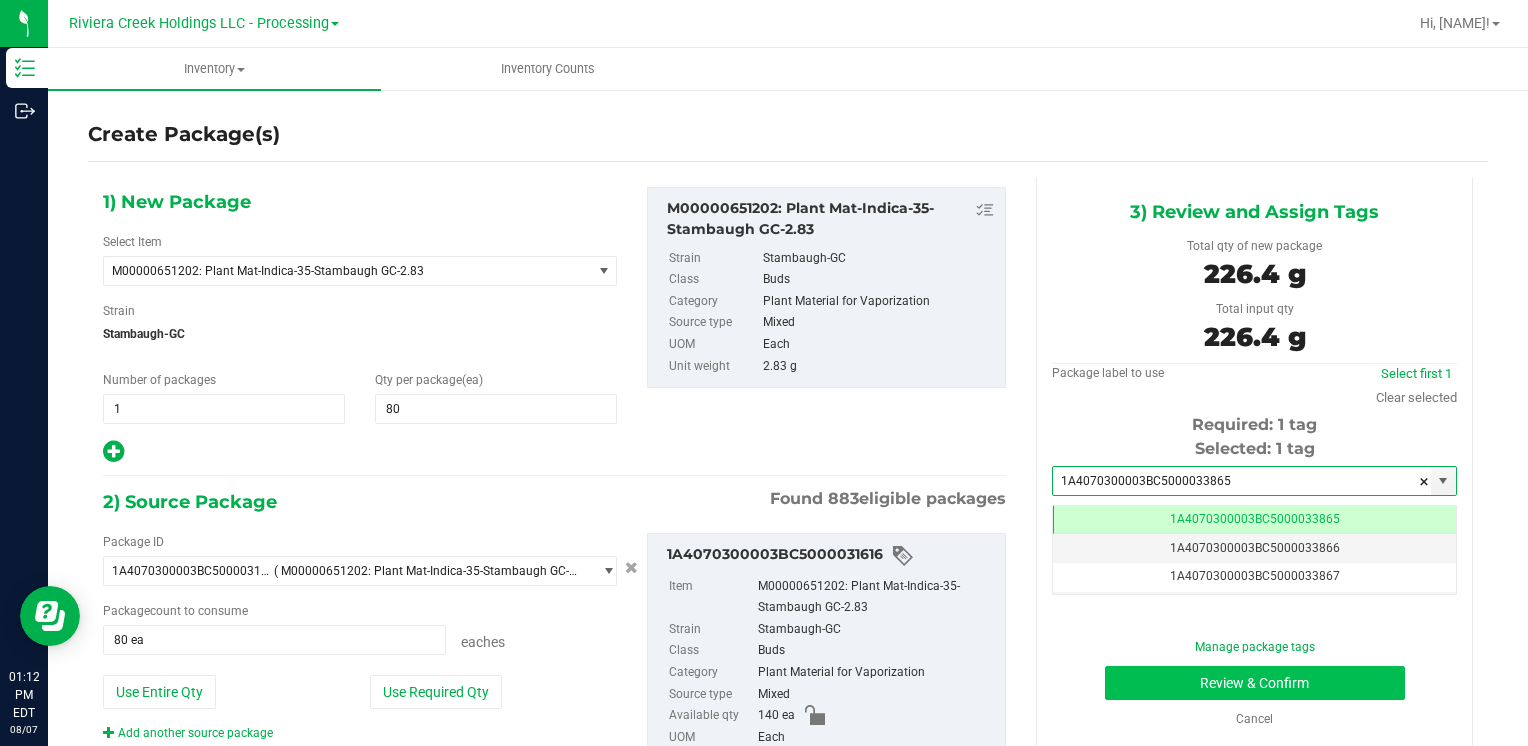 type on "1A4070300003BC5000033865" 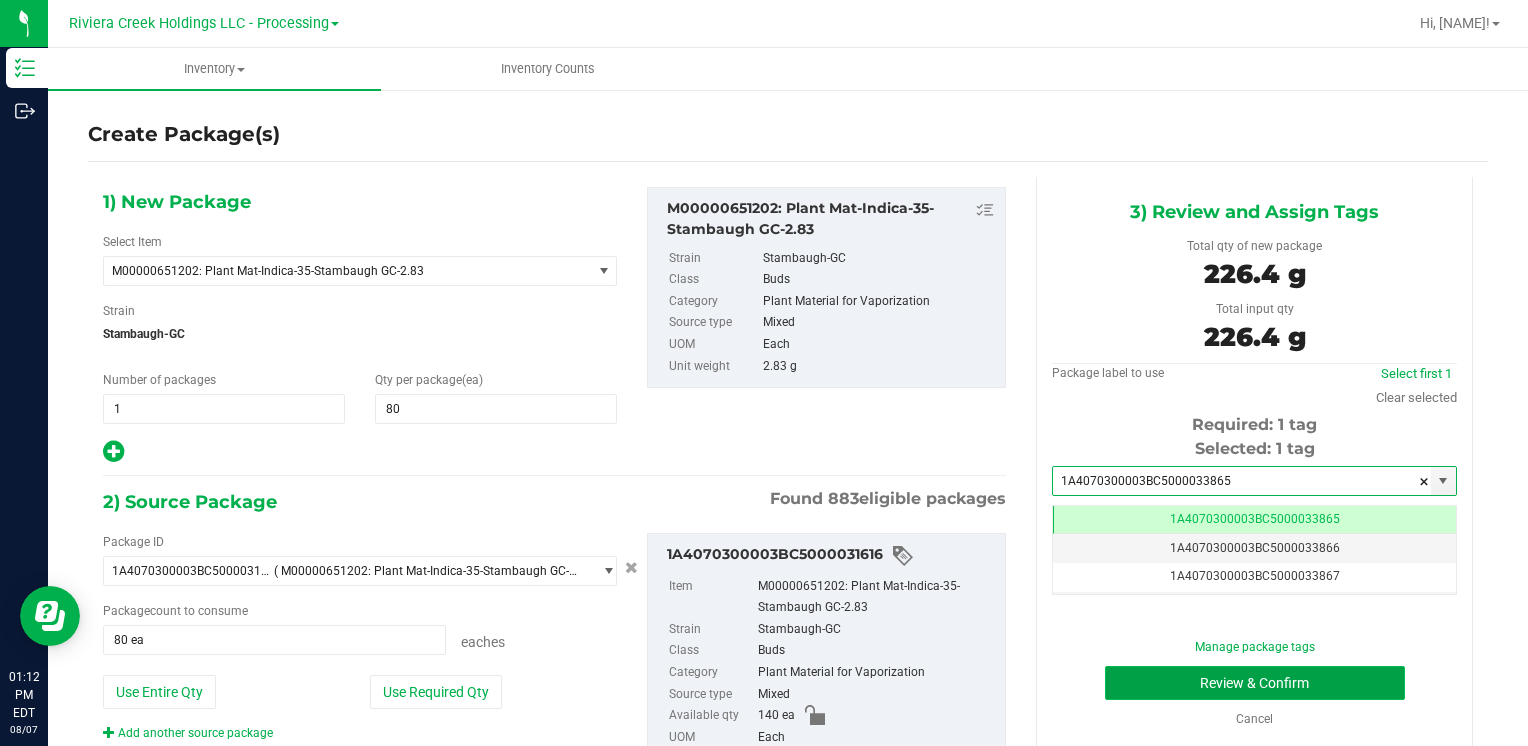 click on "Review & Confirm" at bounding box center [1255, 683] 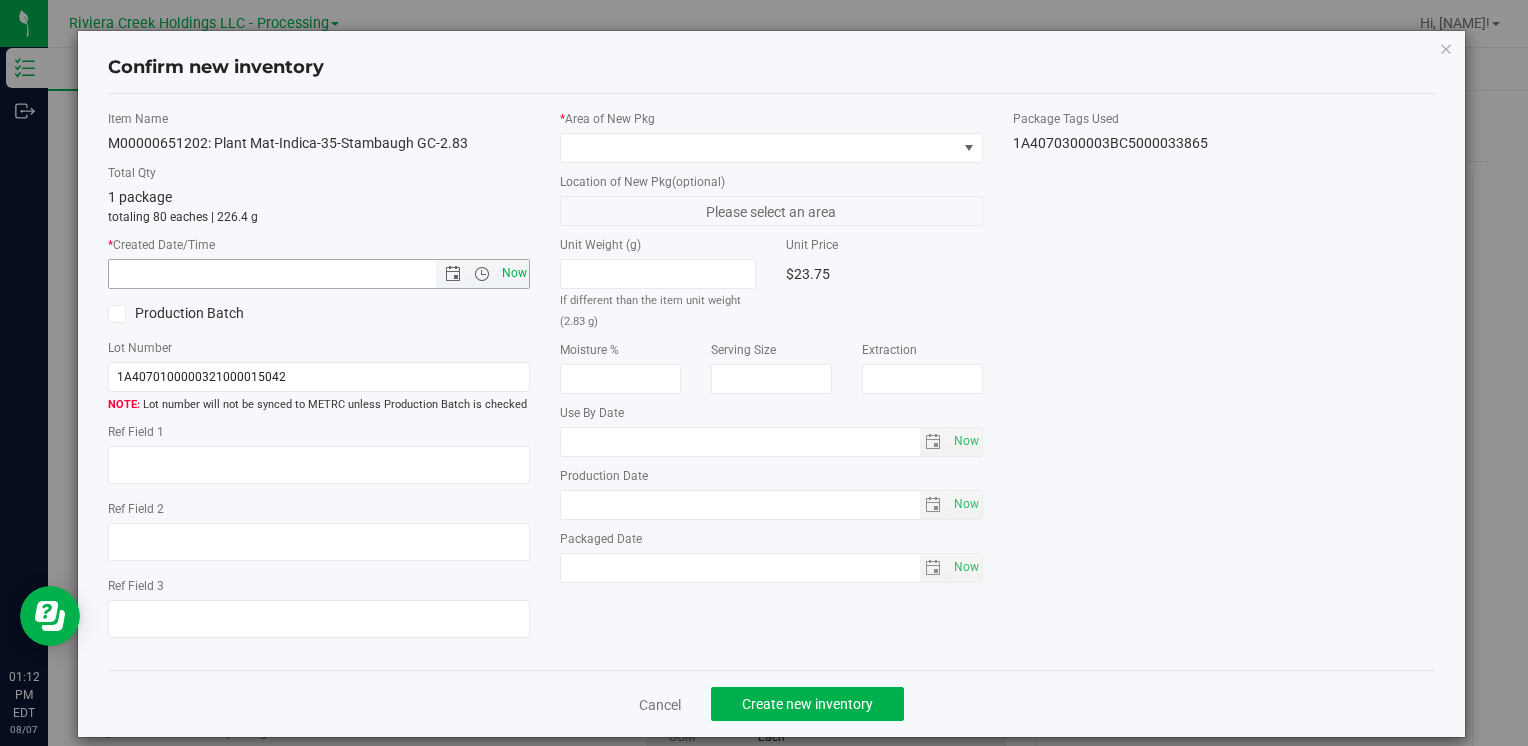 click on "Now" at bounding box center [514, 273] 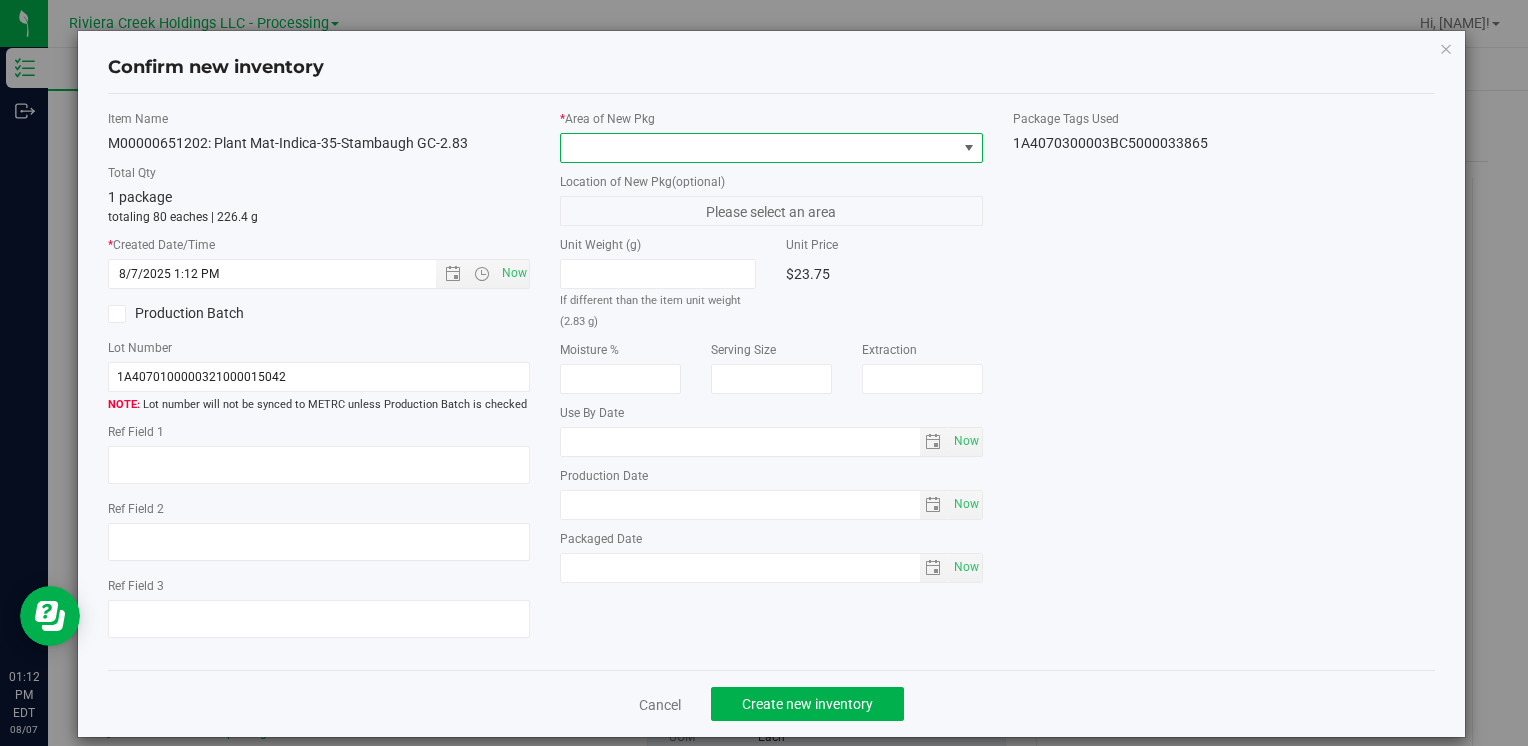 click at bounding box center [758, 148] 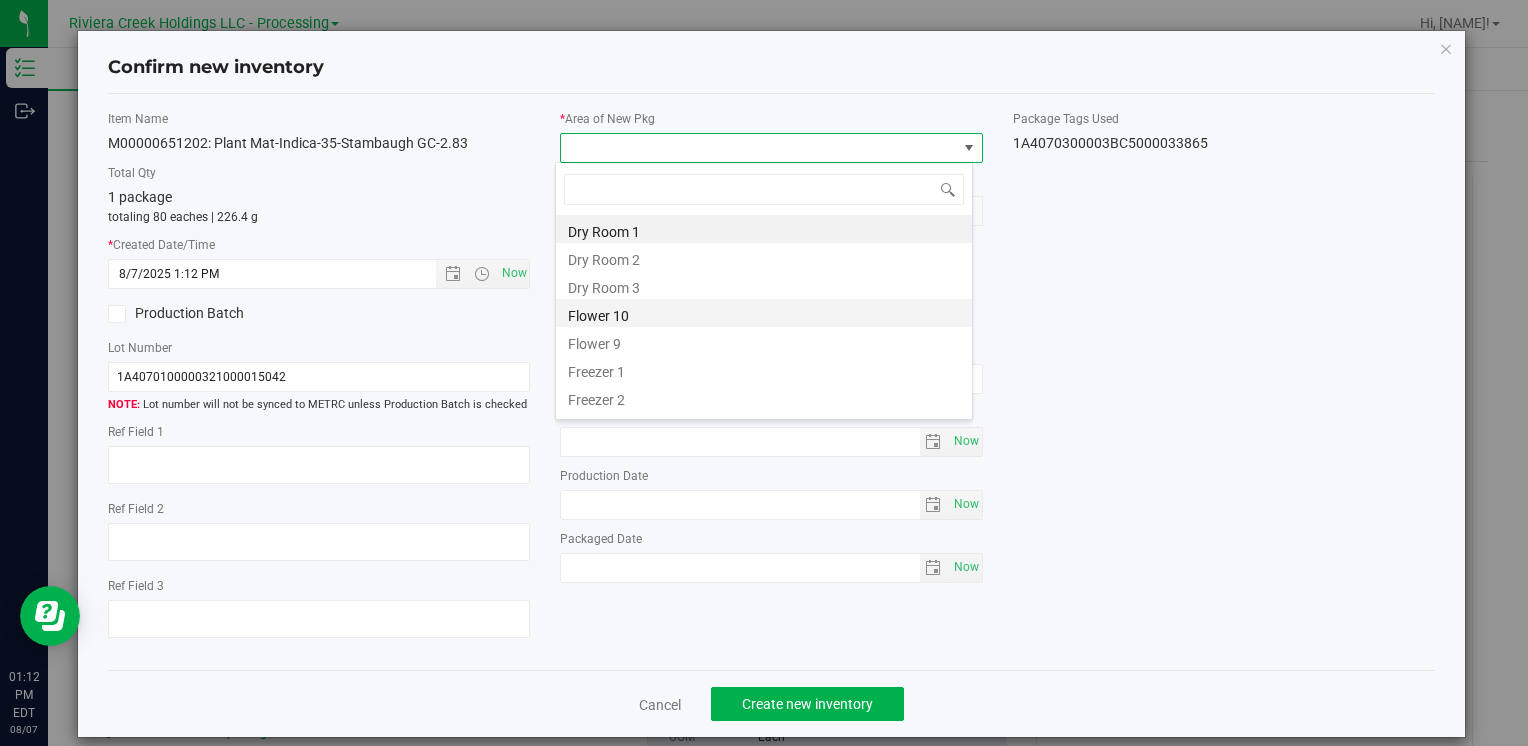 click on "Flower 10" at bounding box center [764, 313] 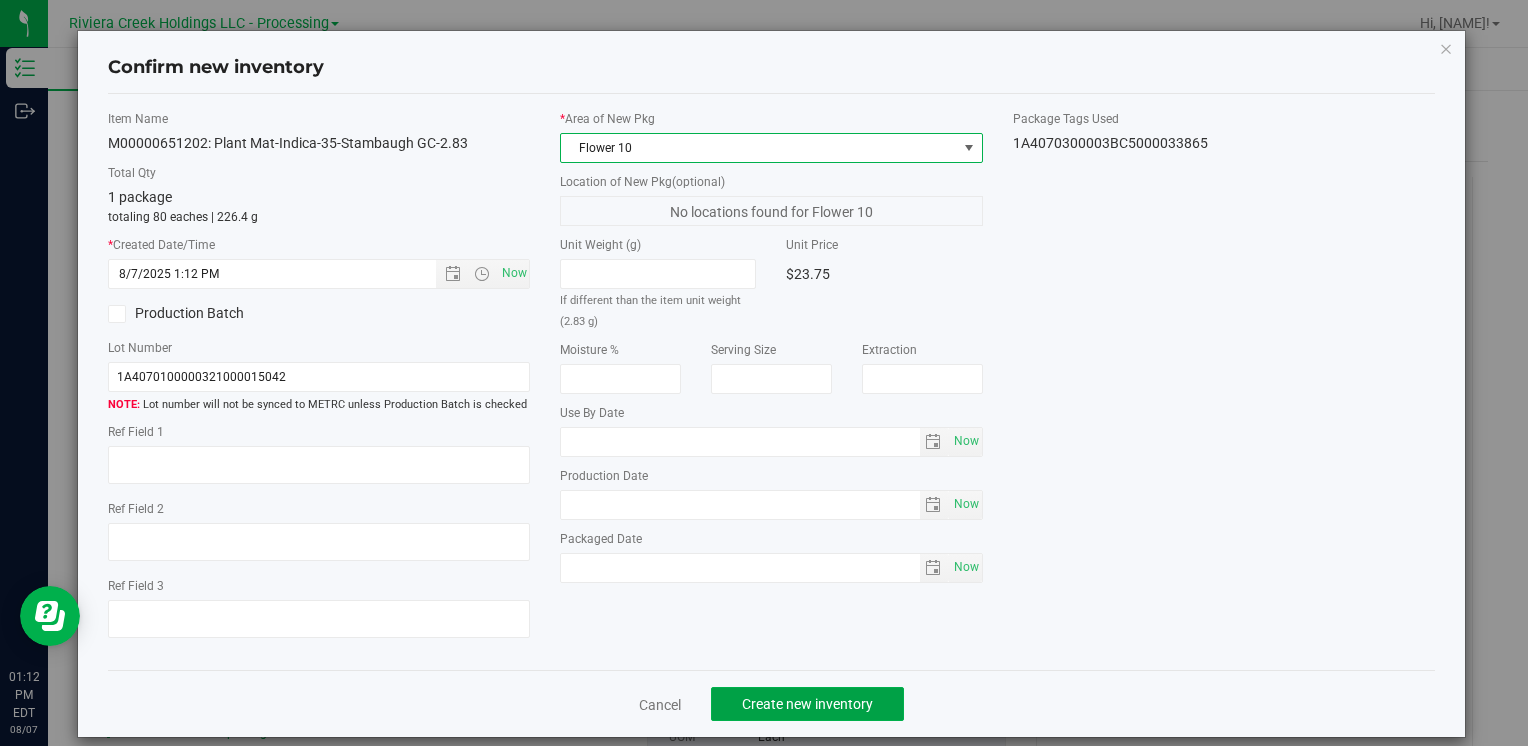 drag, startPoint x: 723, startPoint y: 698, endPoint x: 720, endPoint y: 683, distance: 15.297058 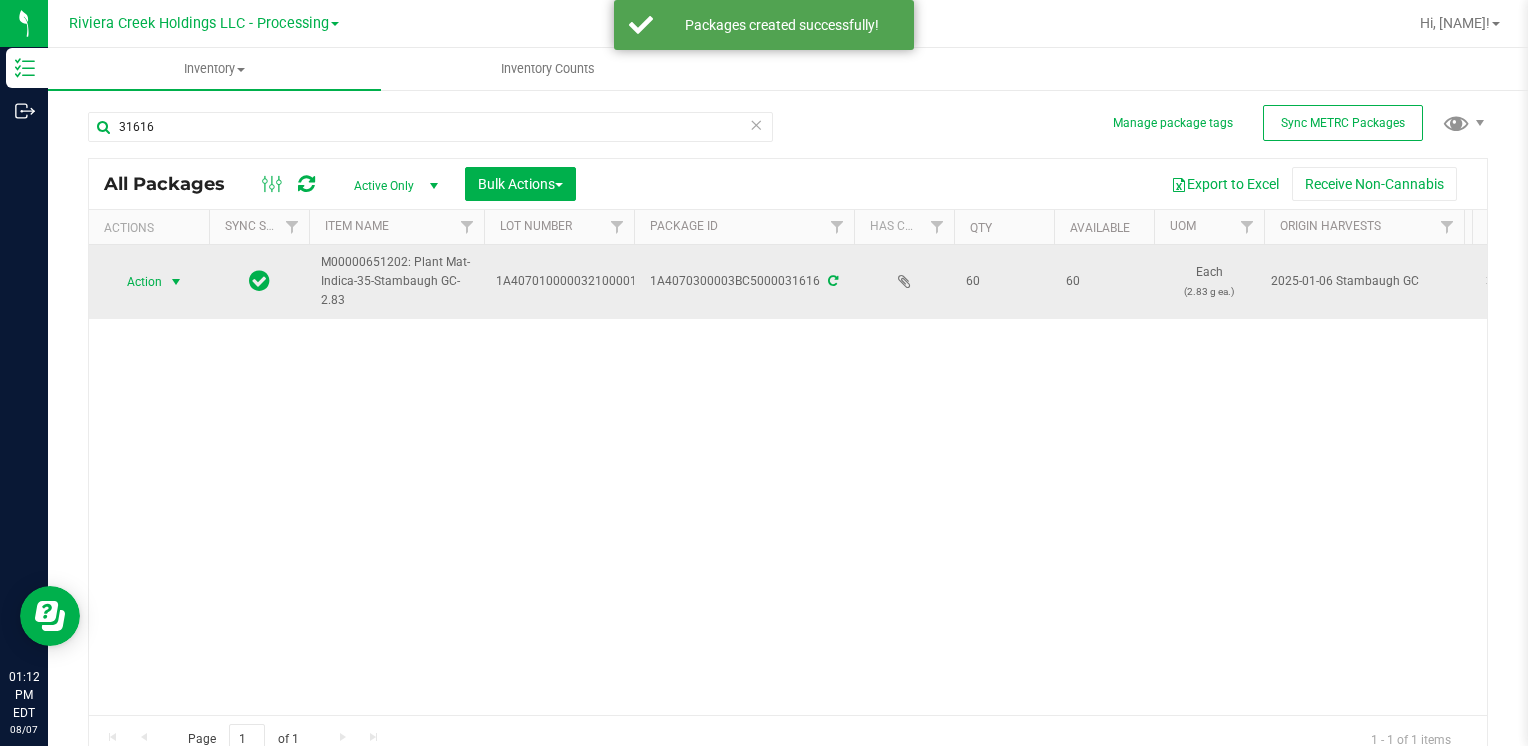 click on "Action" at bounding box center [136, 282] 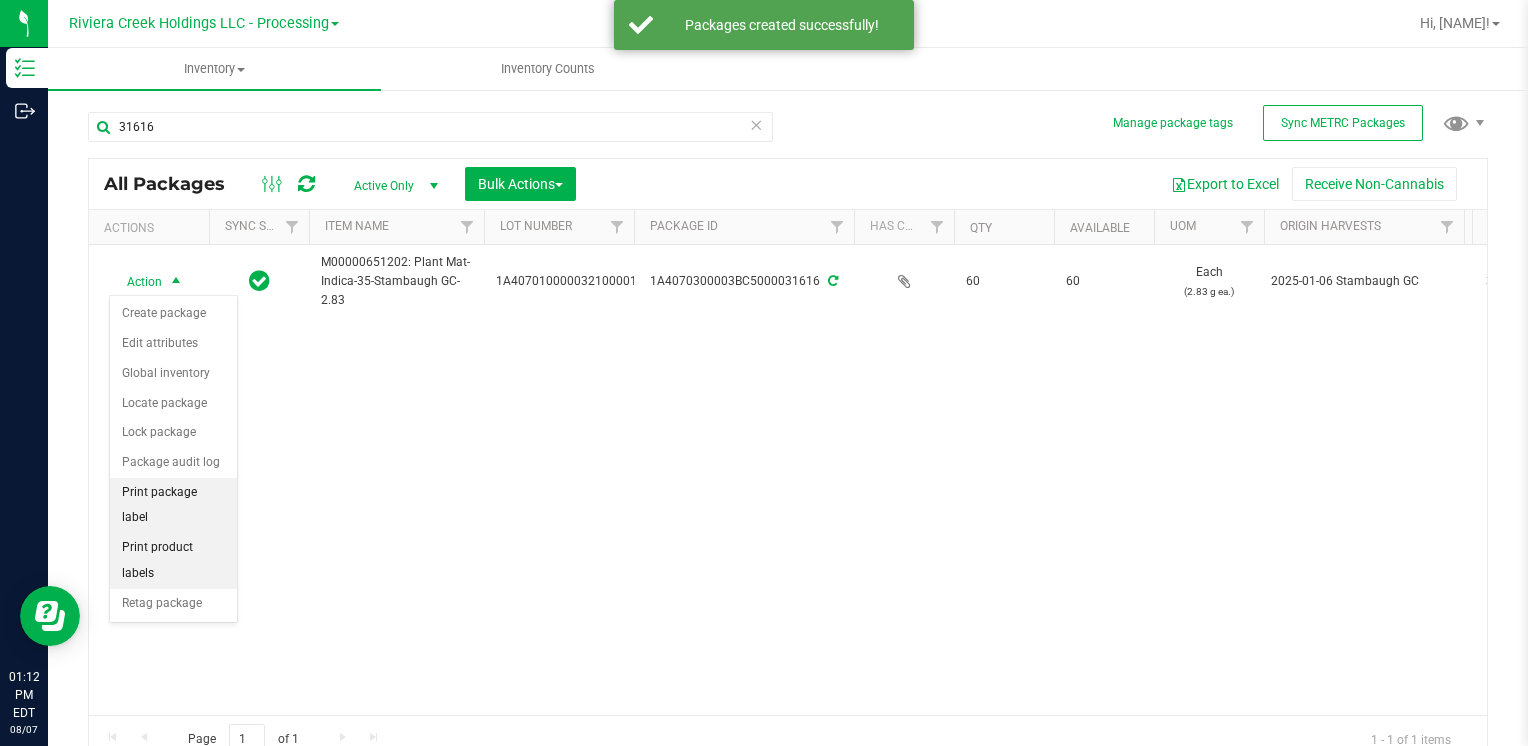 click on "Print package label" at bounding box center (173, 505) 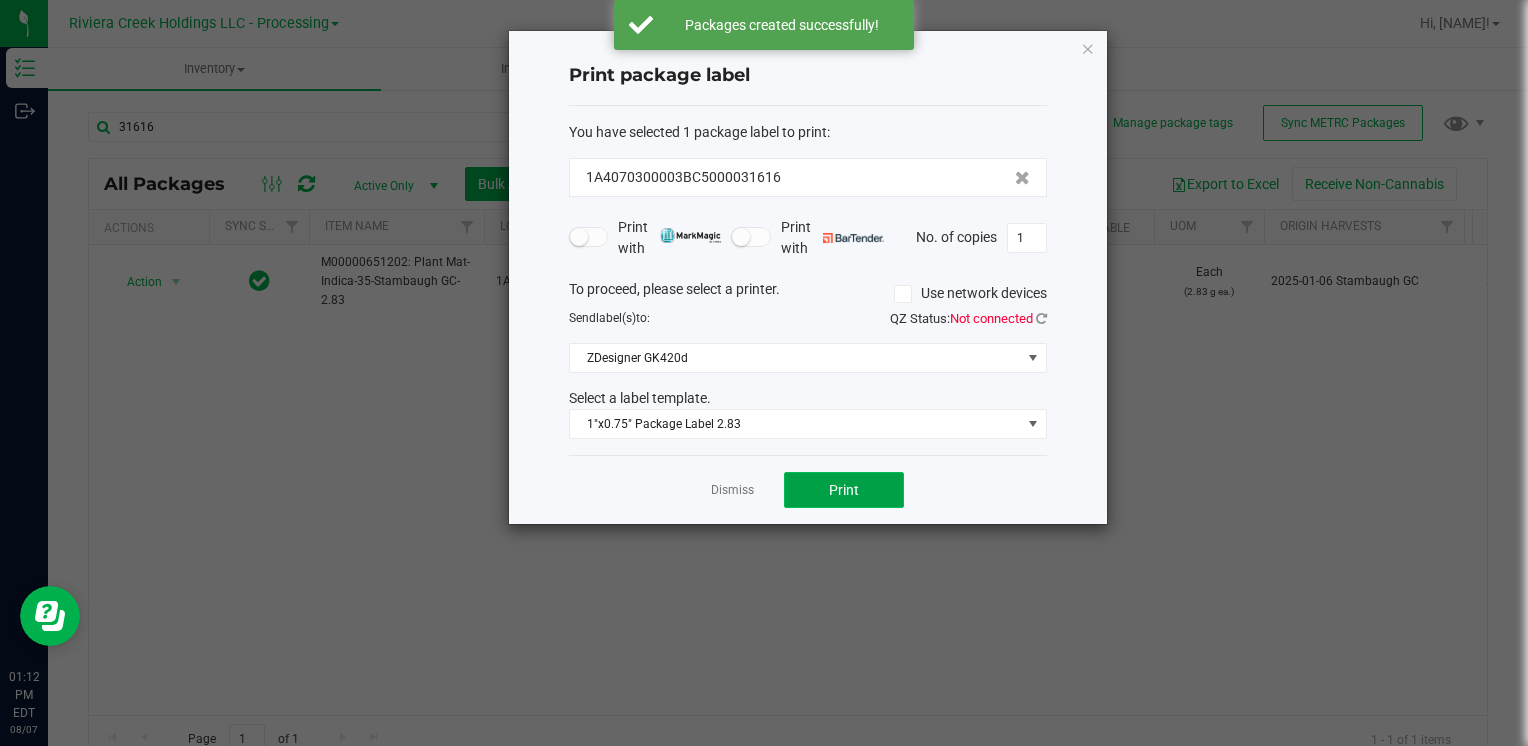 click on "Print" 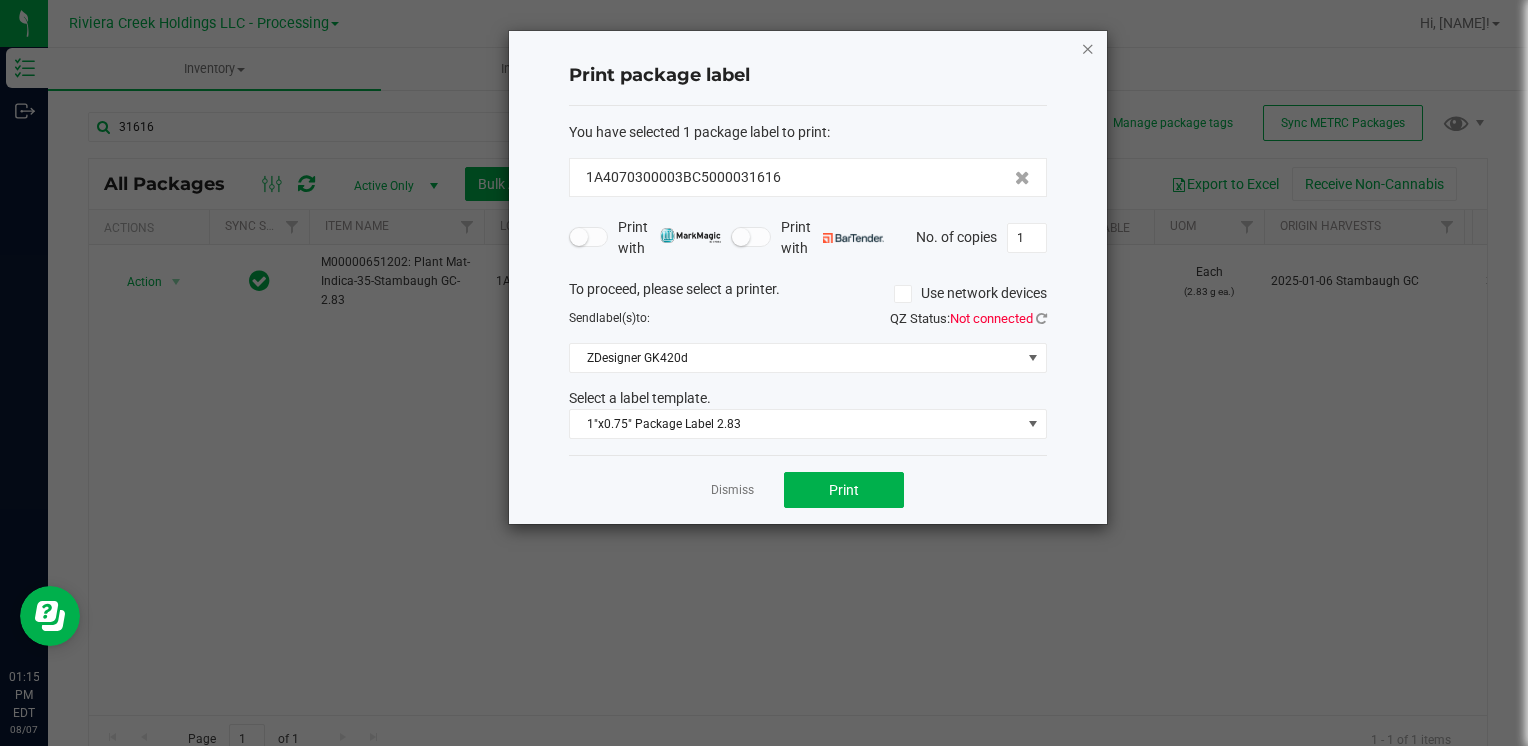 click 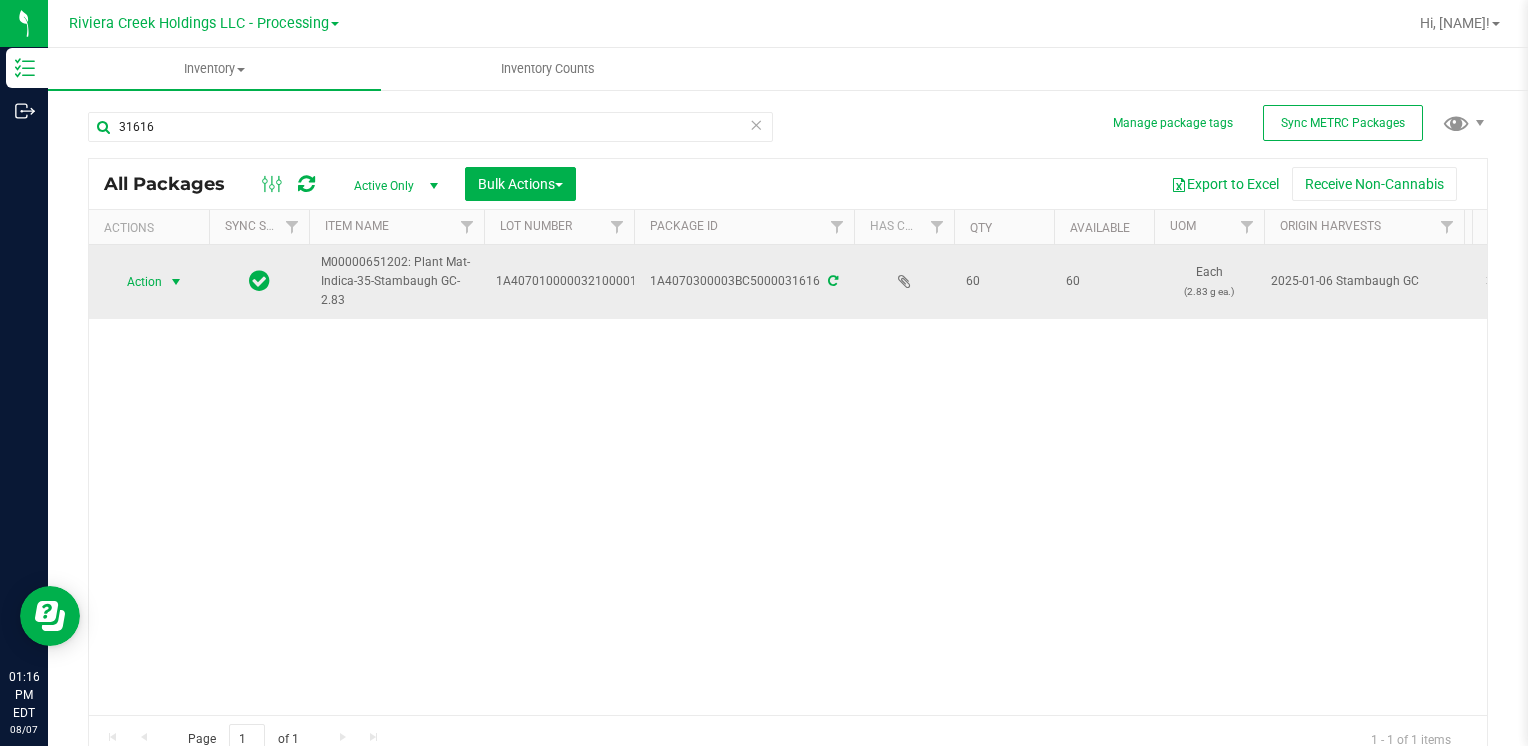 click at bounding box center (176, 282) 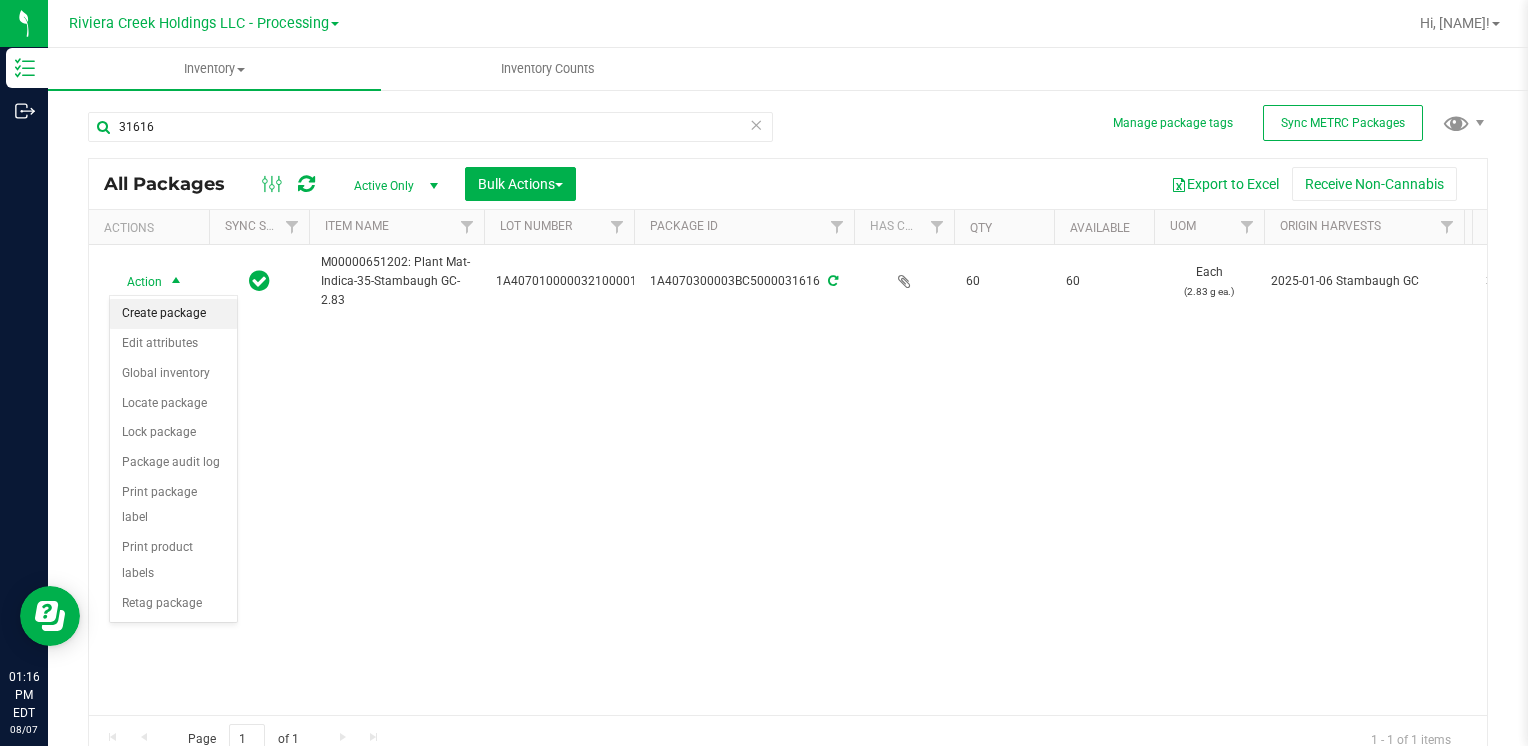 click on "Create package" at bounding box center (173, 314) 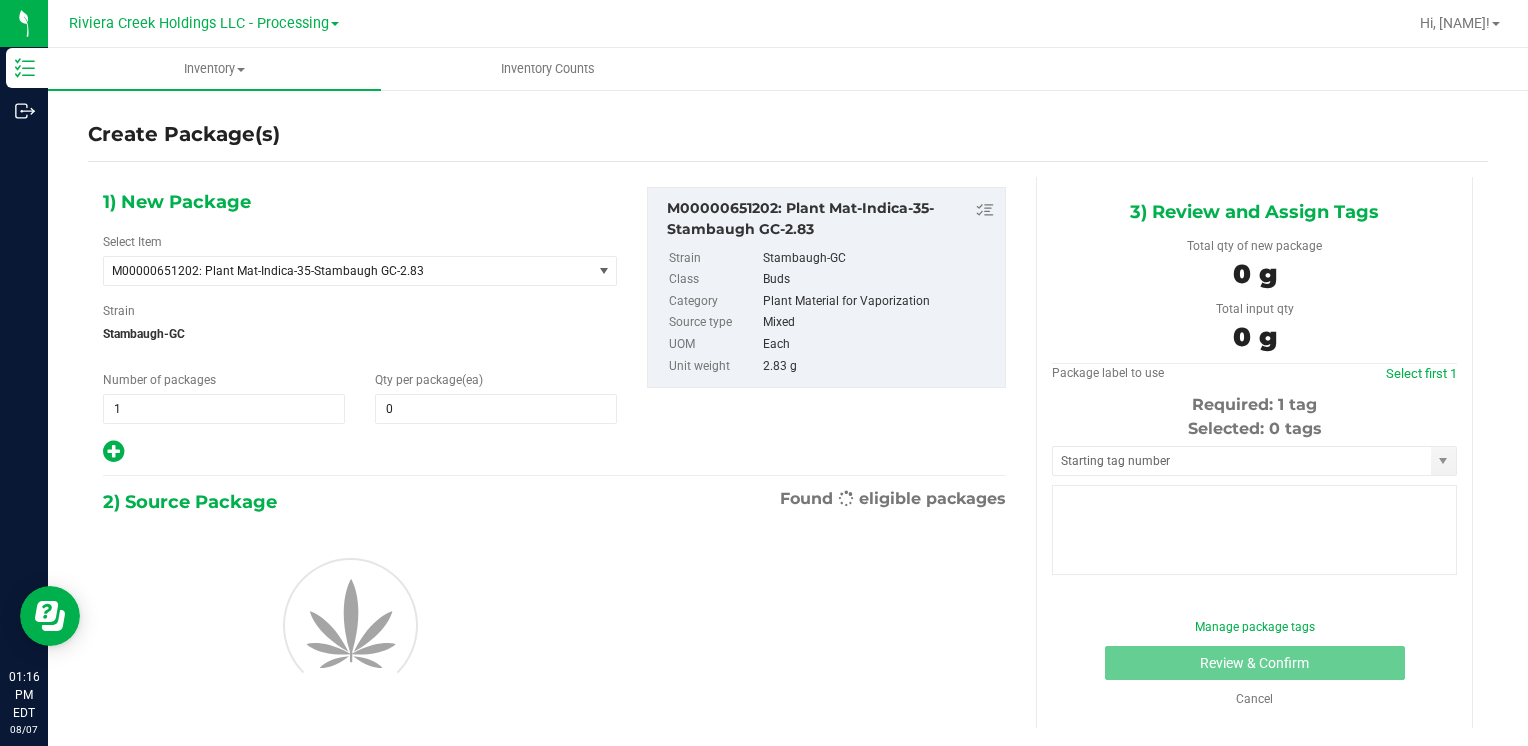 type on "0" 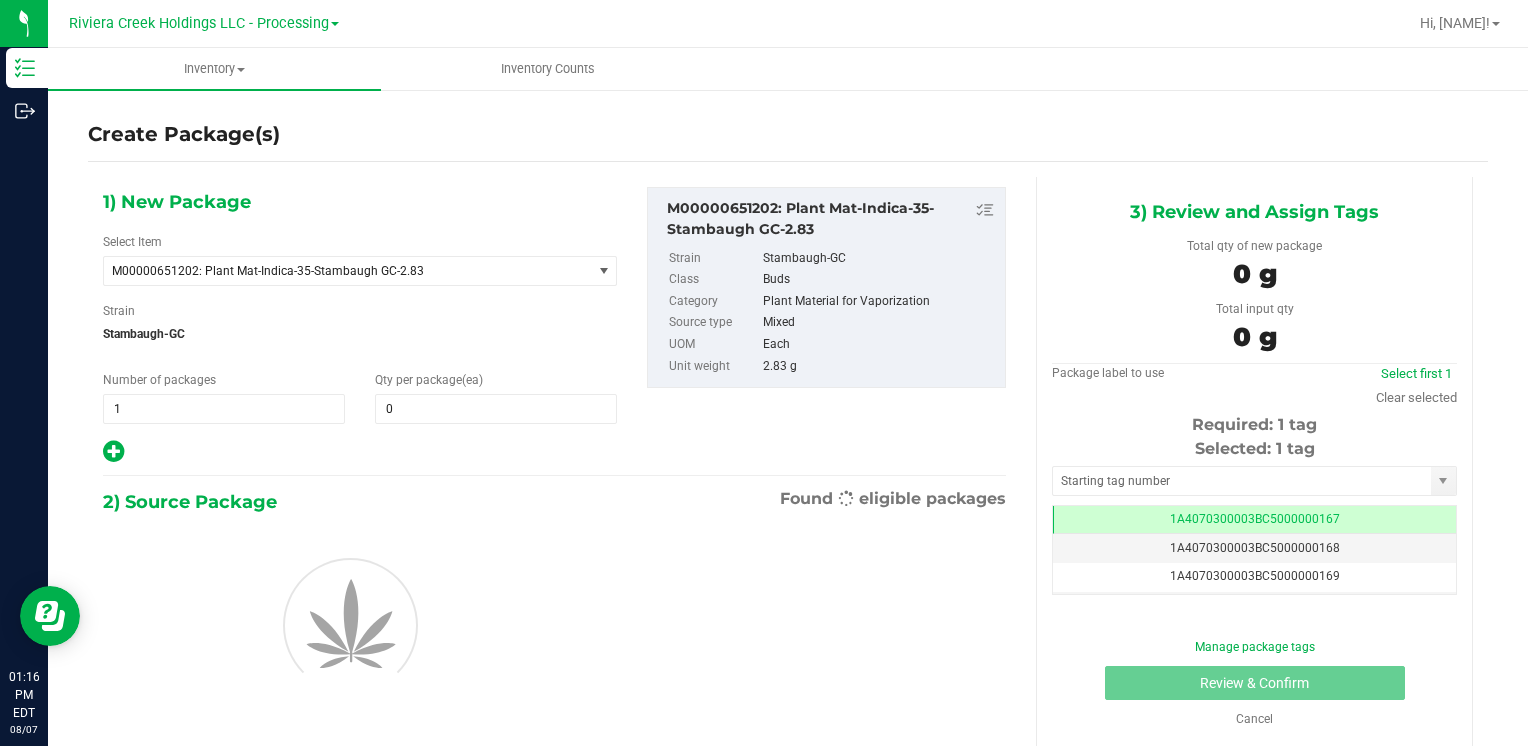 scroll, scrollTop: 0, scrollLeft: 0, axis: both 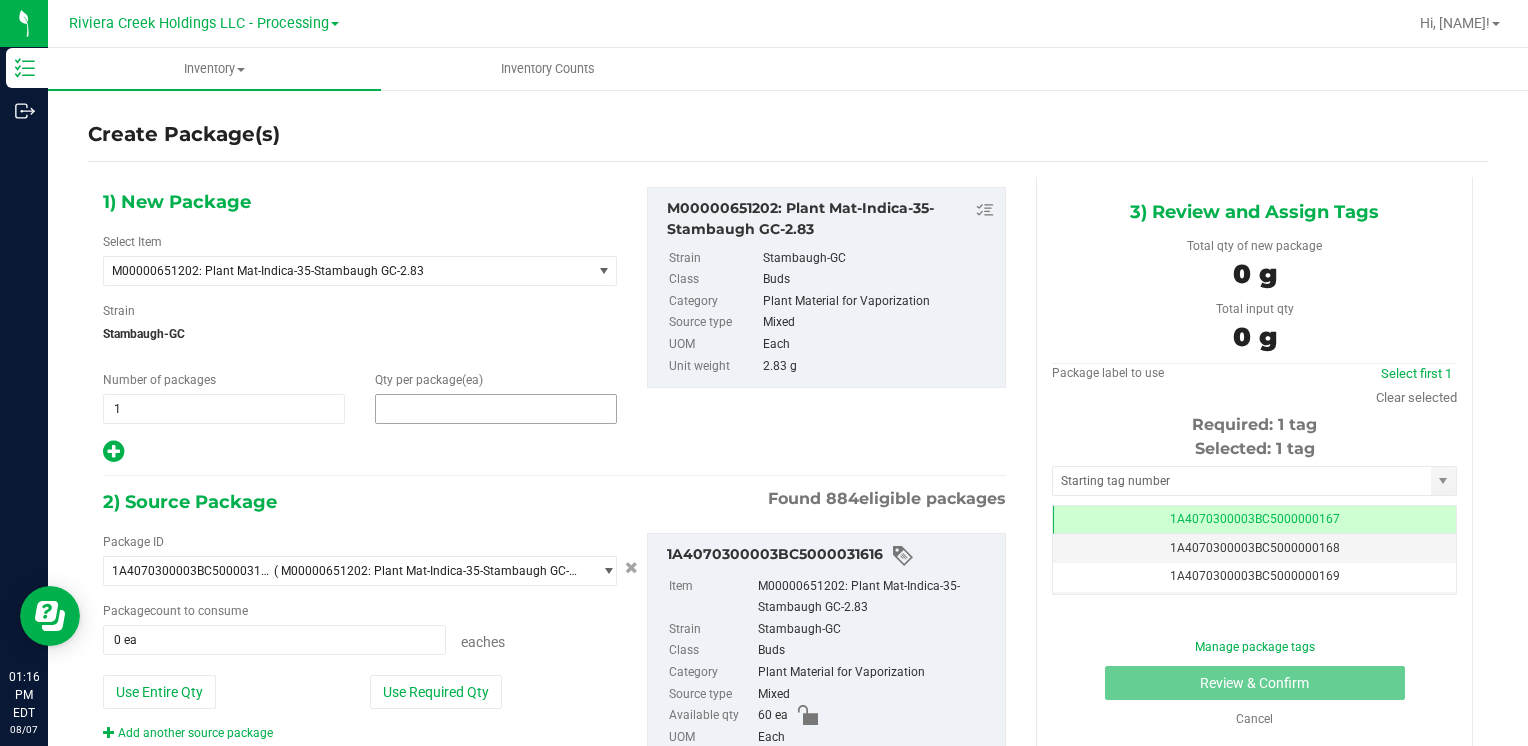 click at bounding box center (496, 409) 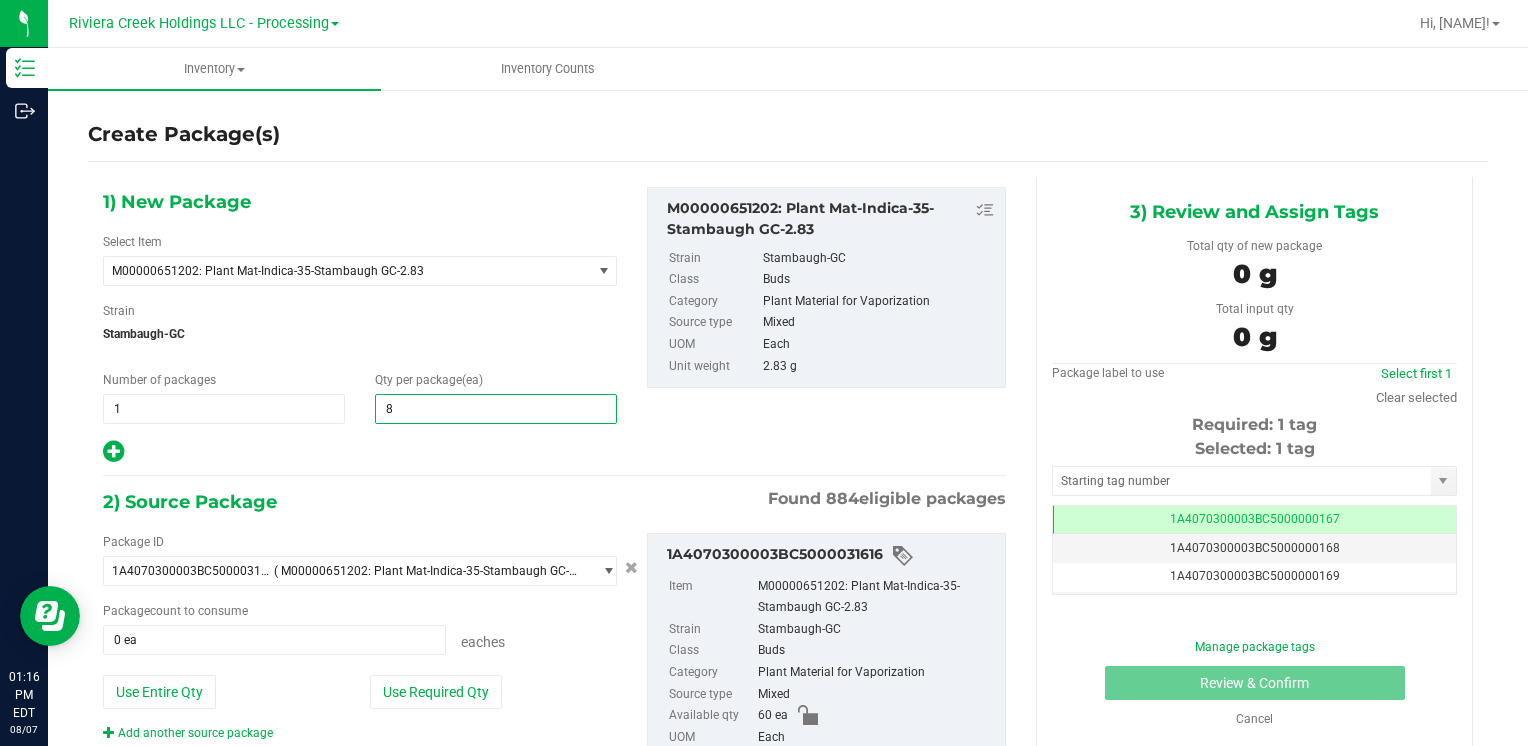 type on "80" 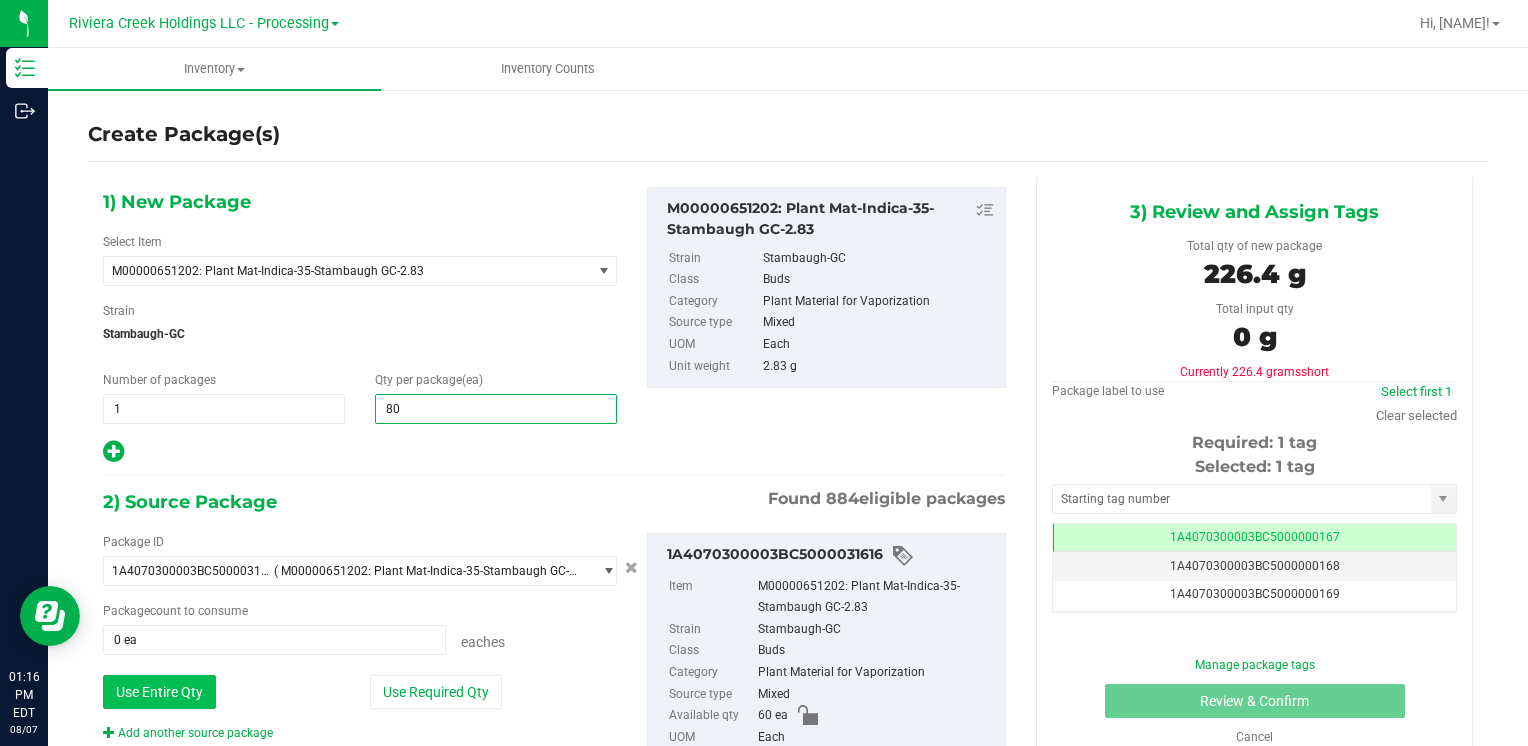 type on "80" 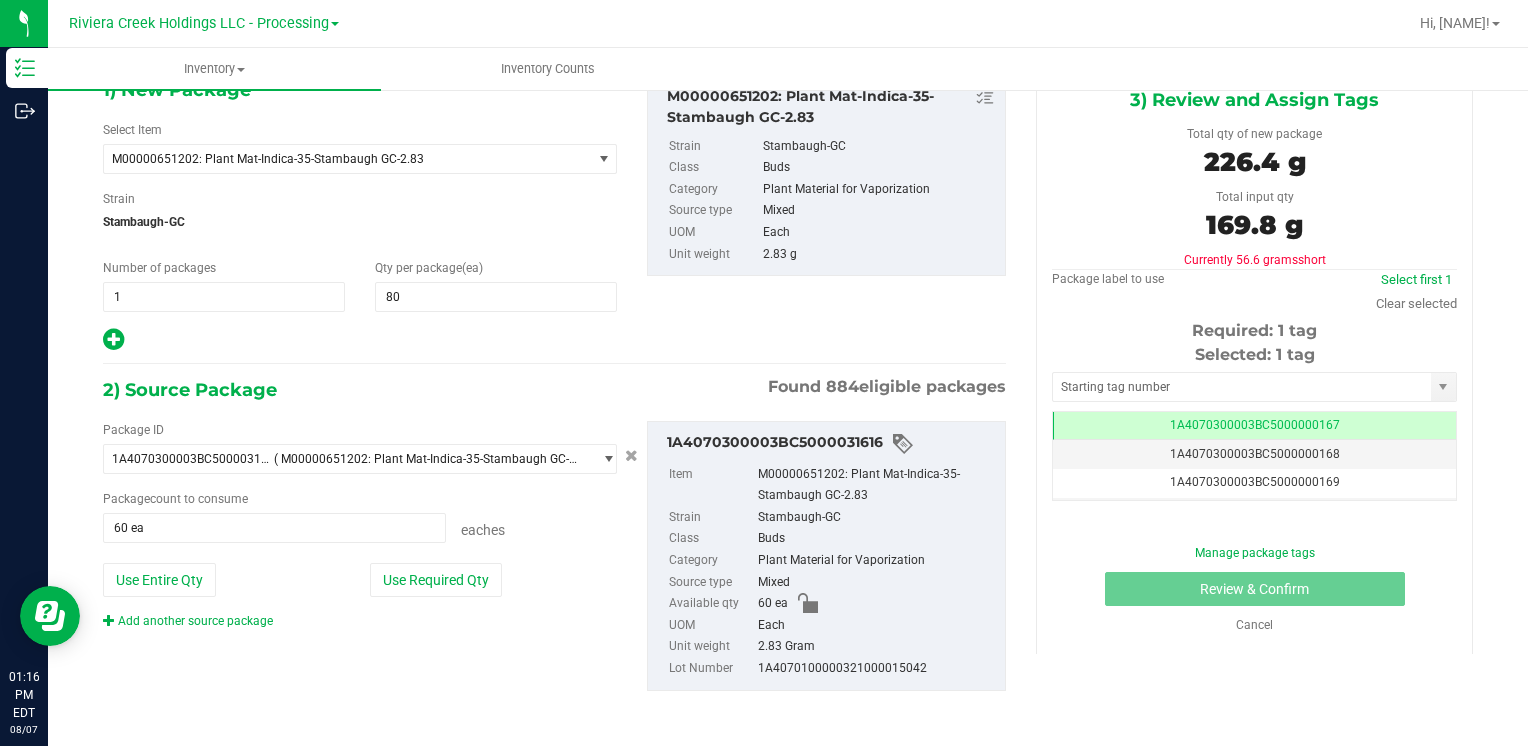 click on "Add another source package" at bounding box center (188, 621) 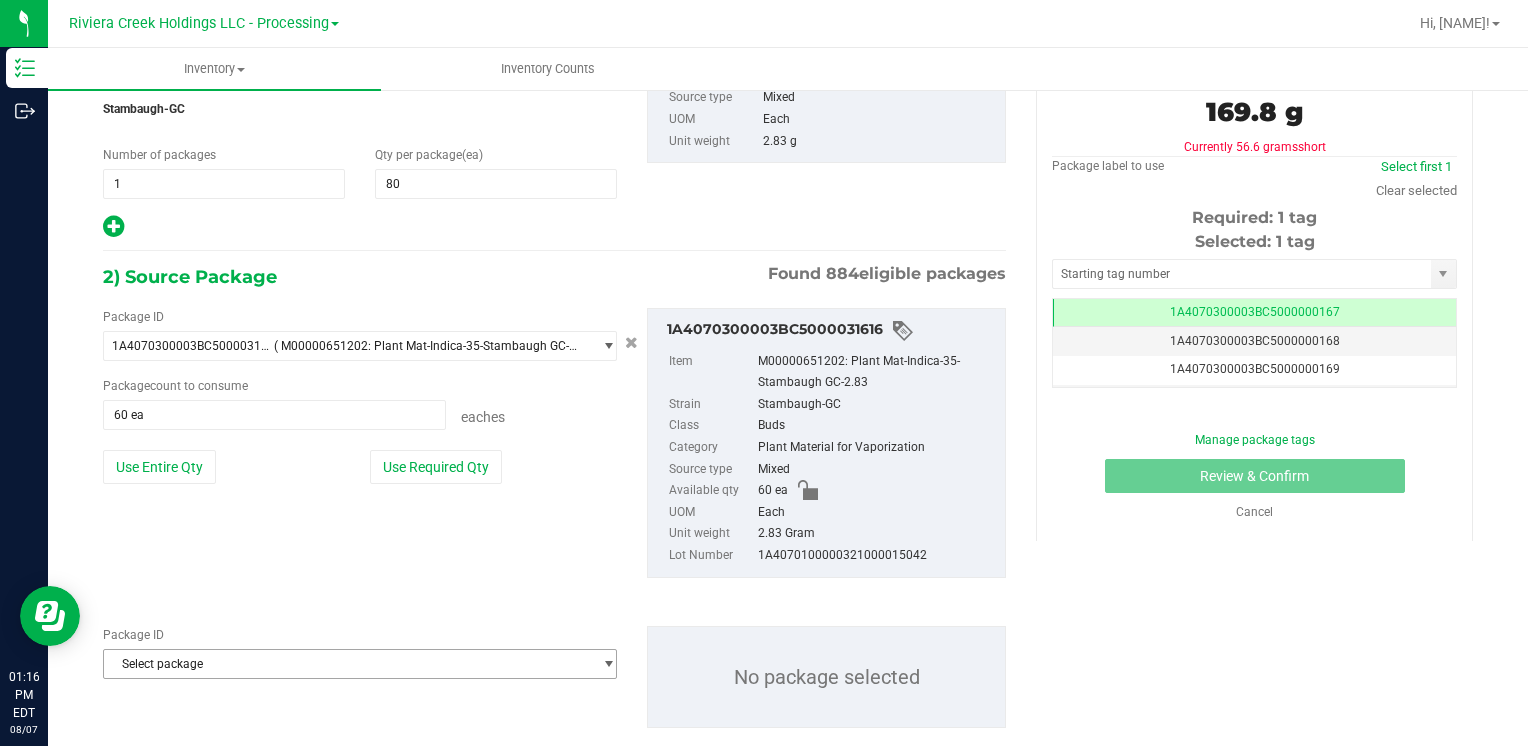 scroll, scrollTop: 261, scrollLeft: 0, axis: vertical 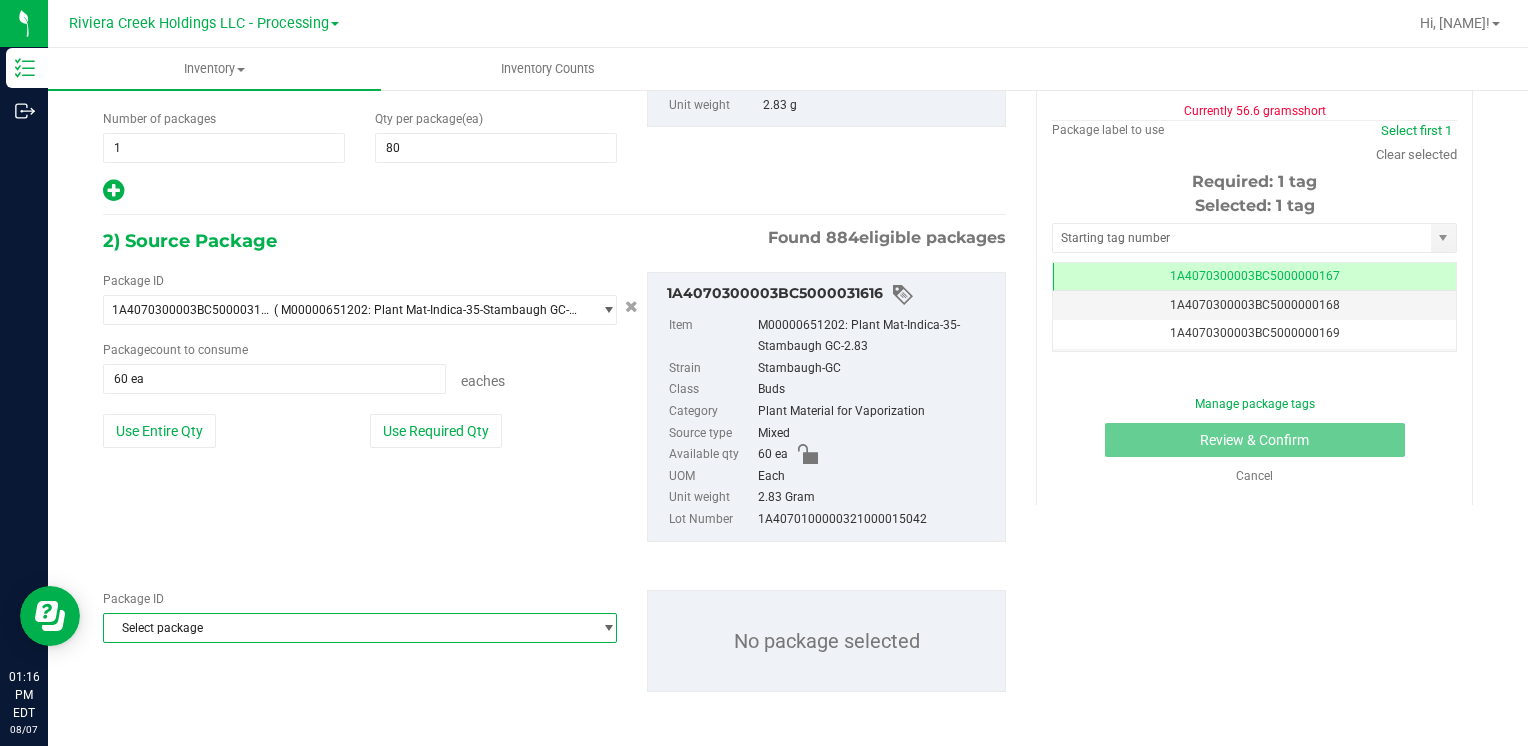 click on "Select package" at bounding box center [347, 628] 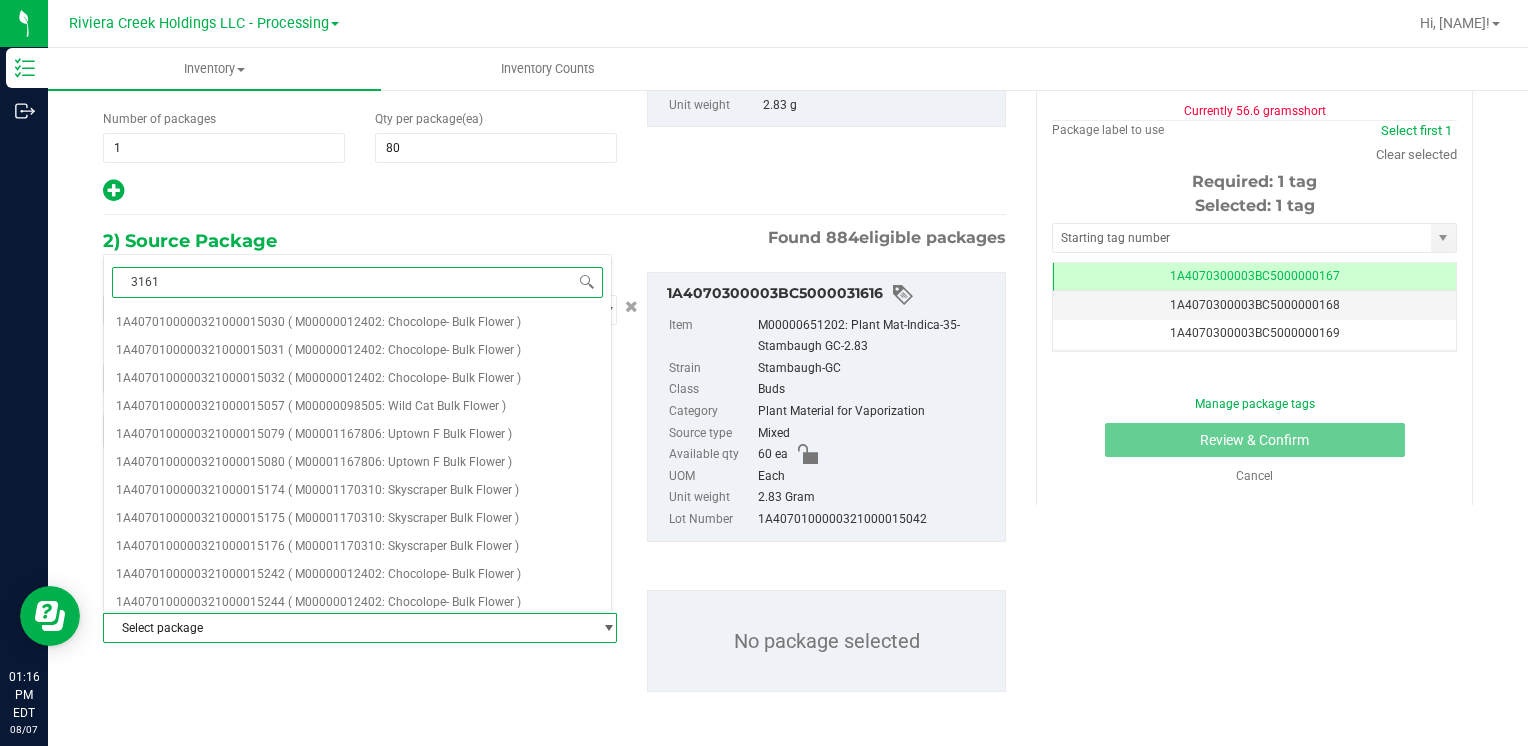 type on "31615" 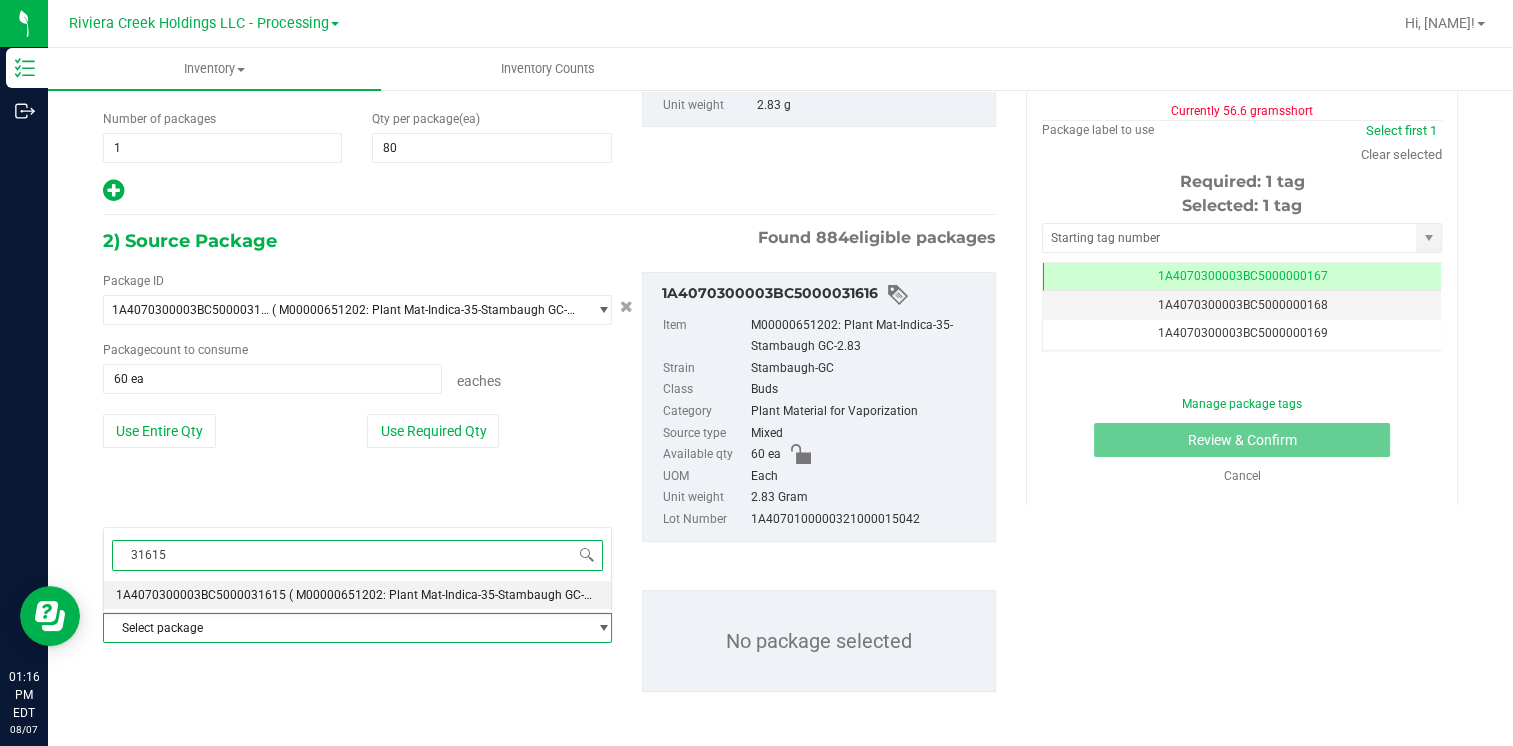 click on "1A4070300003BC5000031615" at bounding box center (201, 595) 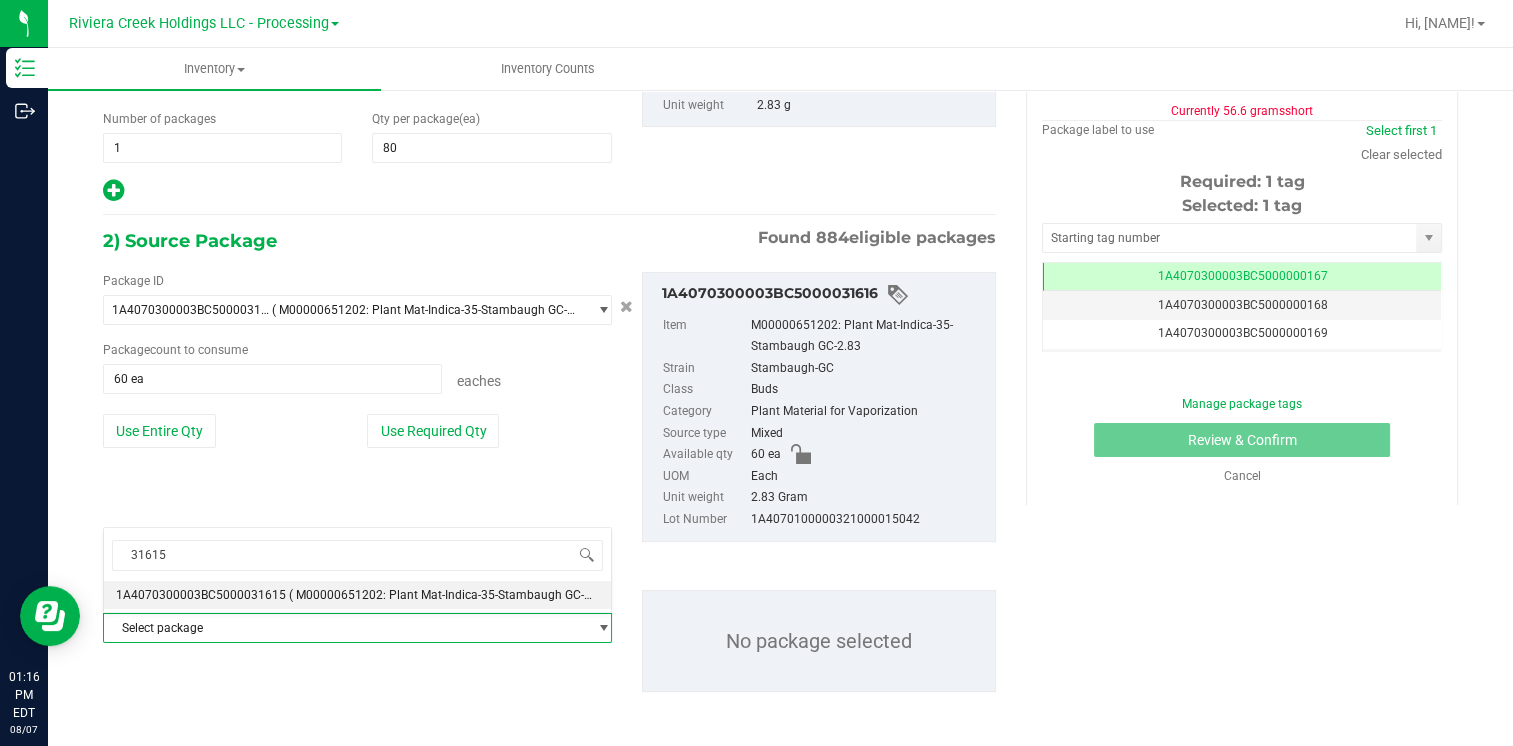 type 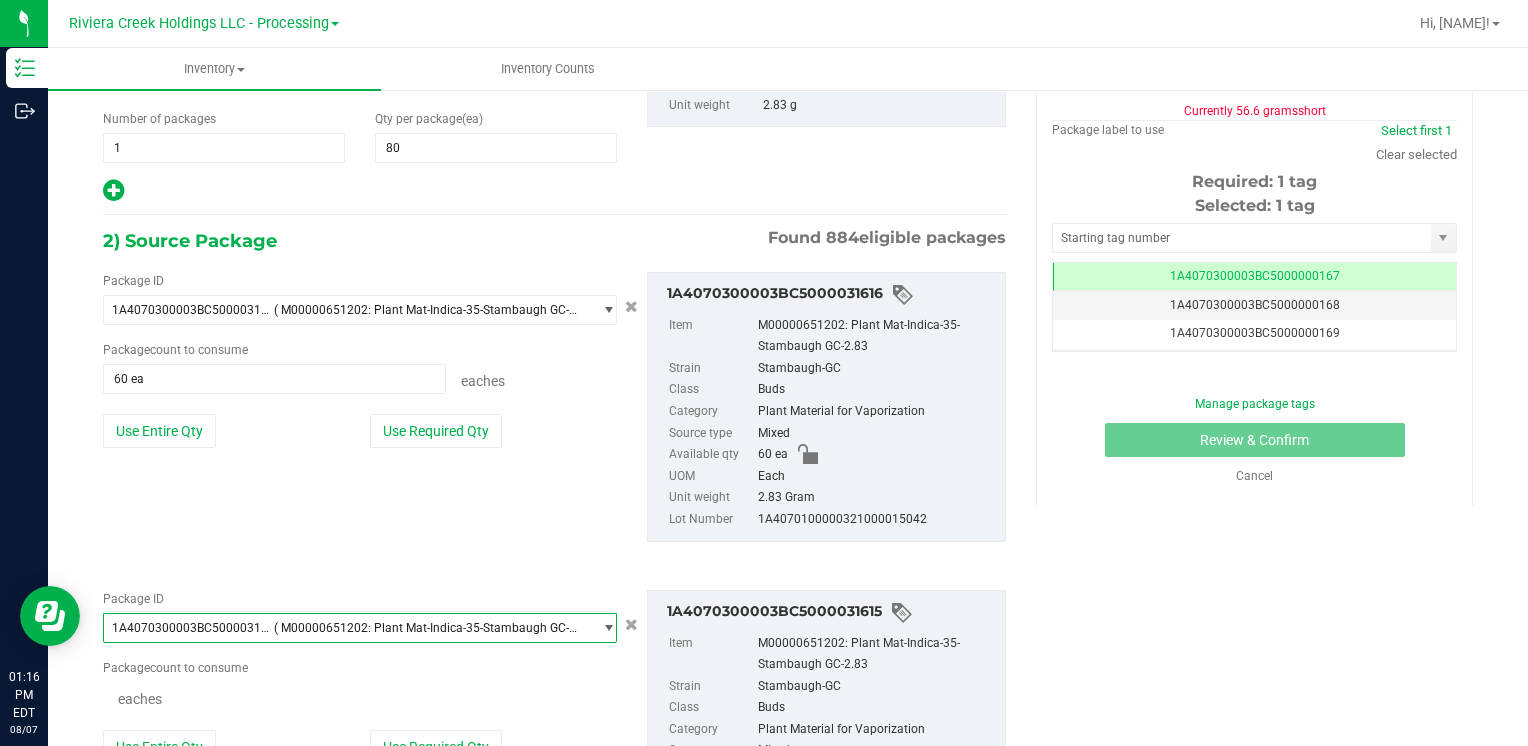 scroll, scrollTop: 16436, scrollLeft: 0, axis: vertical 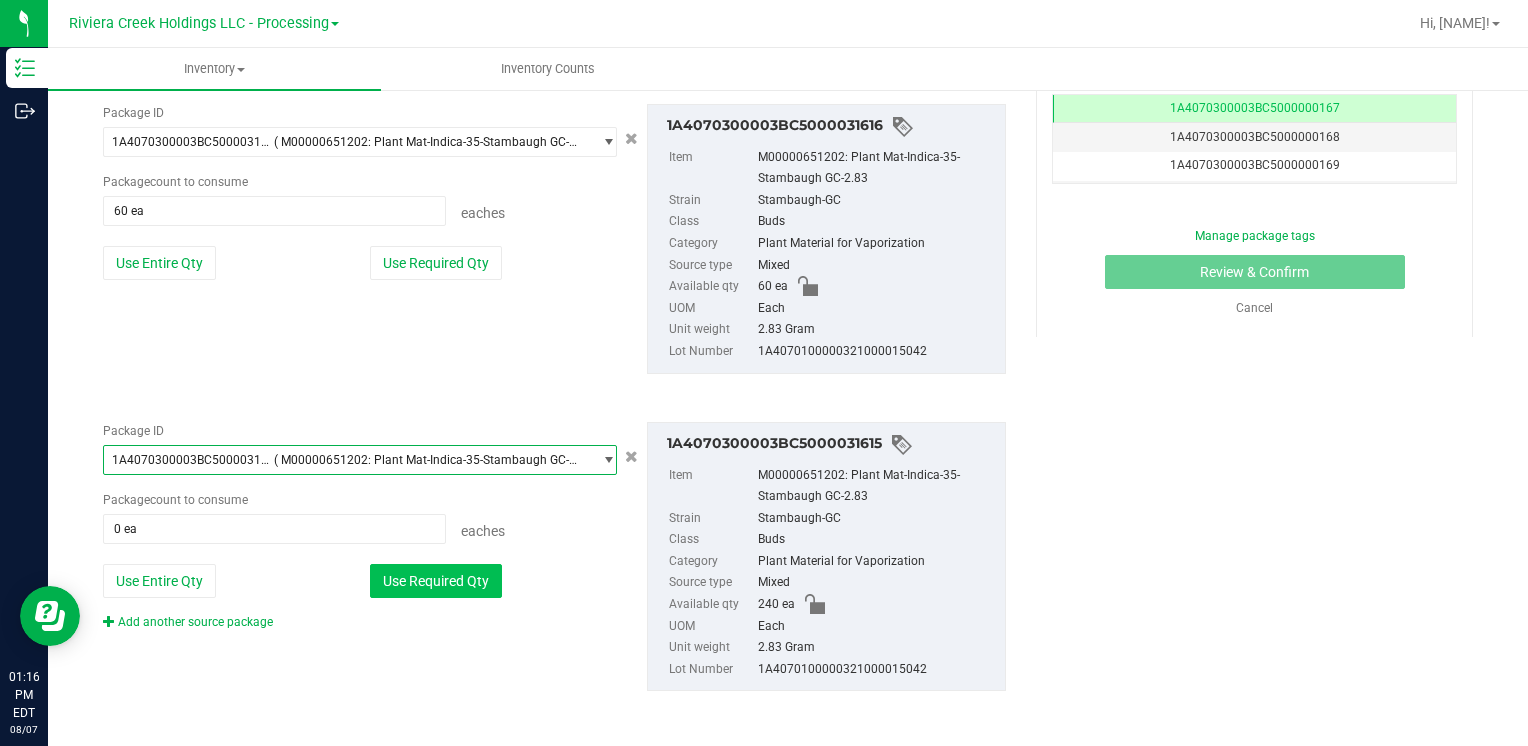 click on "Use Required Qty" at bounding box center (436, 581) 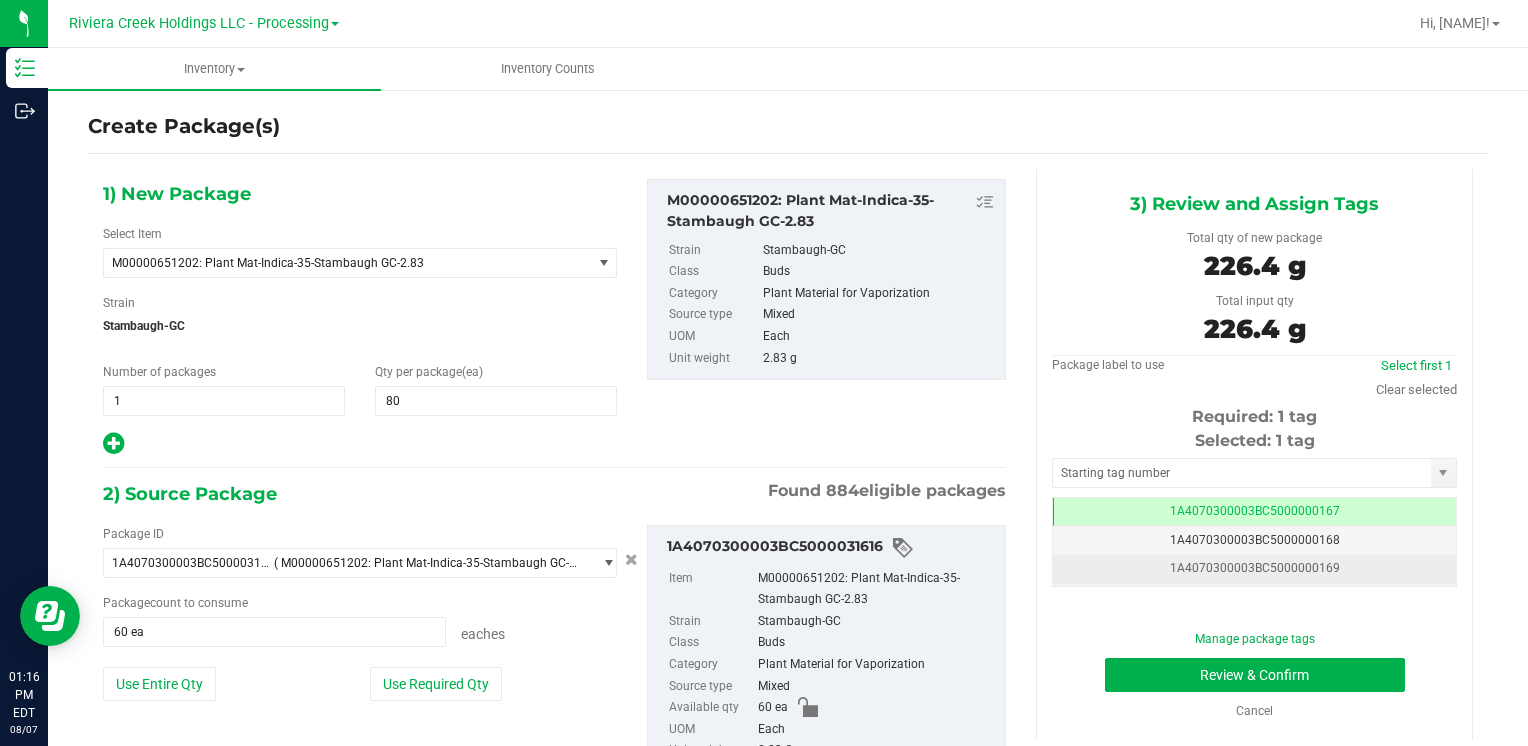 scroll, scrollTop: 0, scrollLeft: 0, axis: both 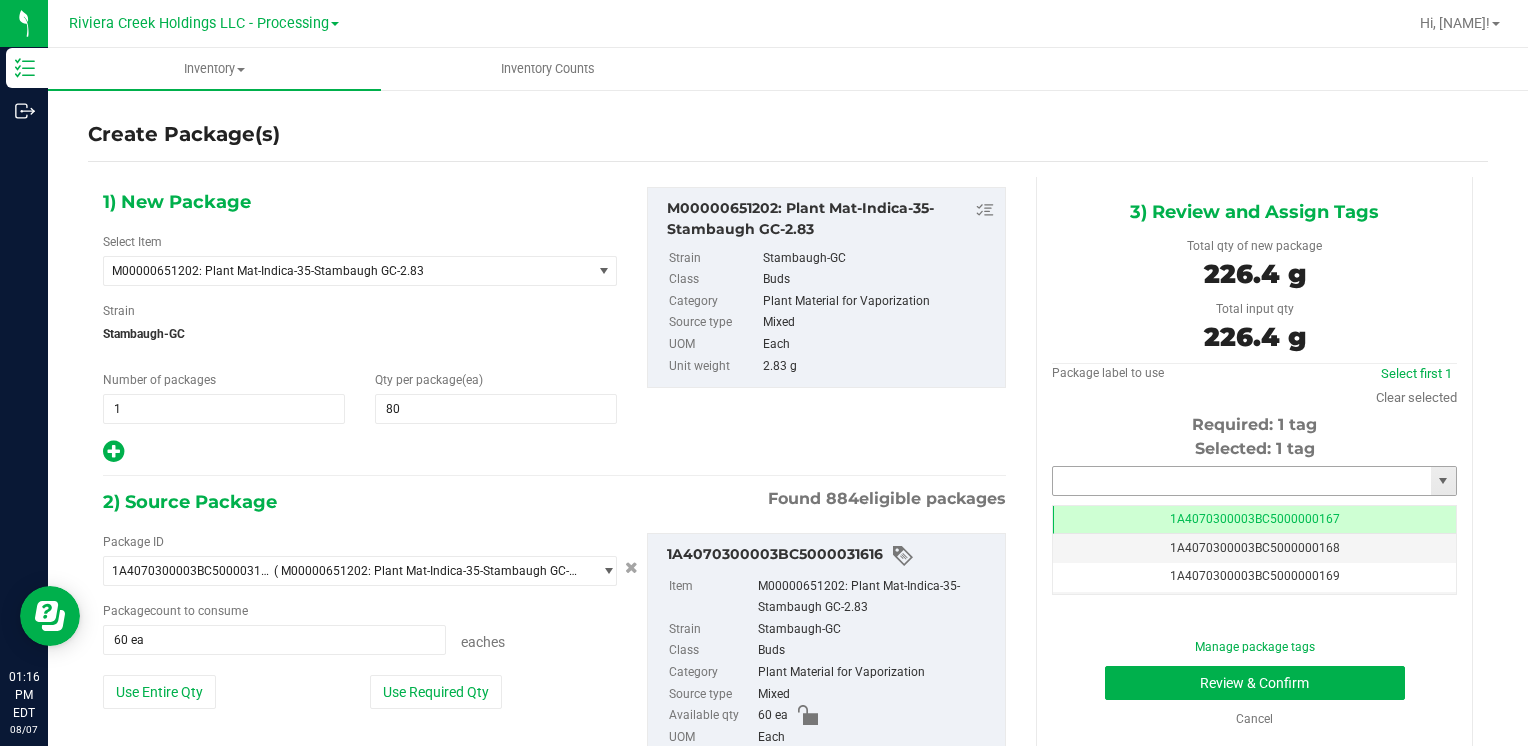 click at bounding box center (1242, 481) 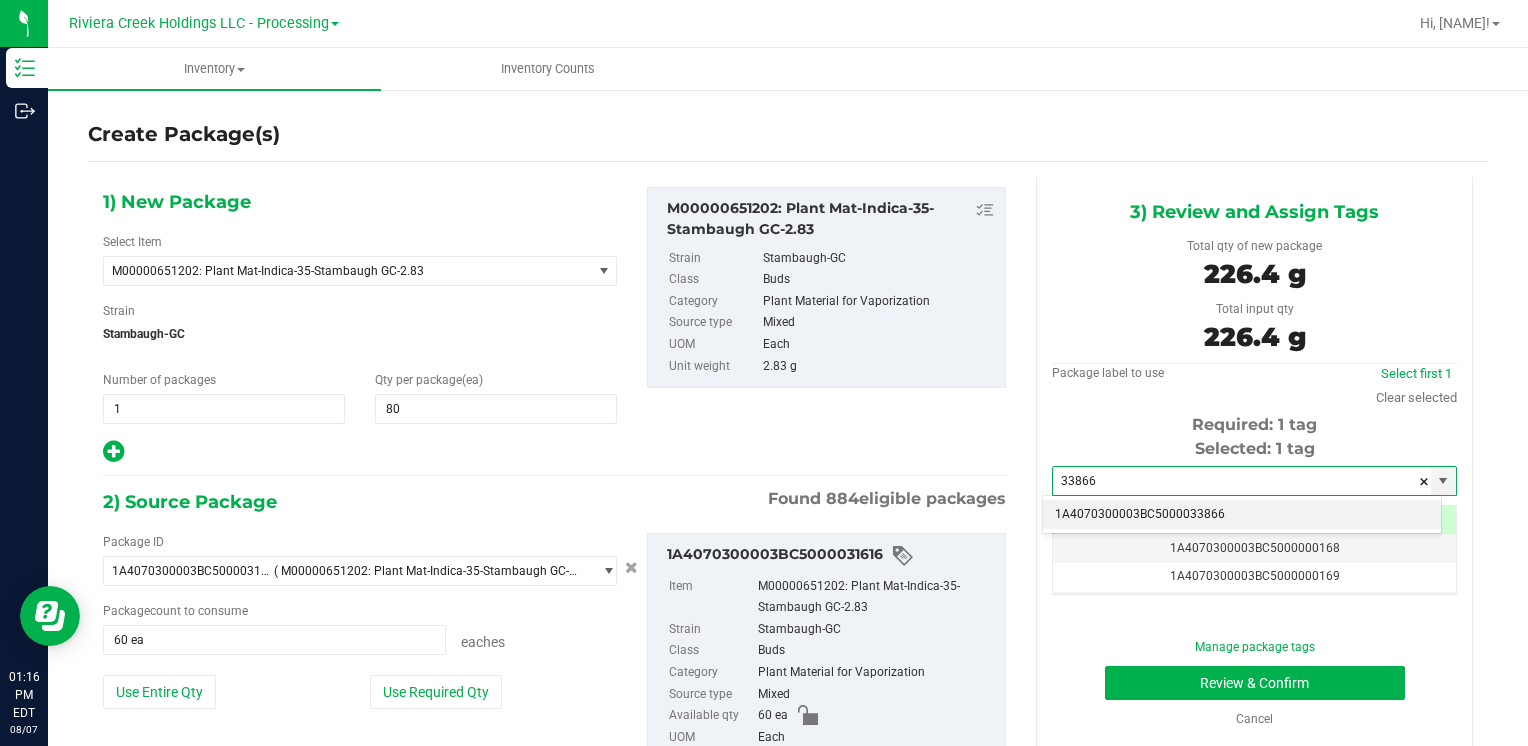 click on "1A4070300003BC5000033866" at bounding box center [1242, 515] 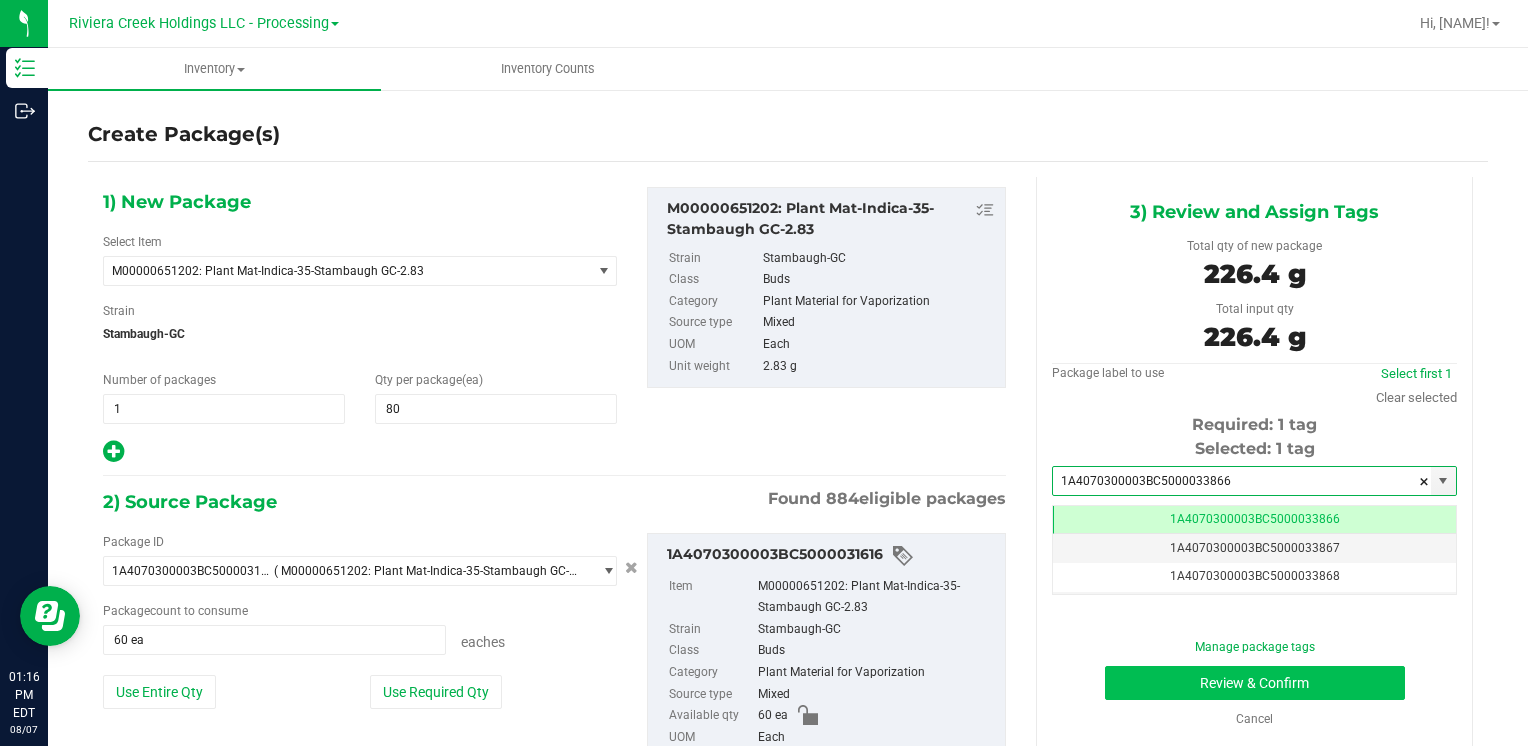type on "1A4070300003BC5000033866" 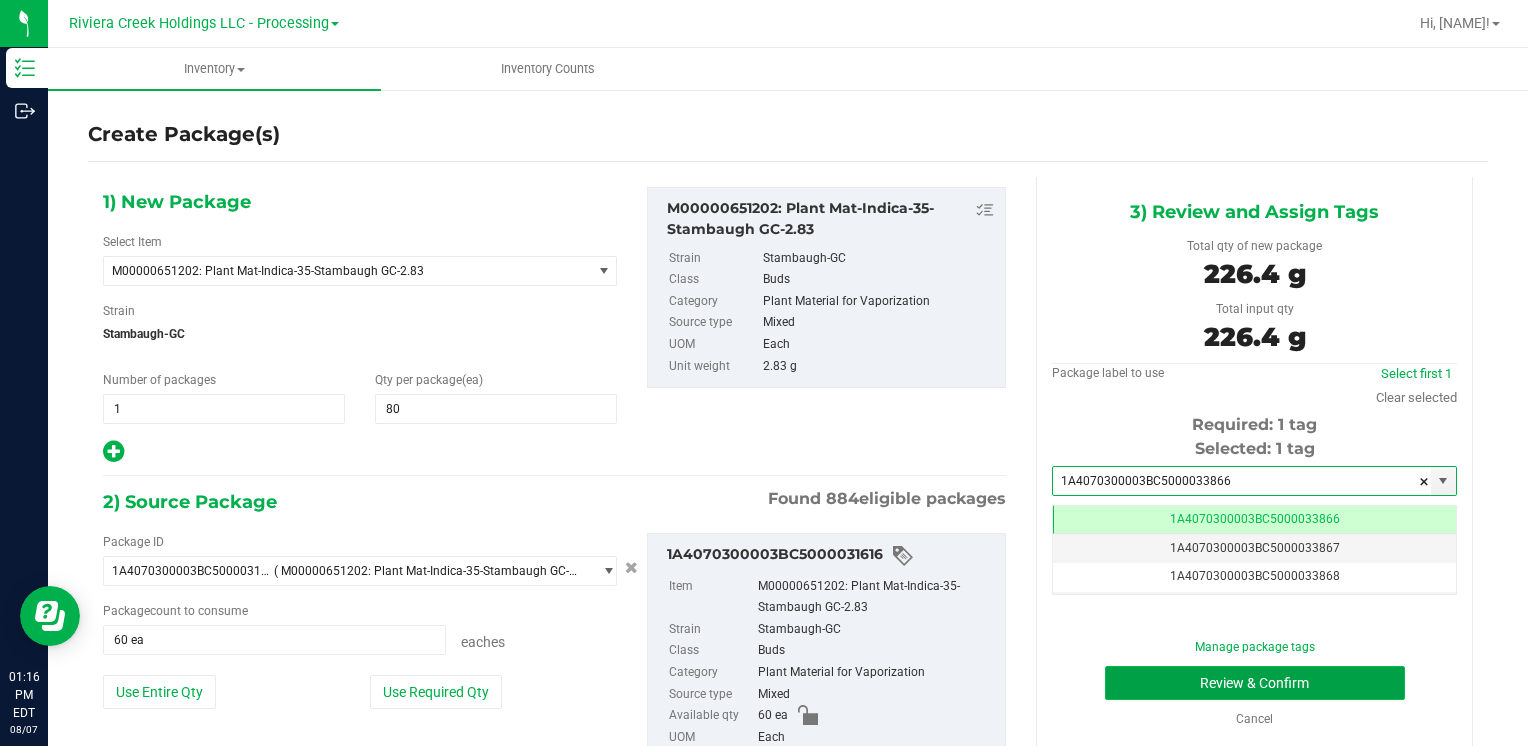 click on "Review & Confirm" at bounding box center (1255, 683) 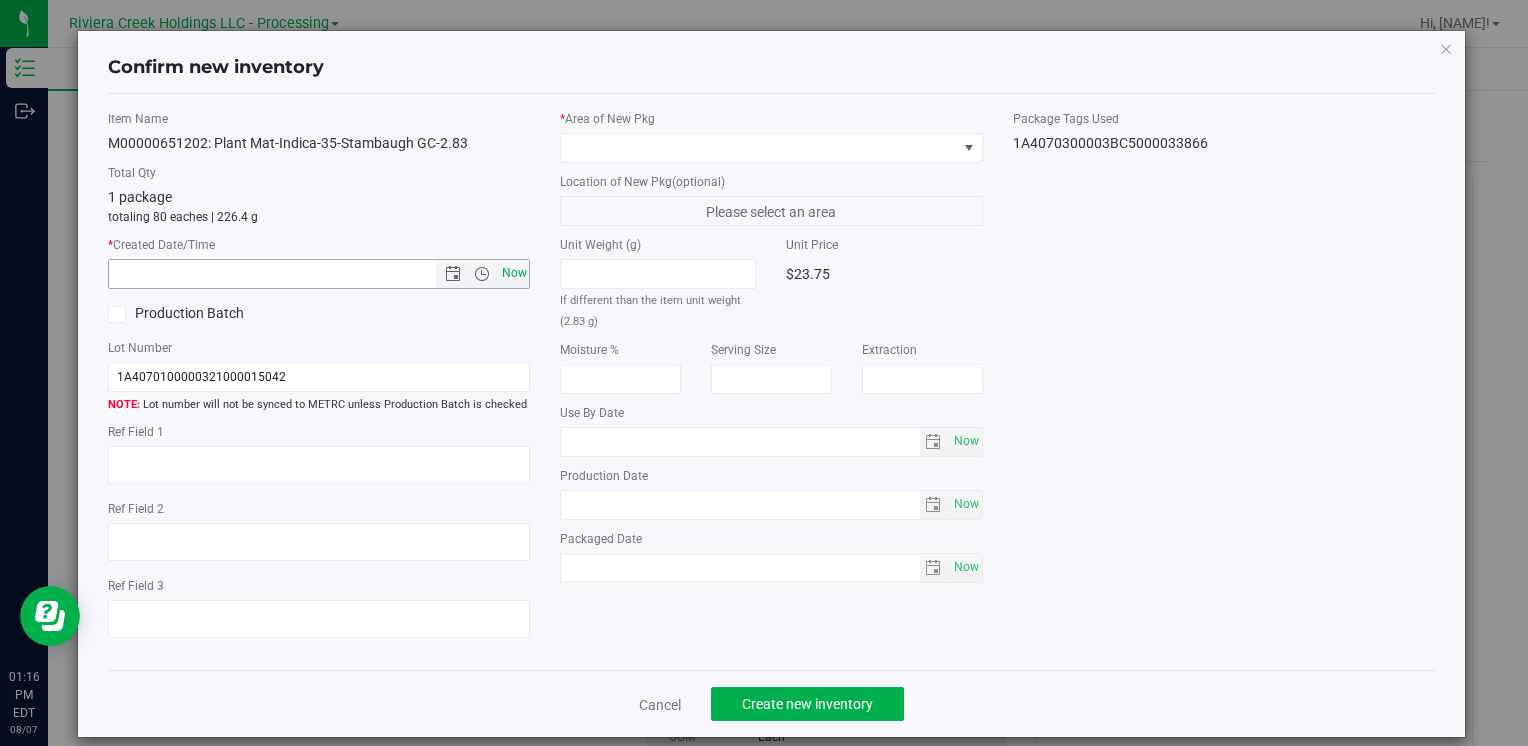 click on "Now" at bounding box center (514, 273) 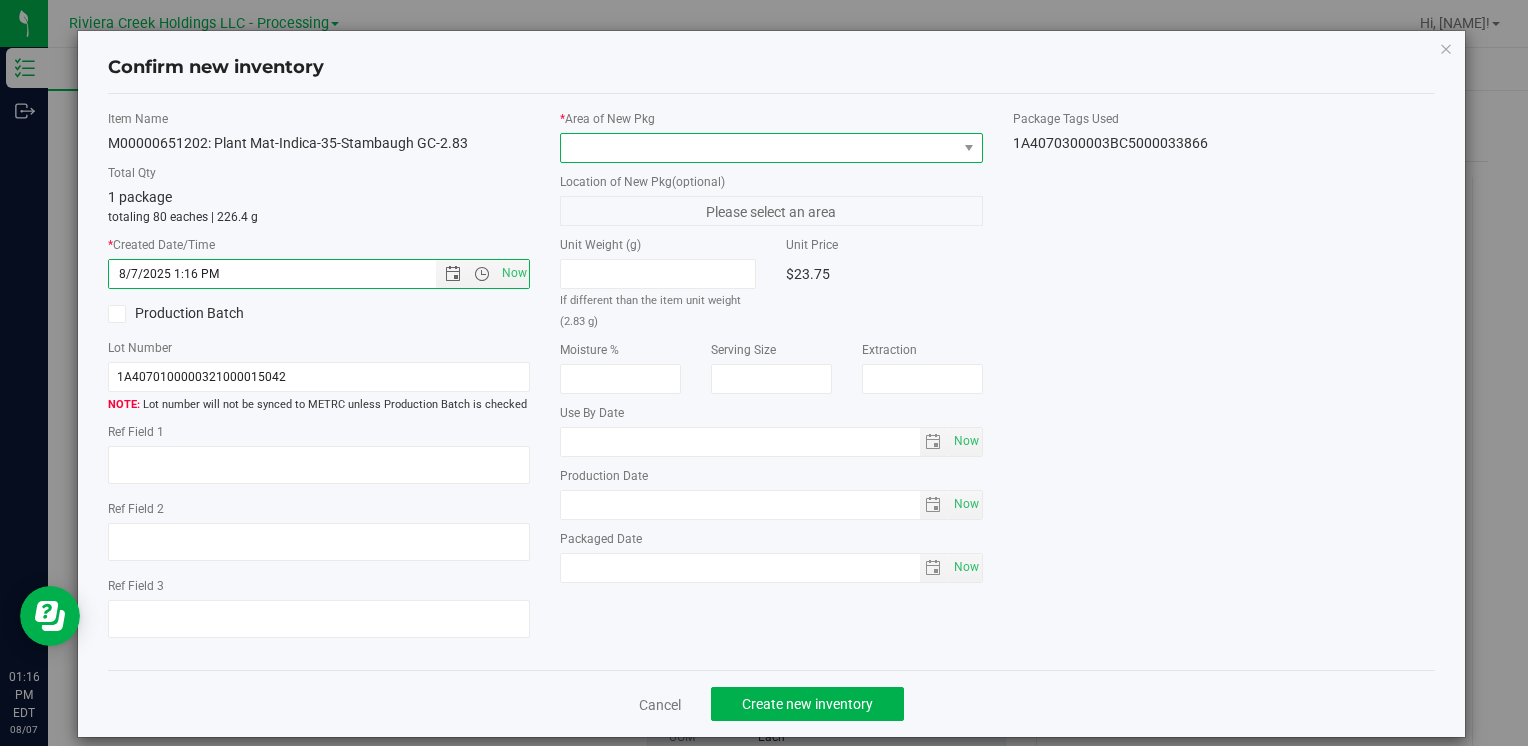 click at bounding box center (758, 148) 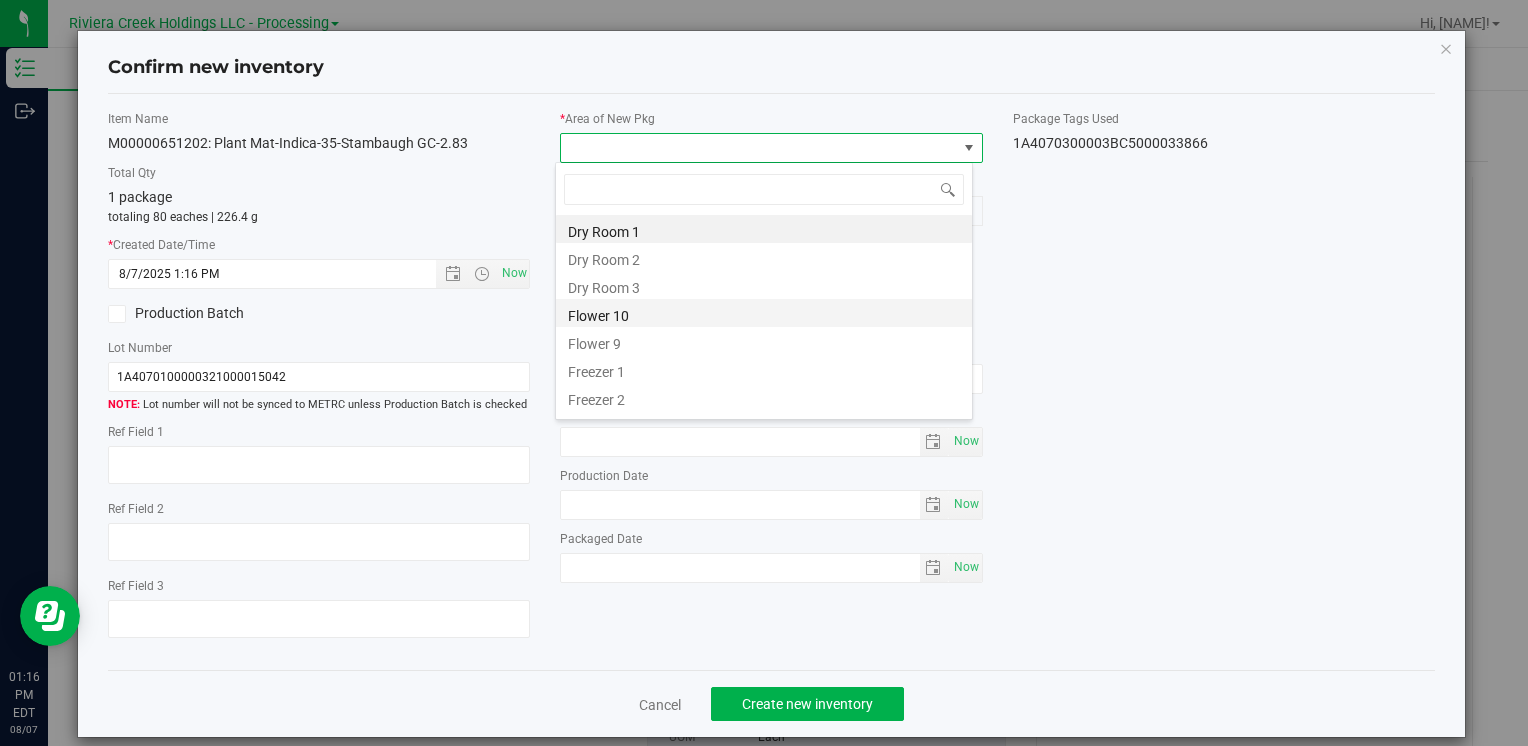 click on "Flower 10" at bounding box center [764, 313] 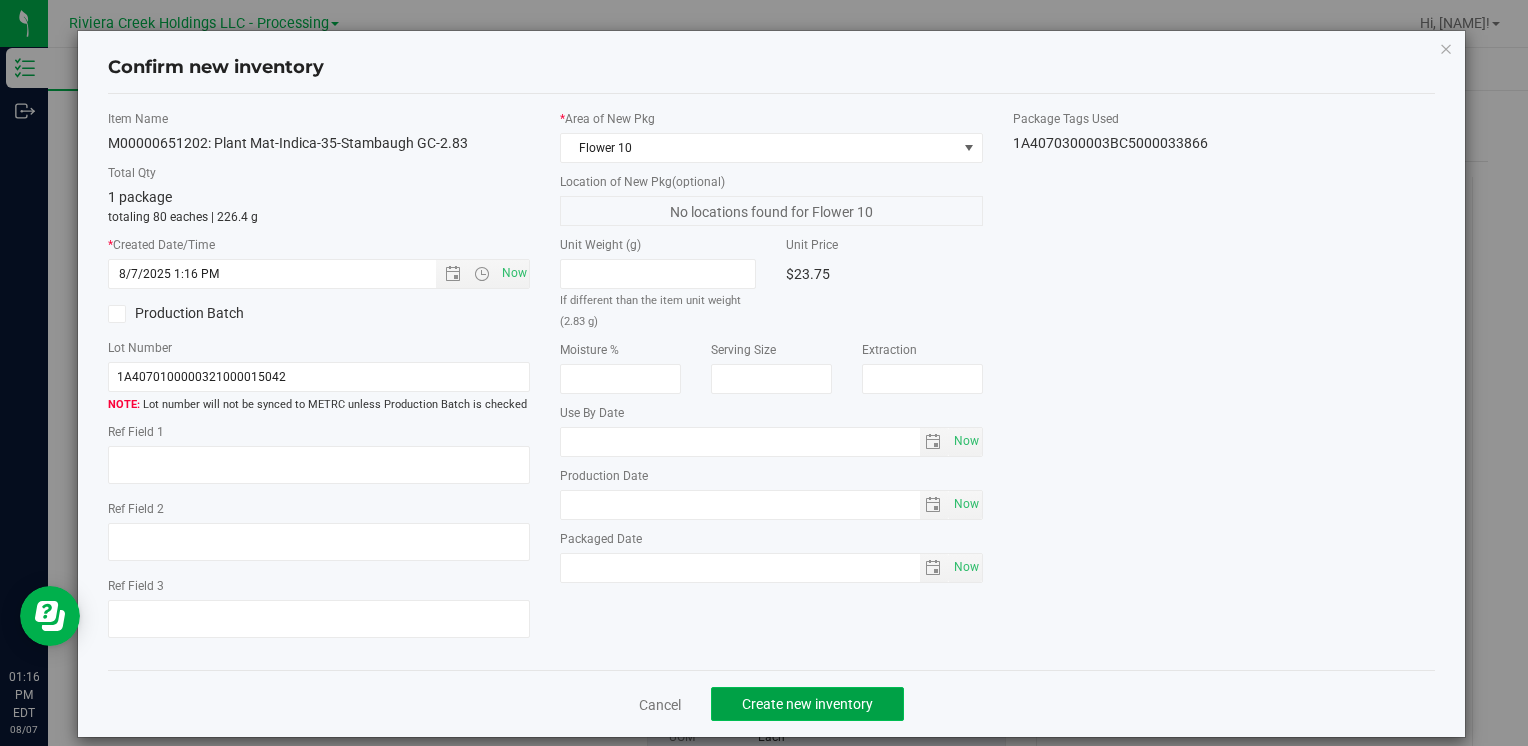 click on "Create new inventory" 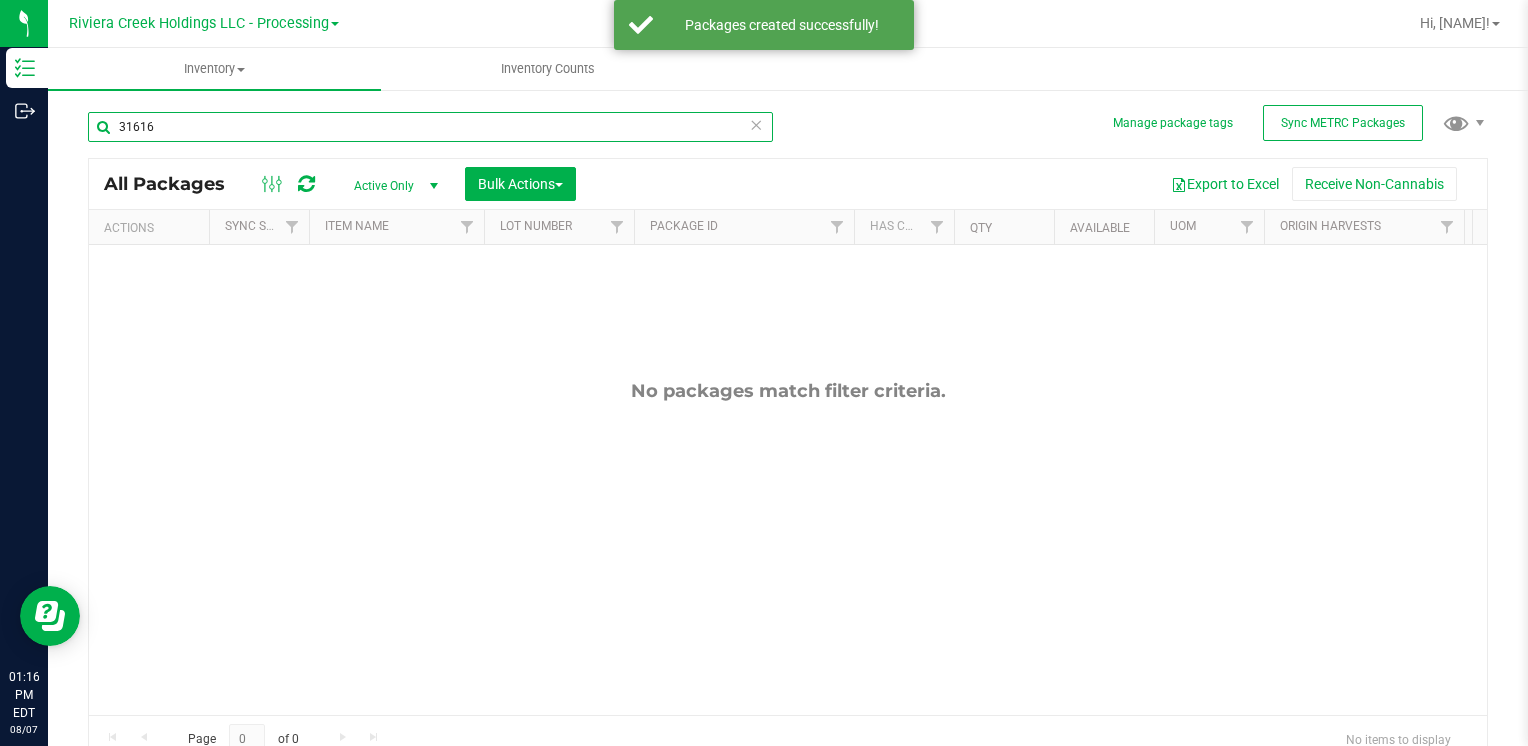 click on "31616" at bounding box center [430, 127] 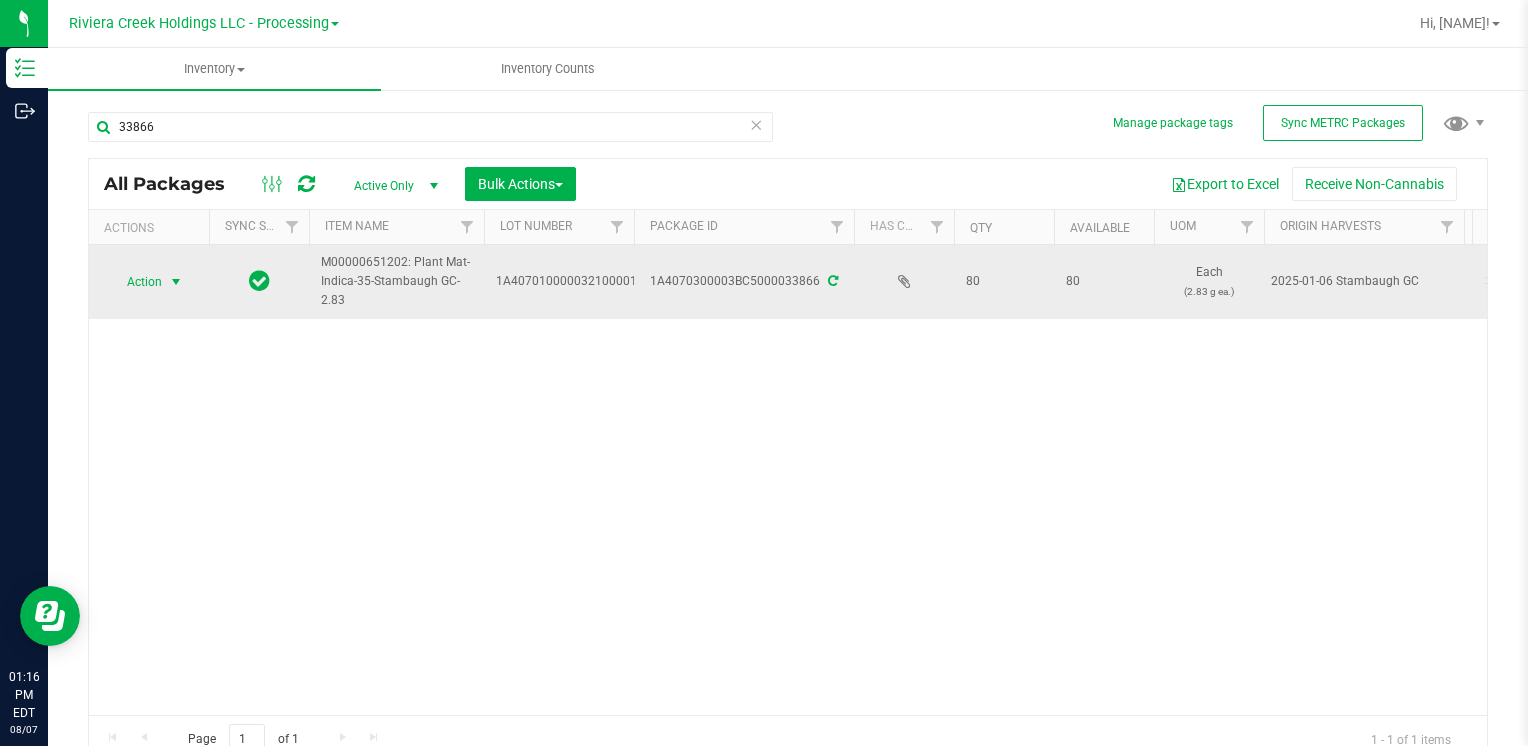 click on "Action" at bounding box center [136, 282] 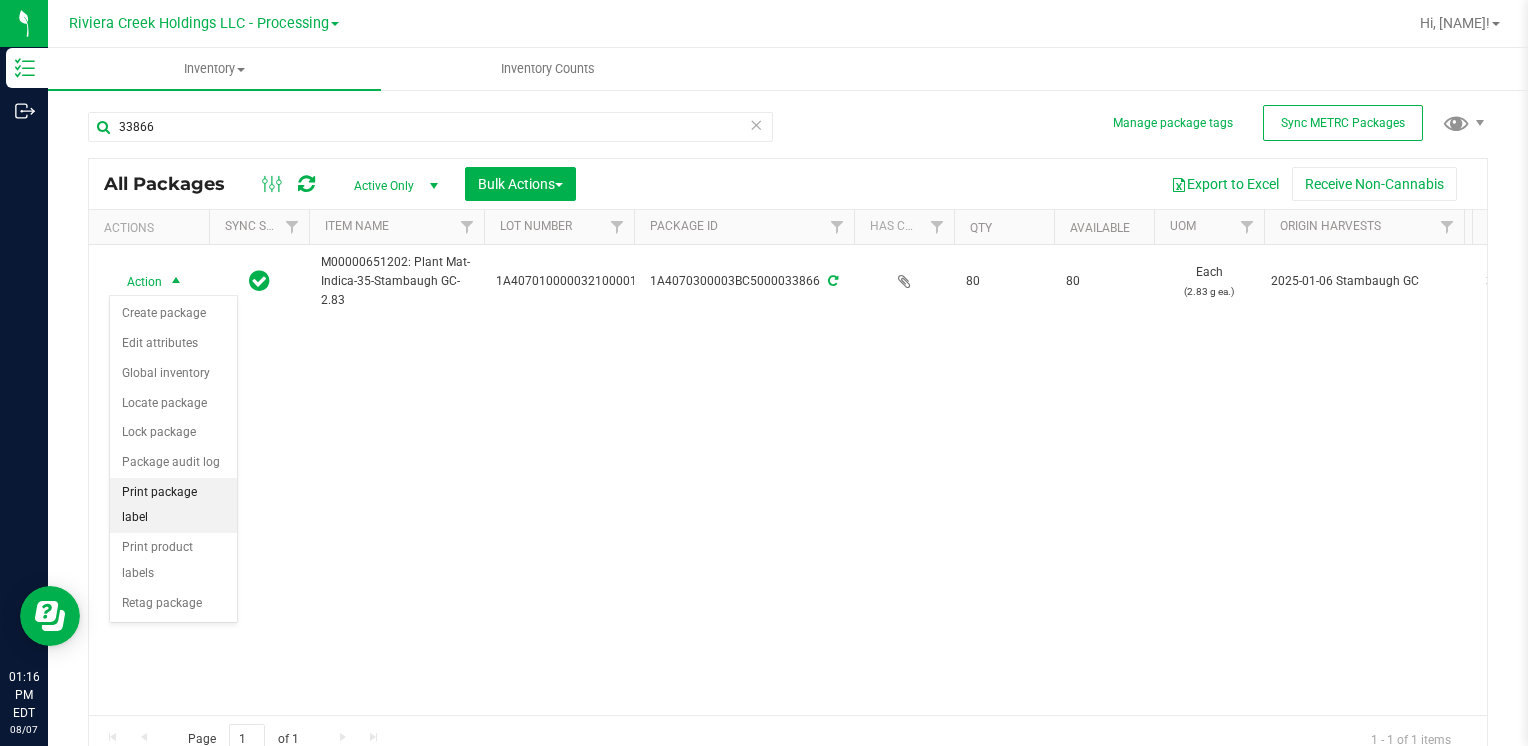 click on "Print package label" at bounding box center [173, 505] 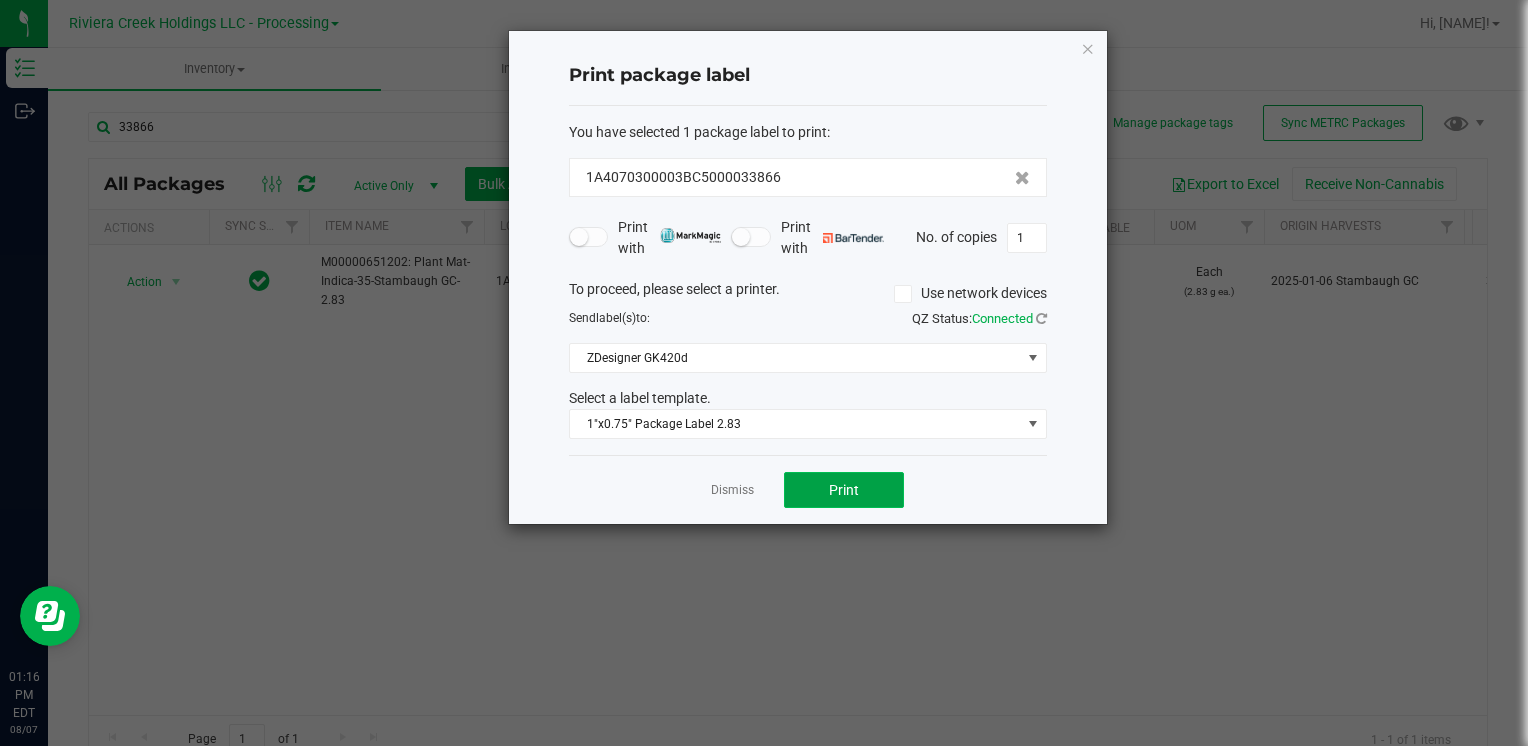 click on "Print" 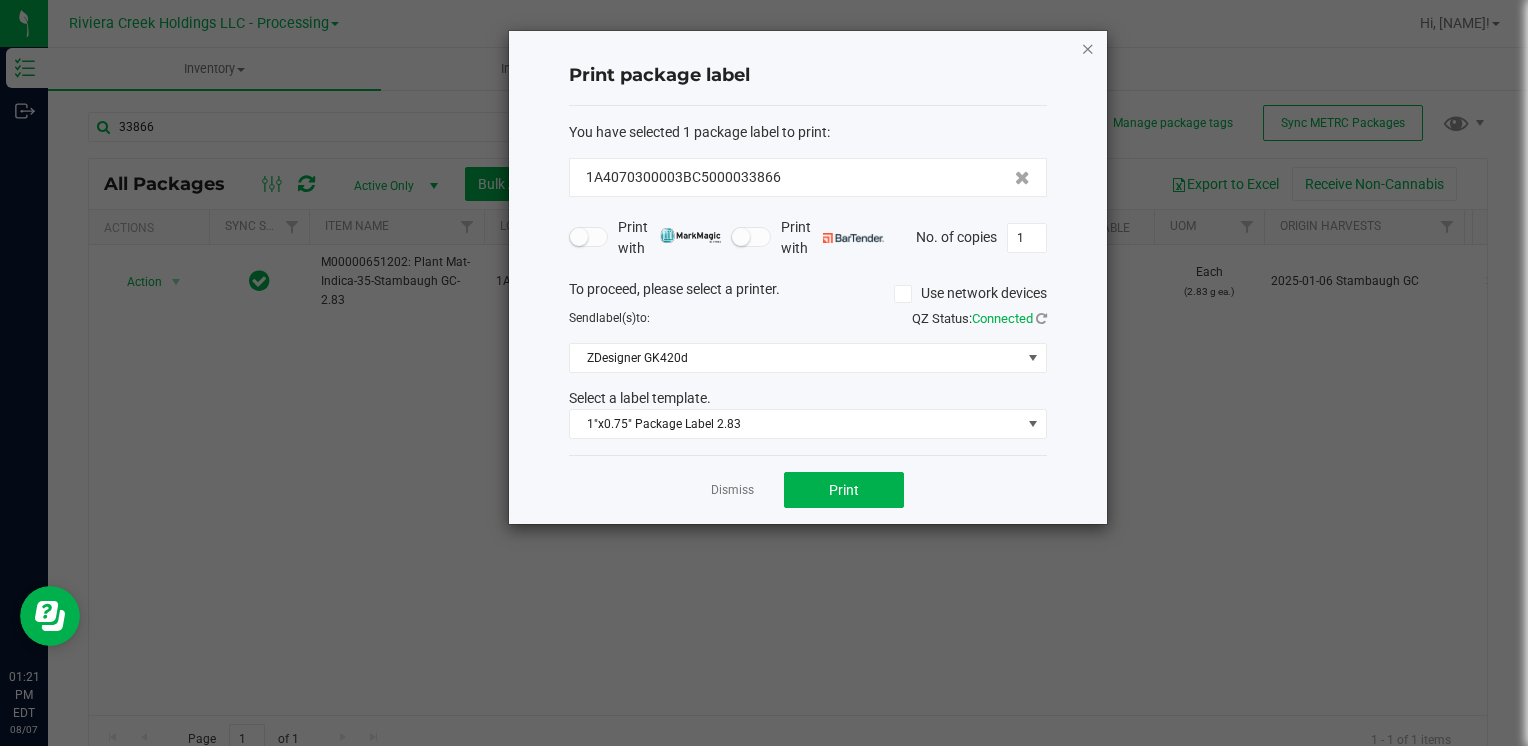 click 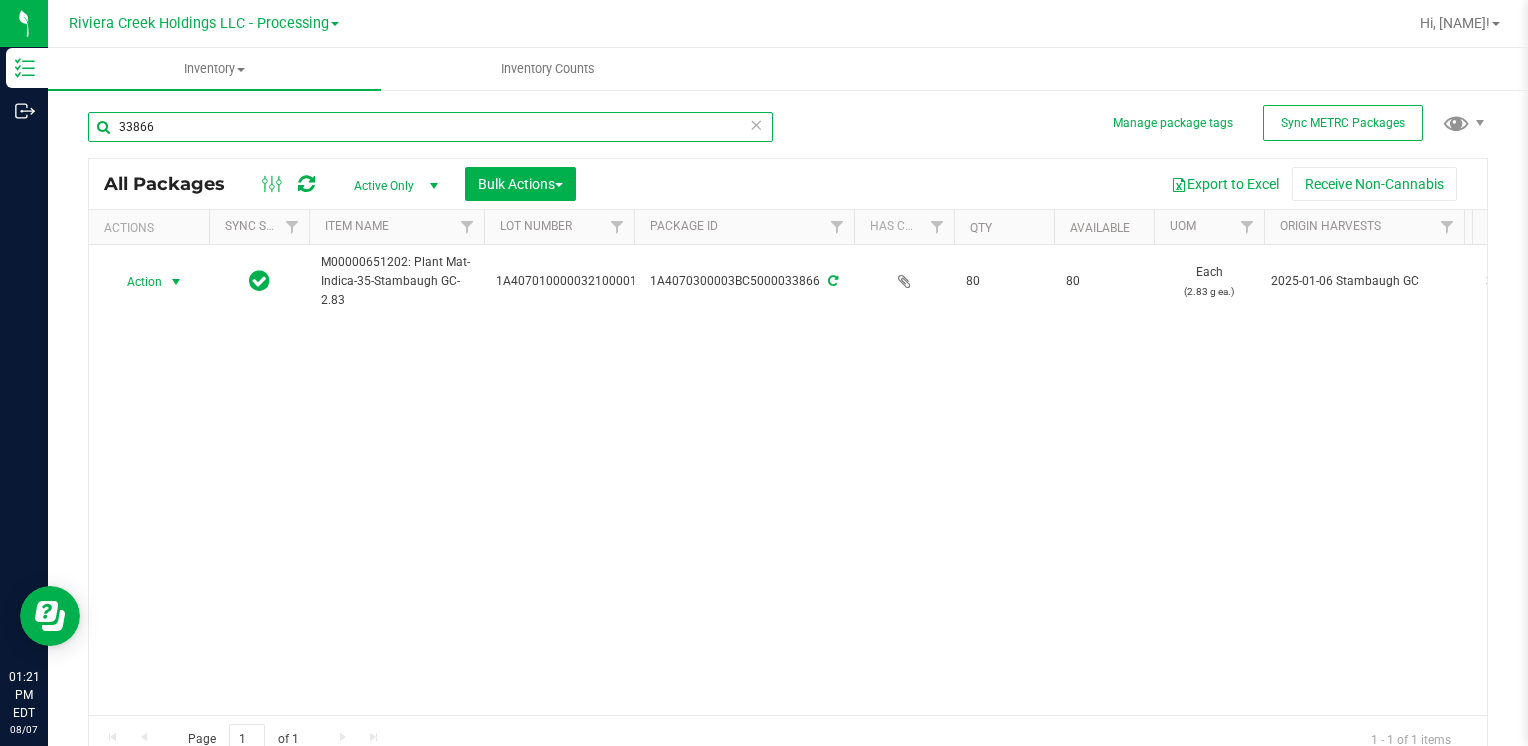 click on "33866" at bounding box center [430, 127] 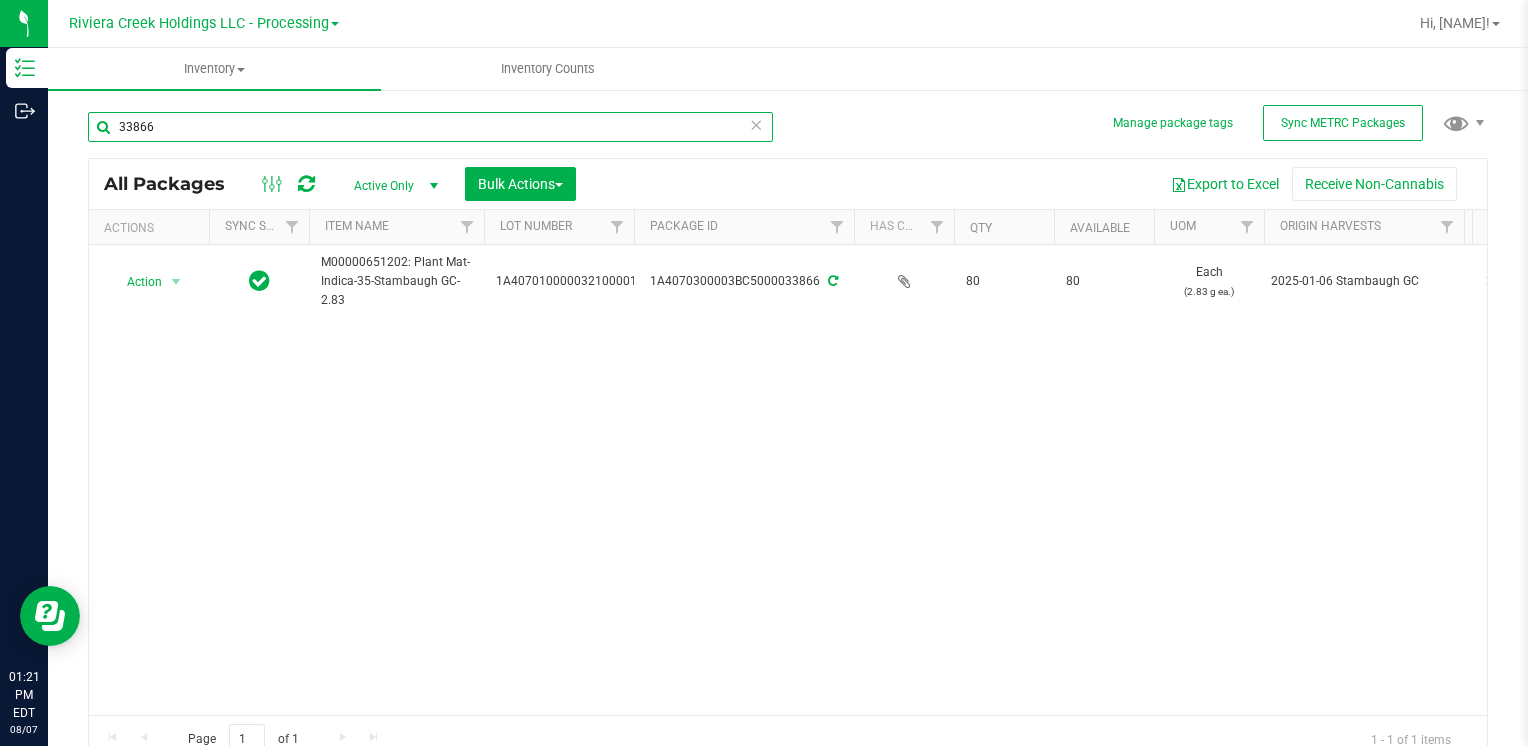 click on "33866" at bounding box center [430, 127] 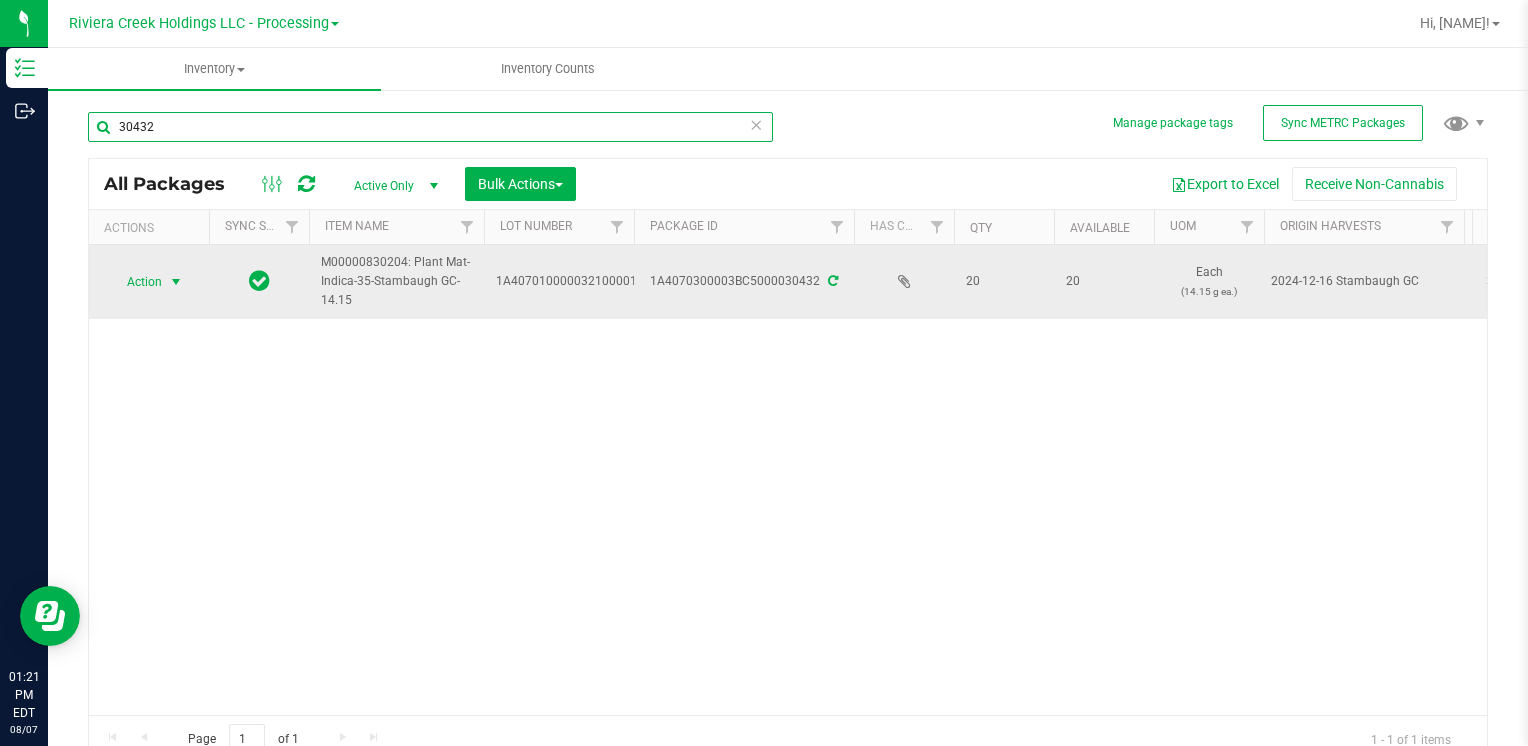 type on "30432" 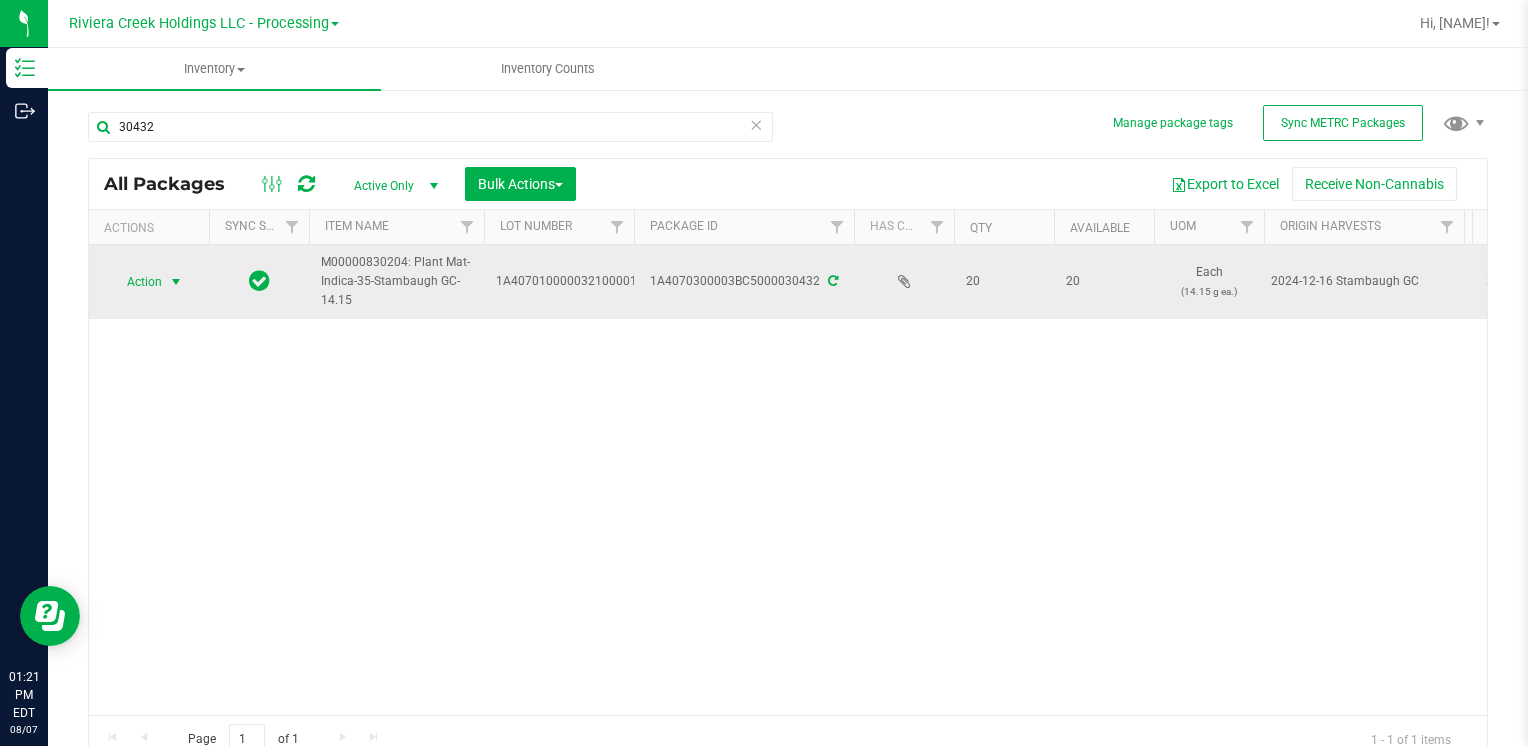 click on "Action" at bounding box center (136, 282) 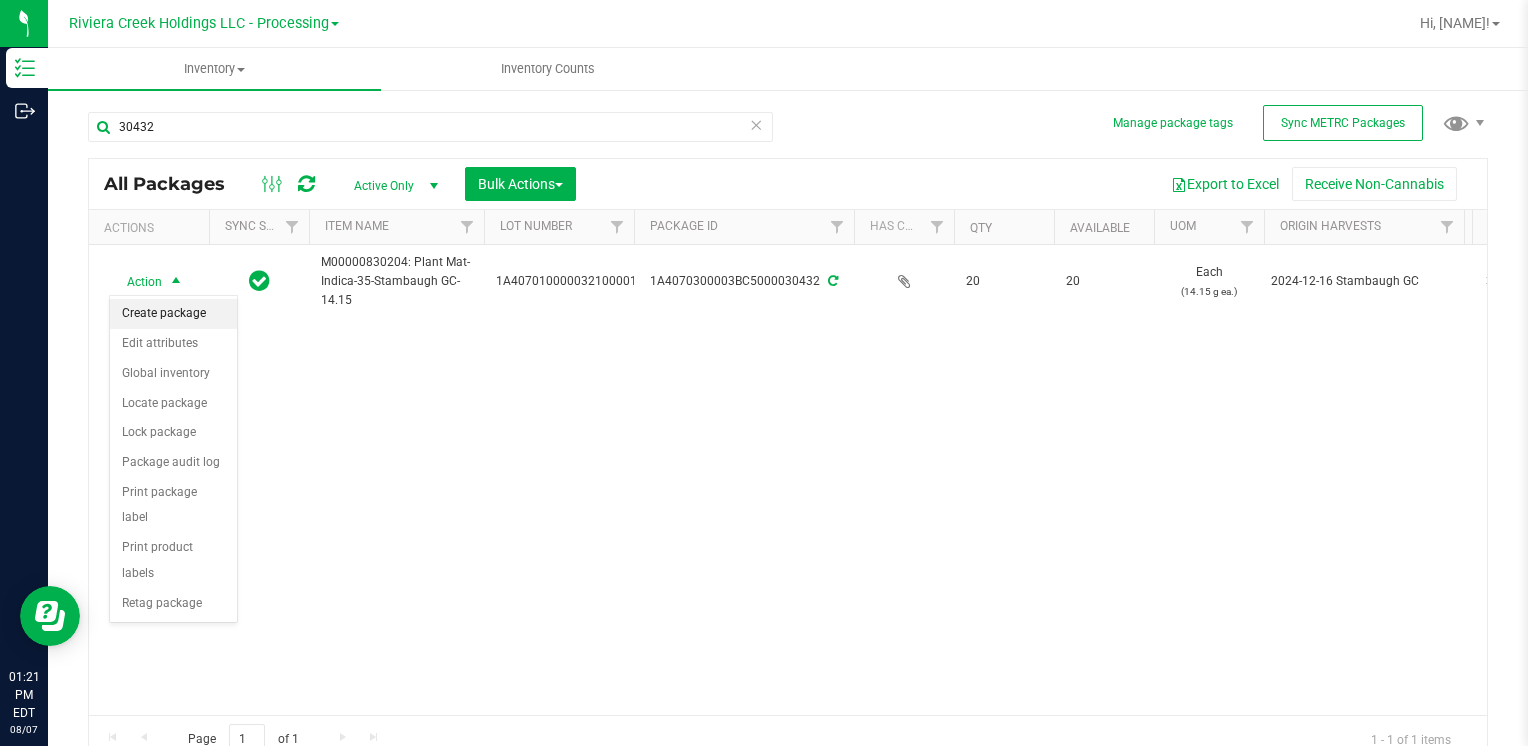 click on "Create package" at bounding box center [173, 314] 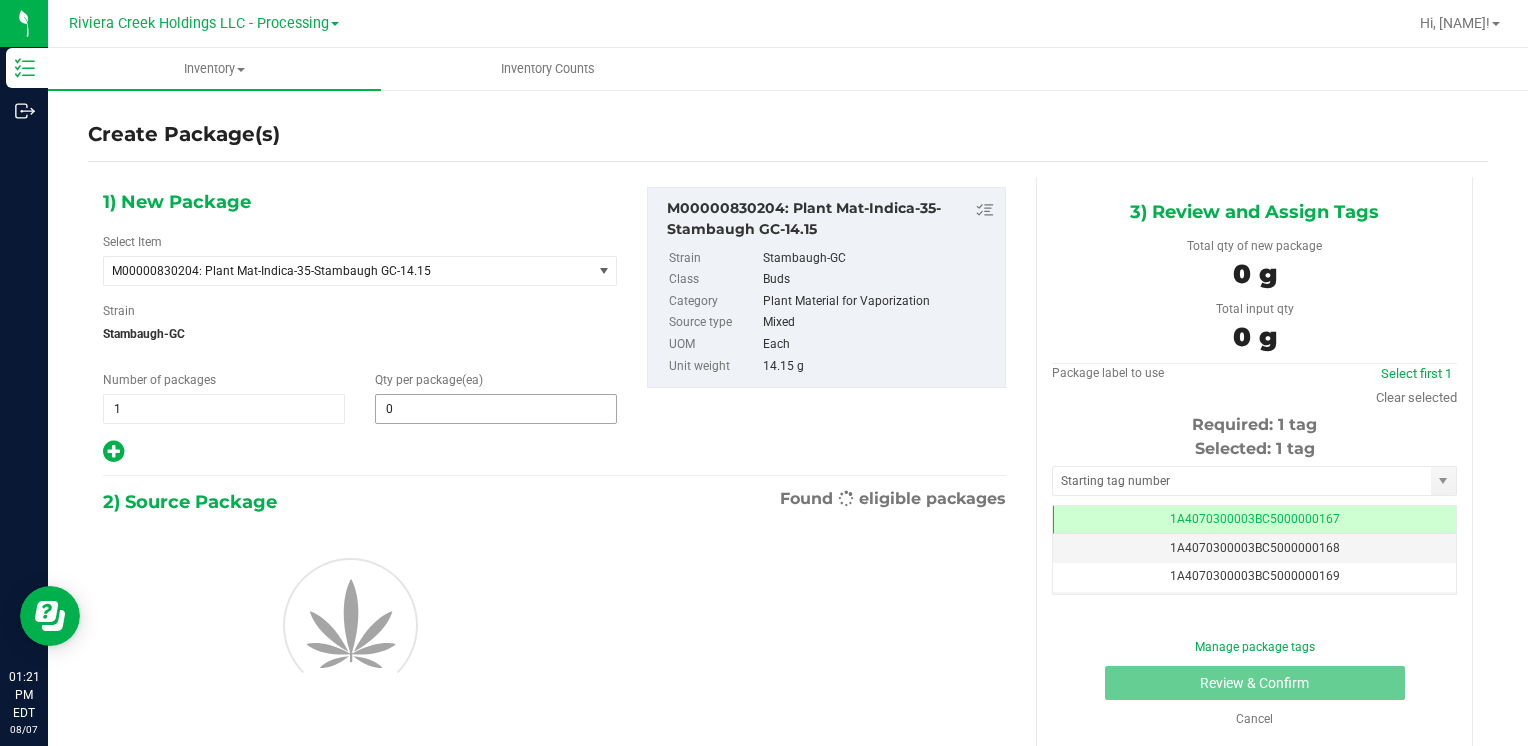 scroll, scrollTop: 0, scrollLeft: 0, axis: both 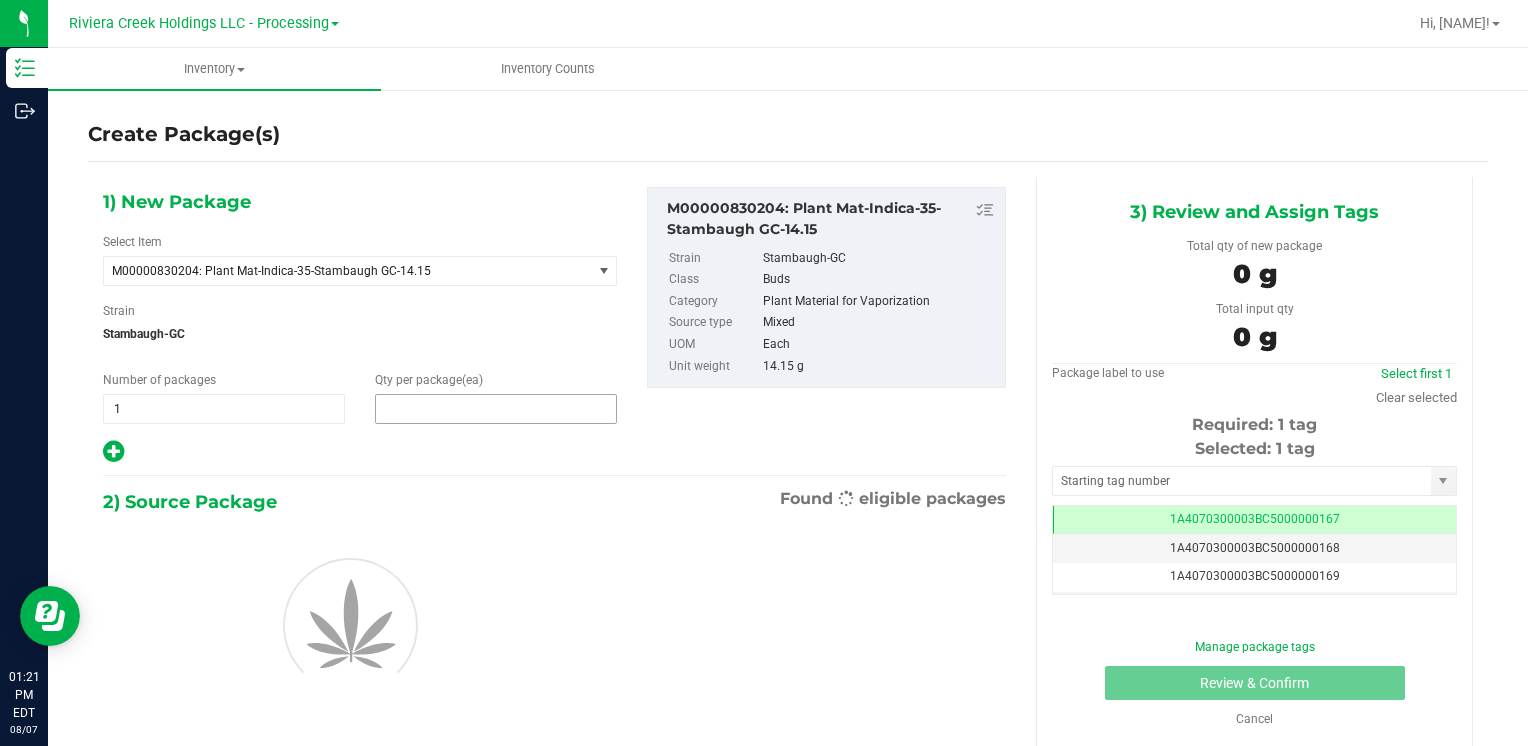 click at bounding box center (496, 409) 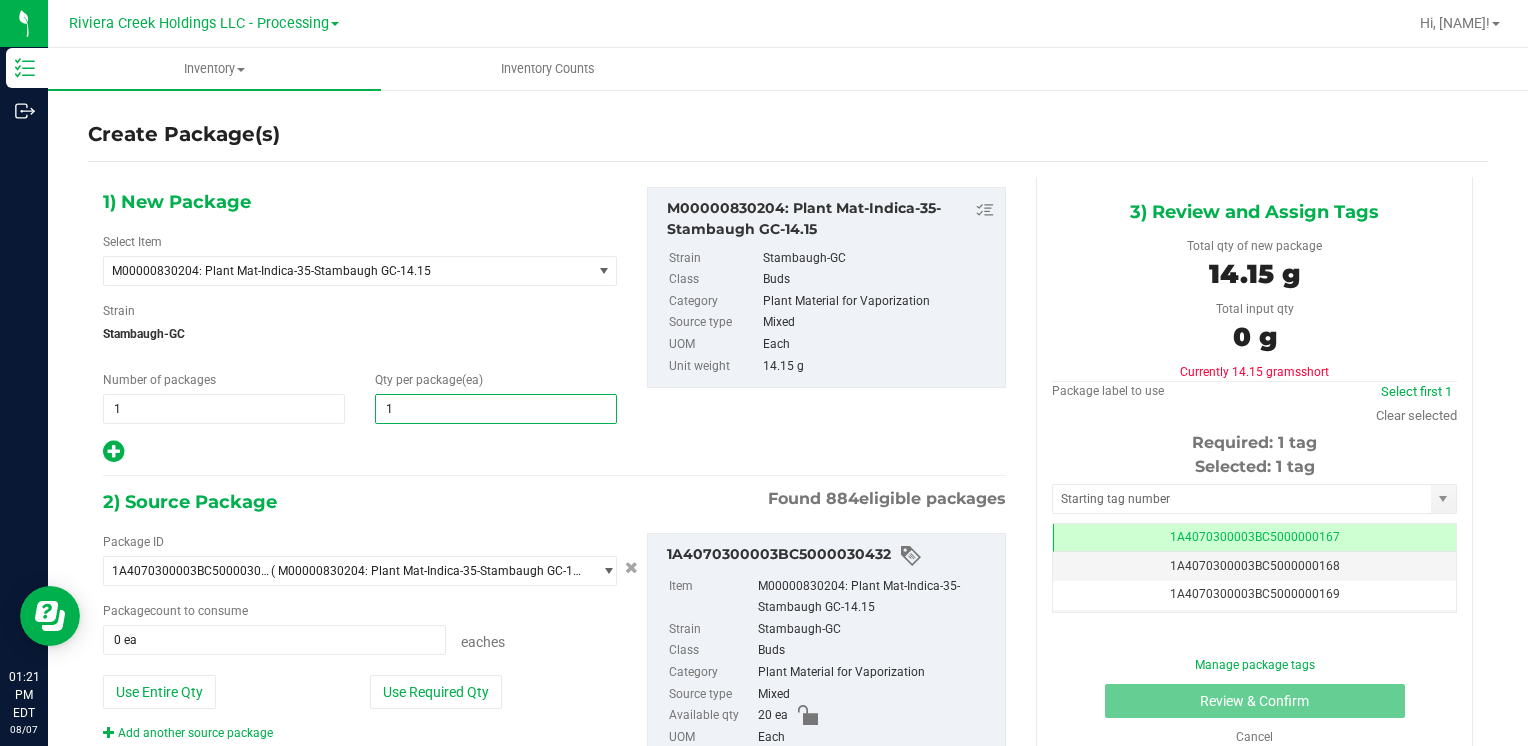 type on "12" 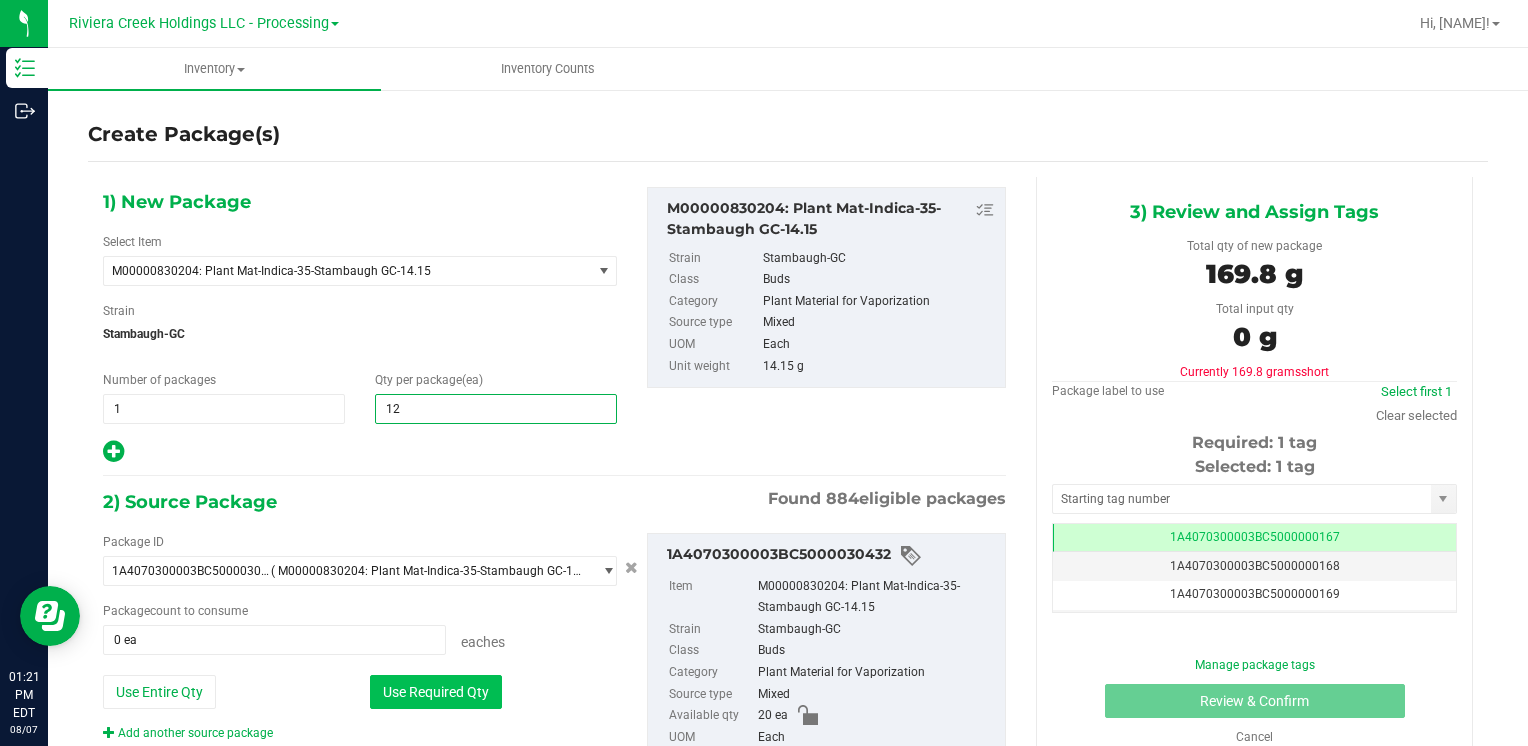 type on "12" 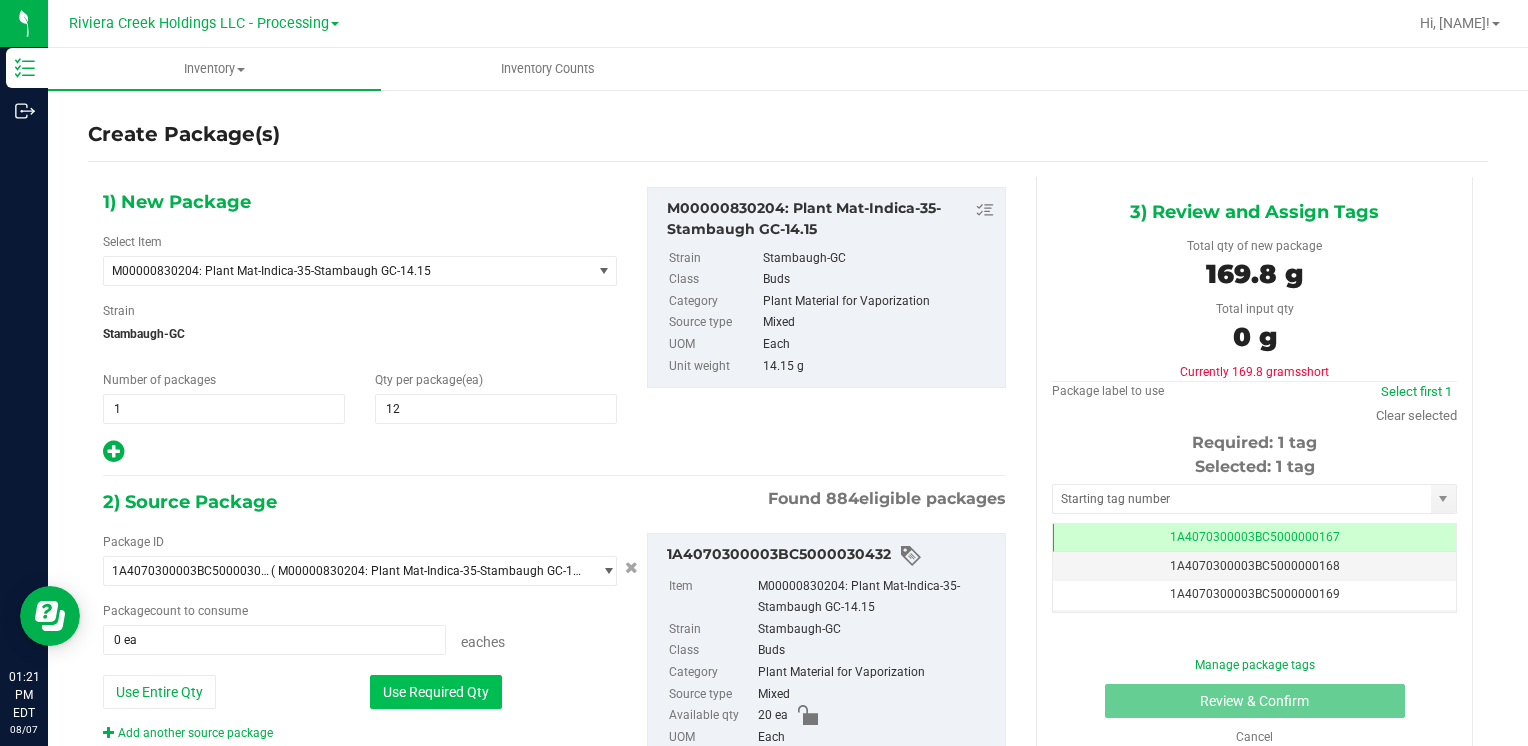 click on "Use Required Qty" at bounding box center [436, 692] 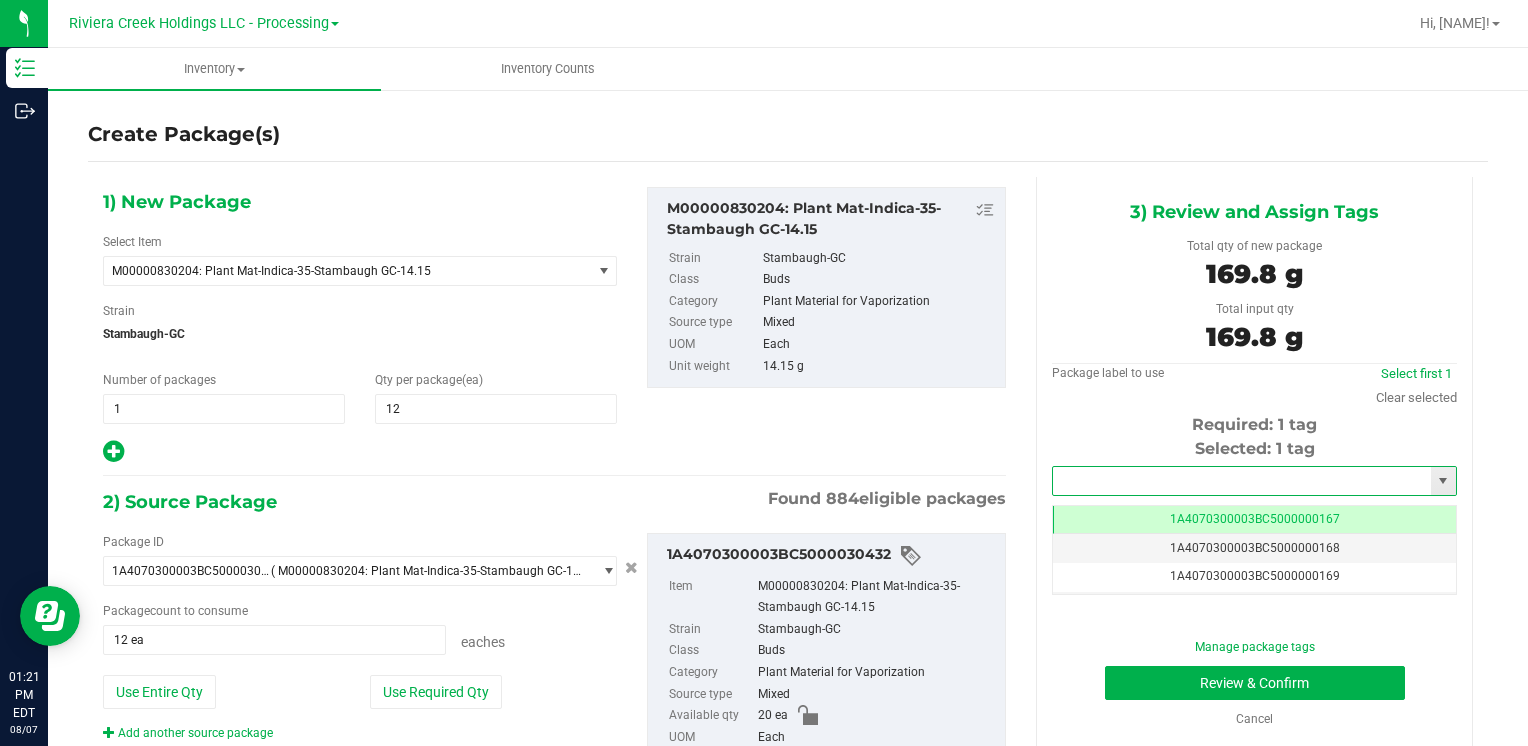 click at bounding box center (1242, 481) 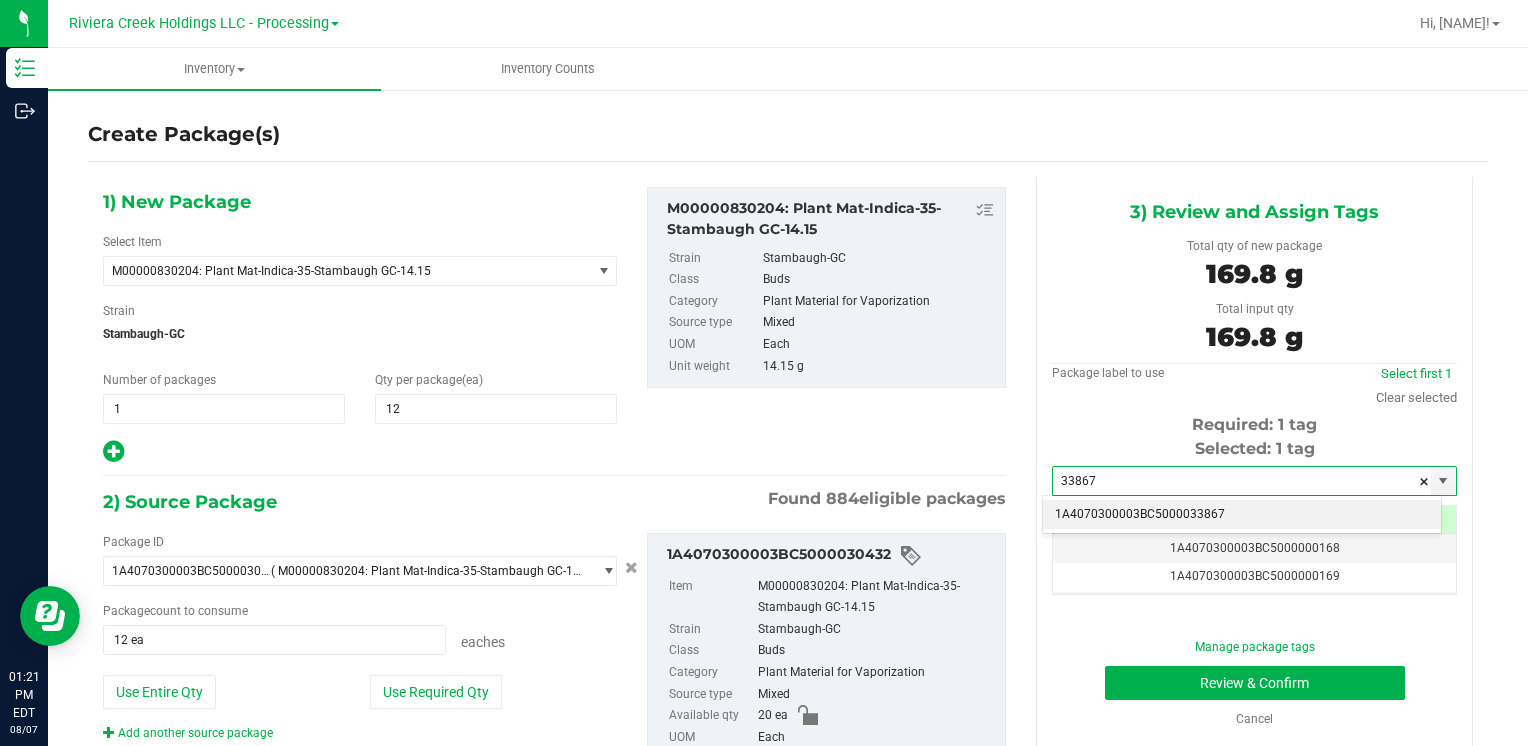 click on "1A4070300003BC5000033867" at bounding box center [1242, 515] 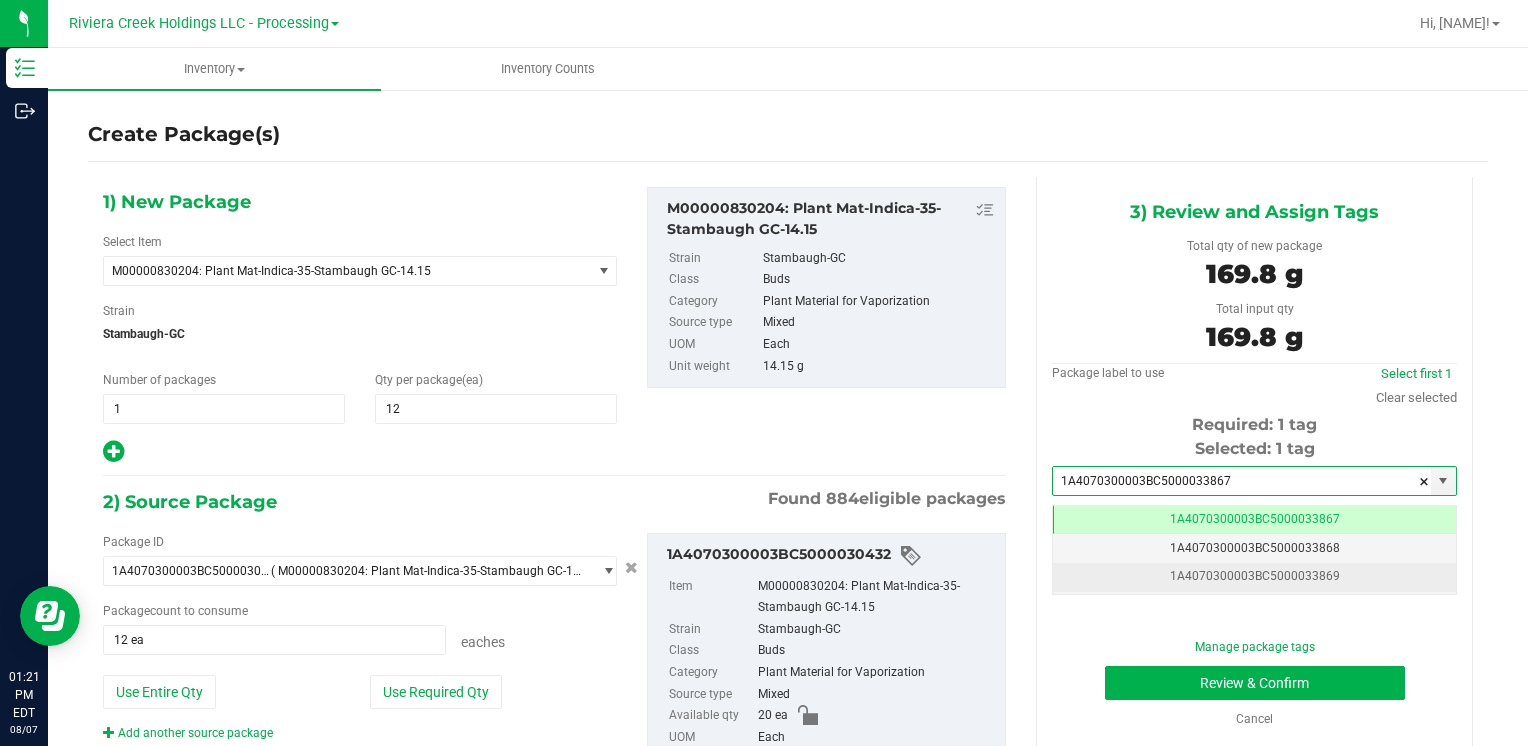 scroll, scrollTop: 0, scrollLeft: 0, axis: both 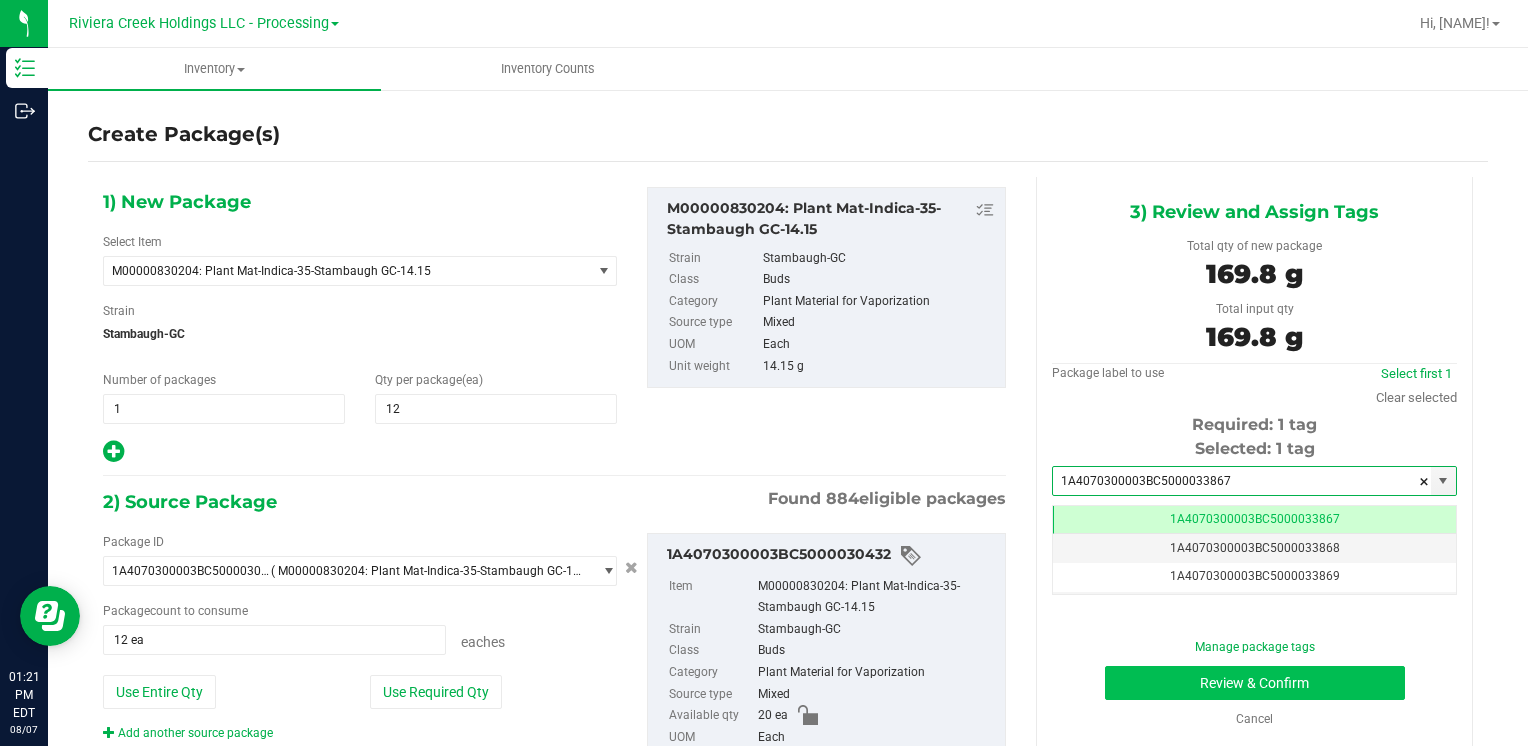 type on "1A4070300003BC5000033867" 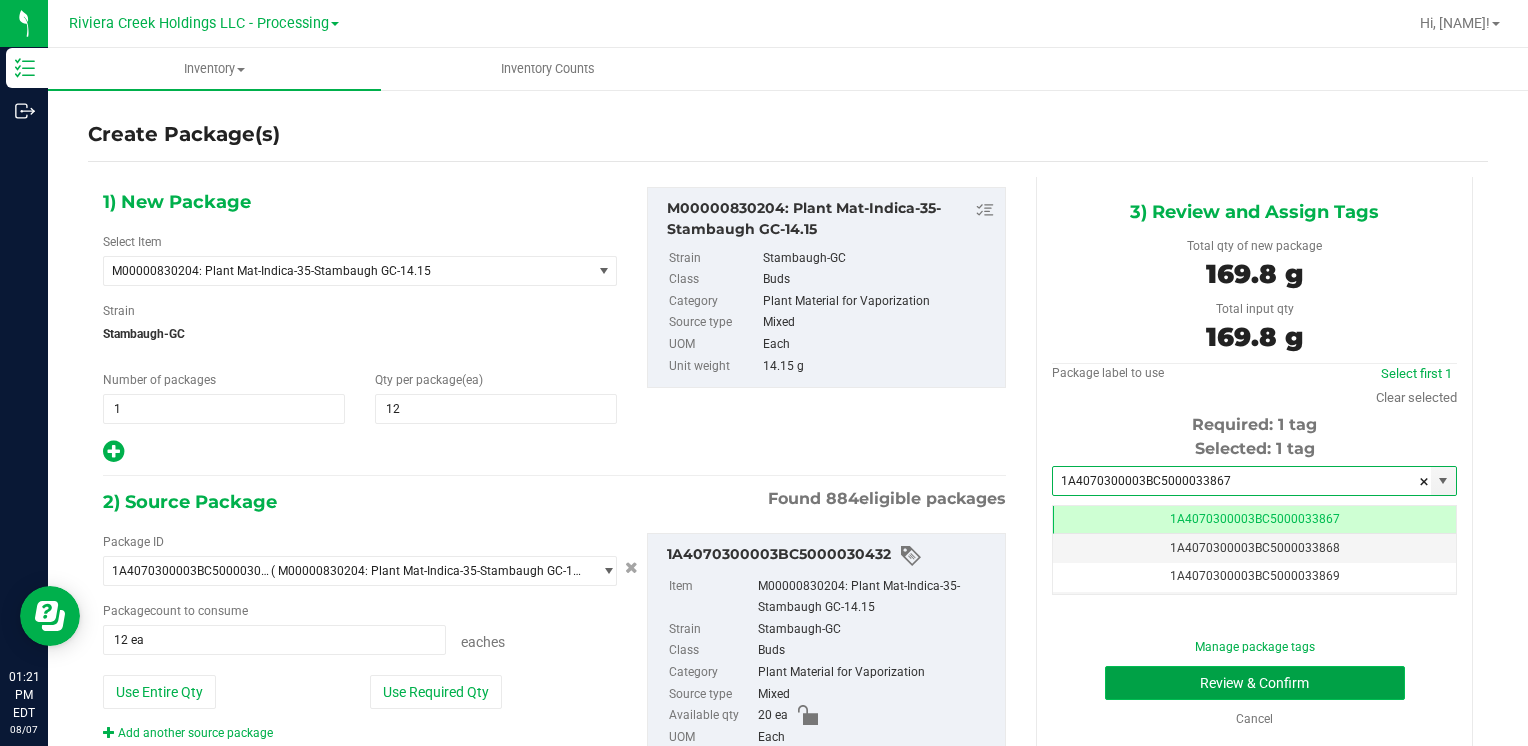 click on "Review & Confirm" at bounding box center [1255, 683] 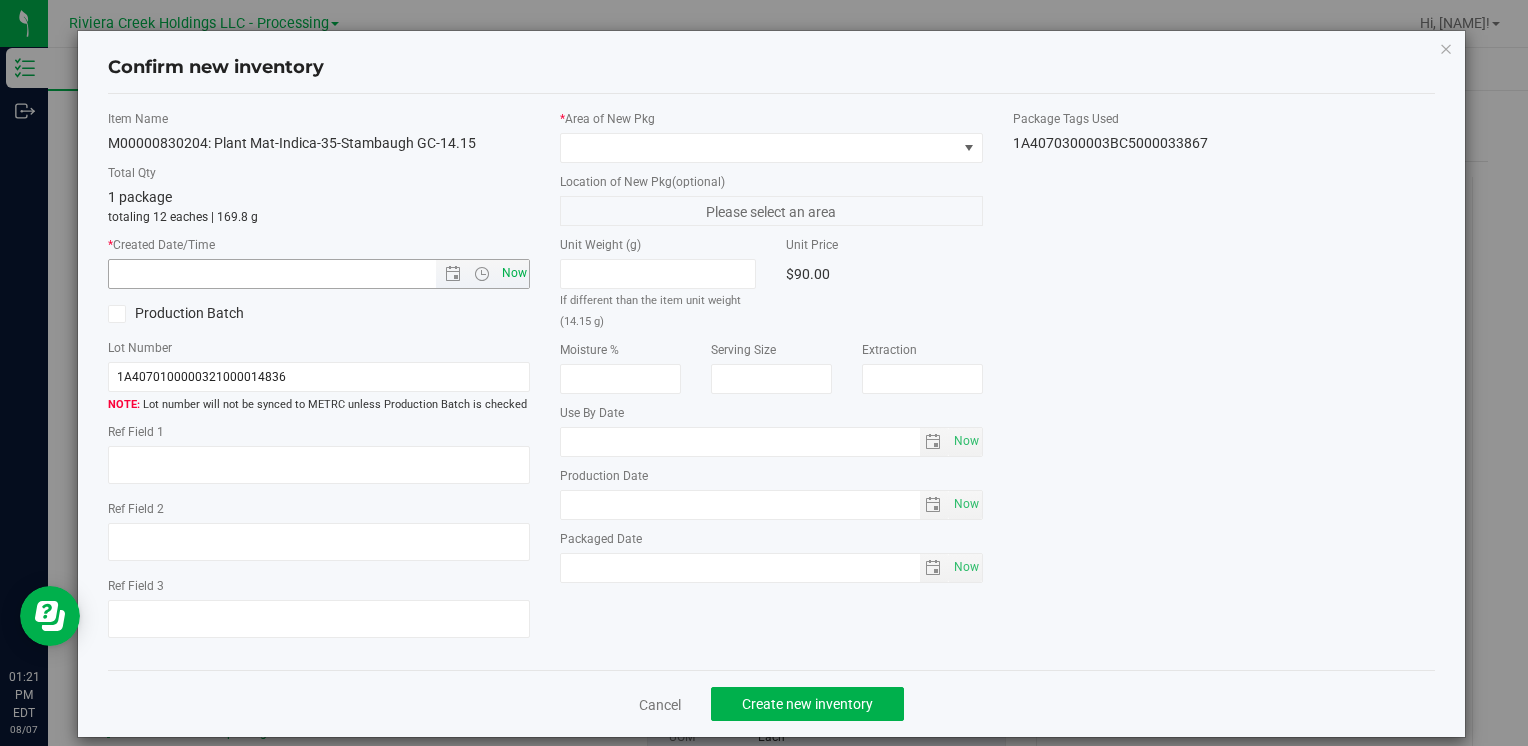 click on "Now" at bounding box center [514, 273] 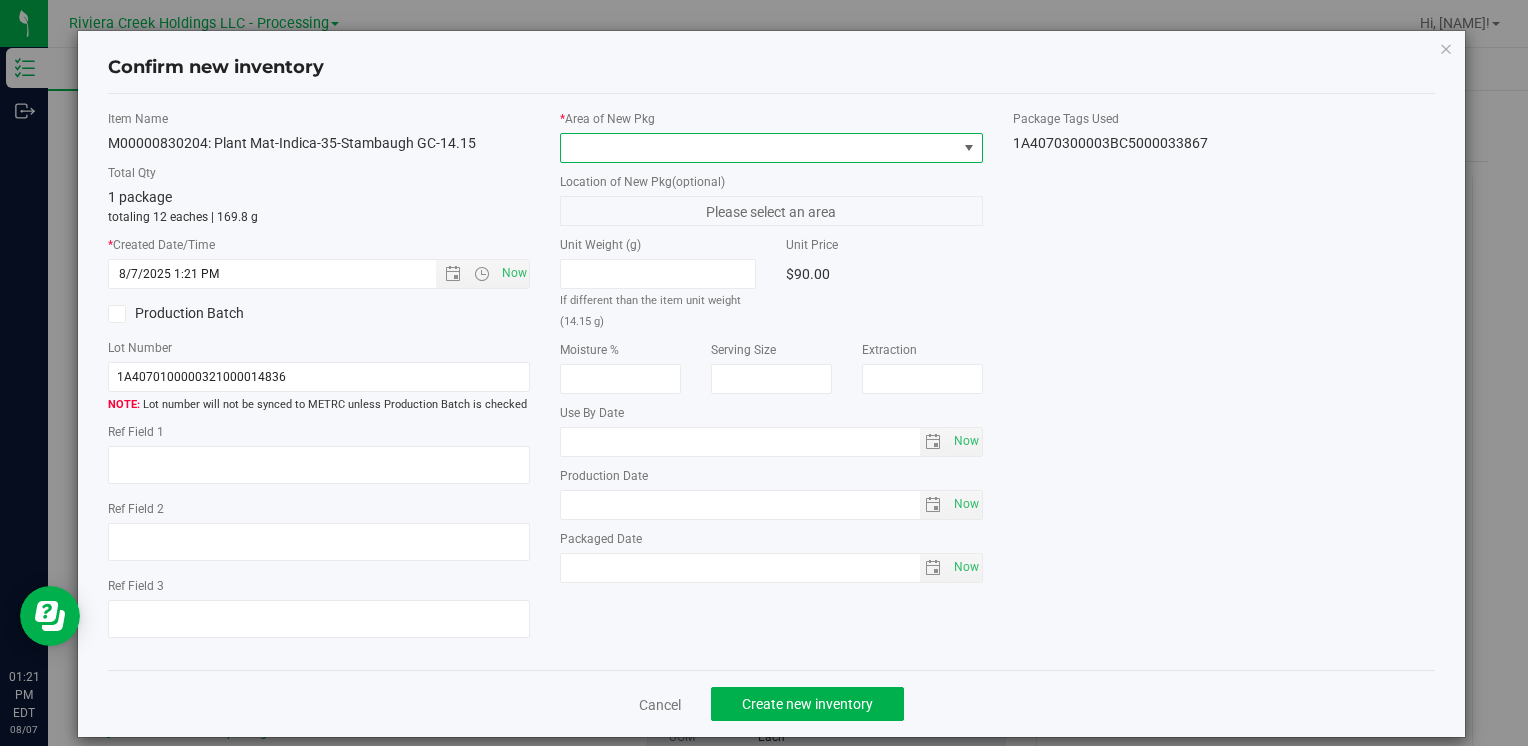 click at bounding box center [758, 148] 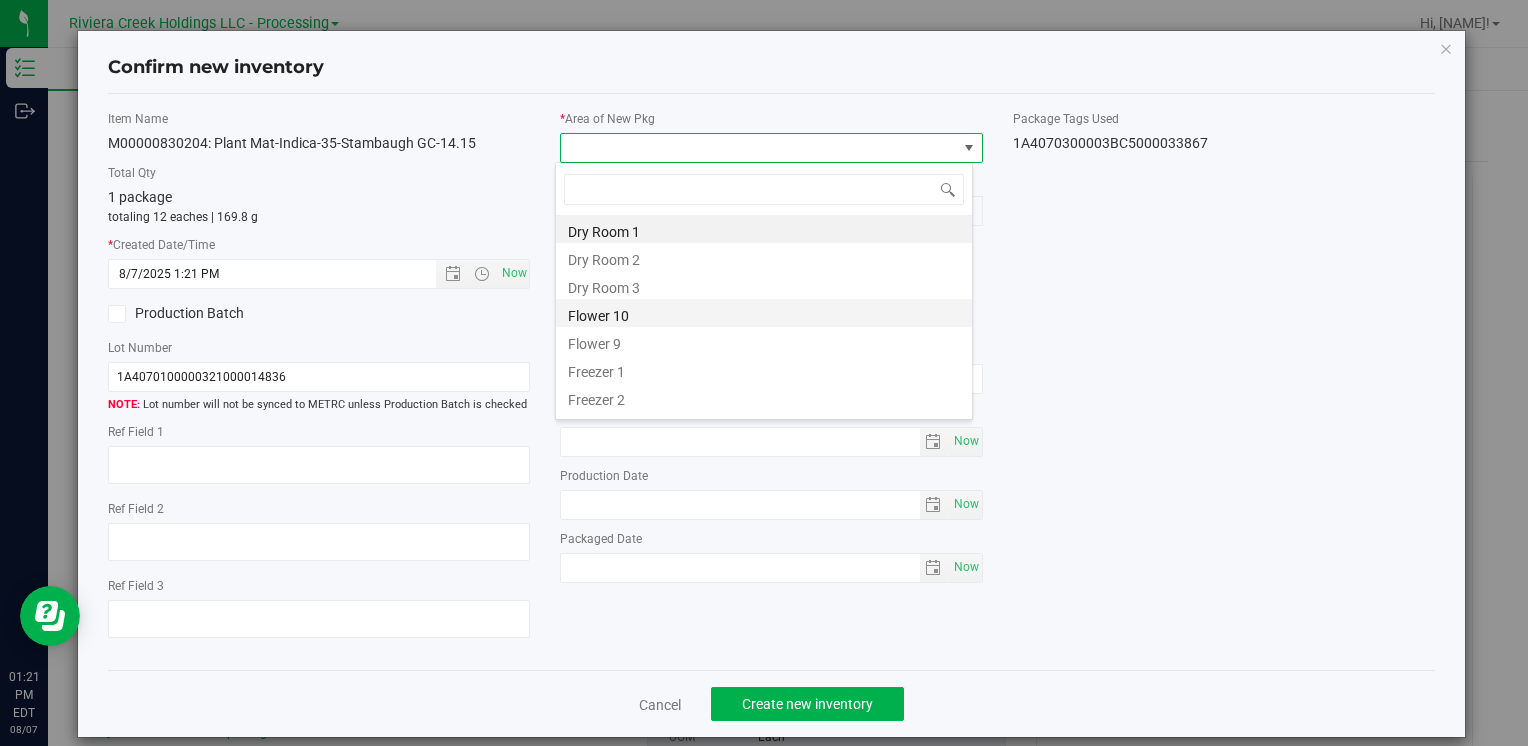 click on "Flower 10" at bounding box center [764, 313] 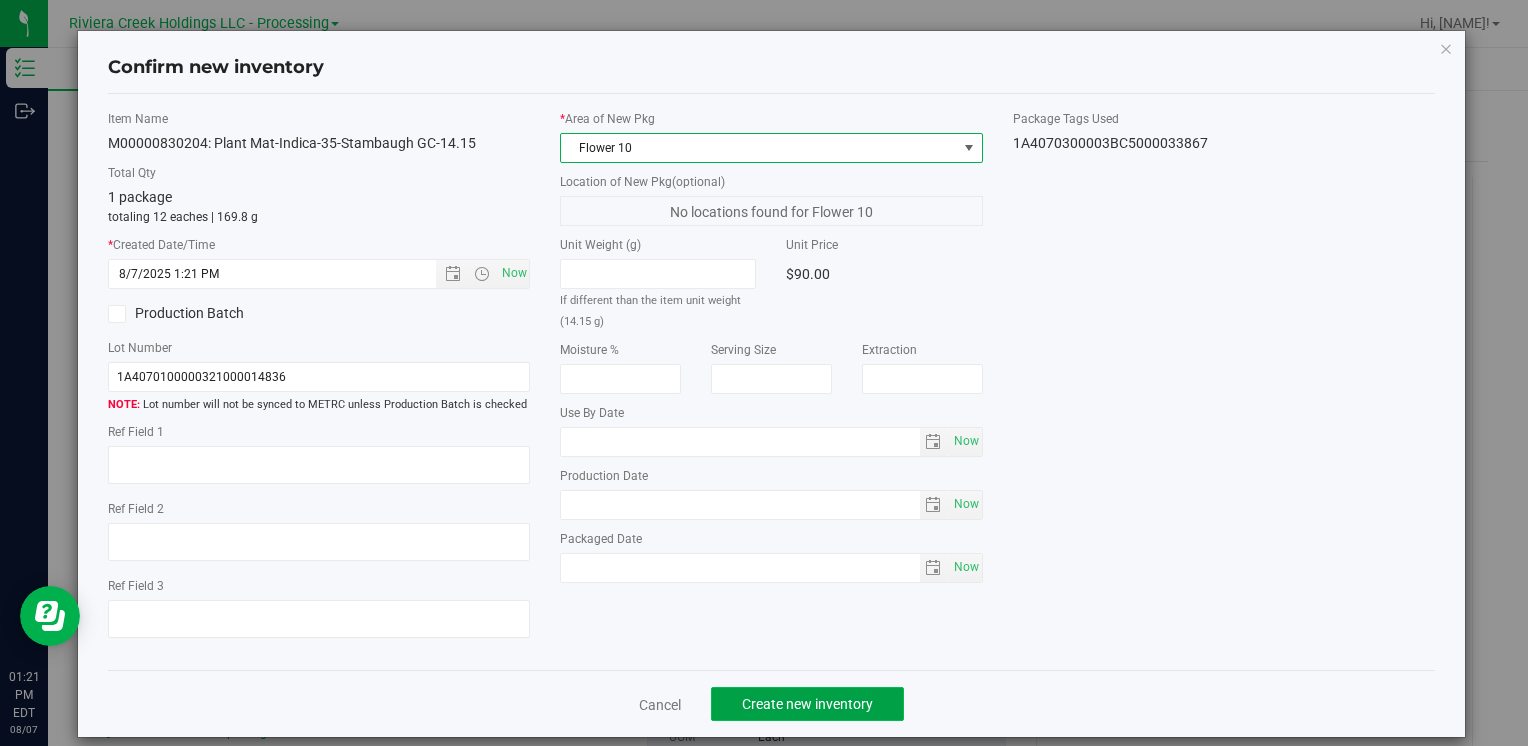 click on "Create new inventory" 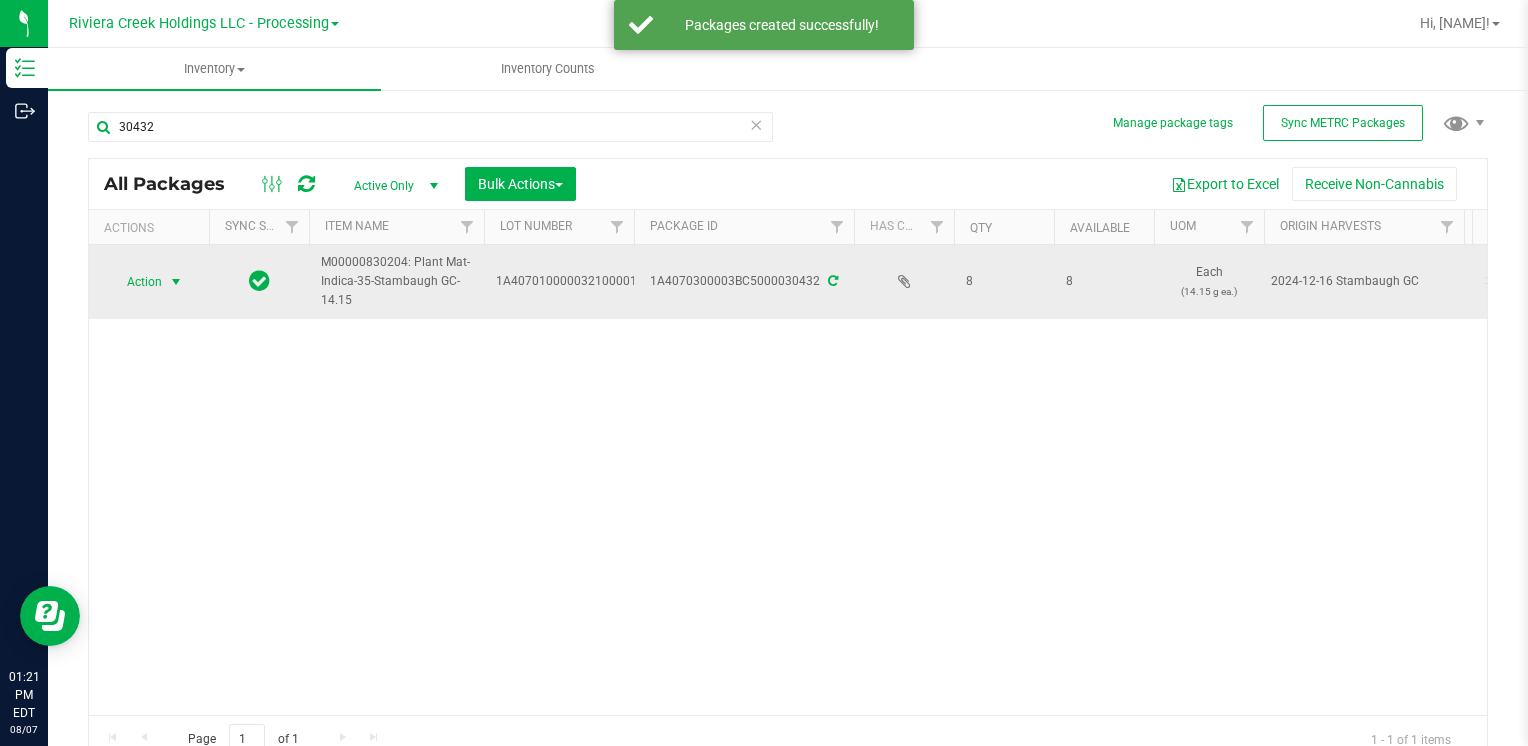 click on "Action" at bounding box center [136, 282] 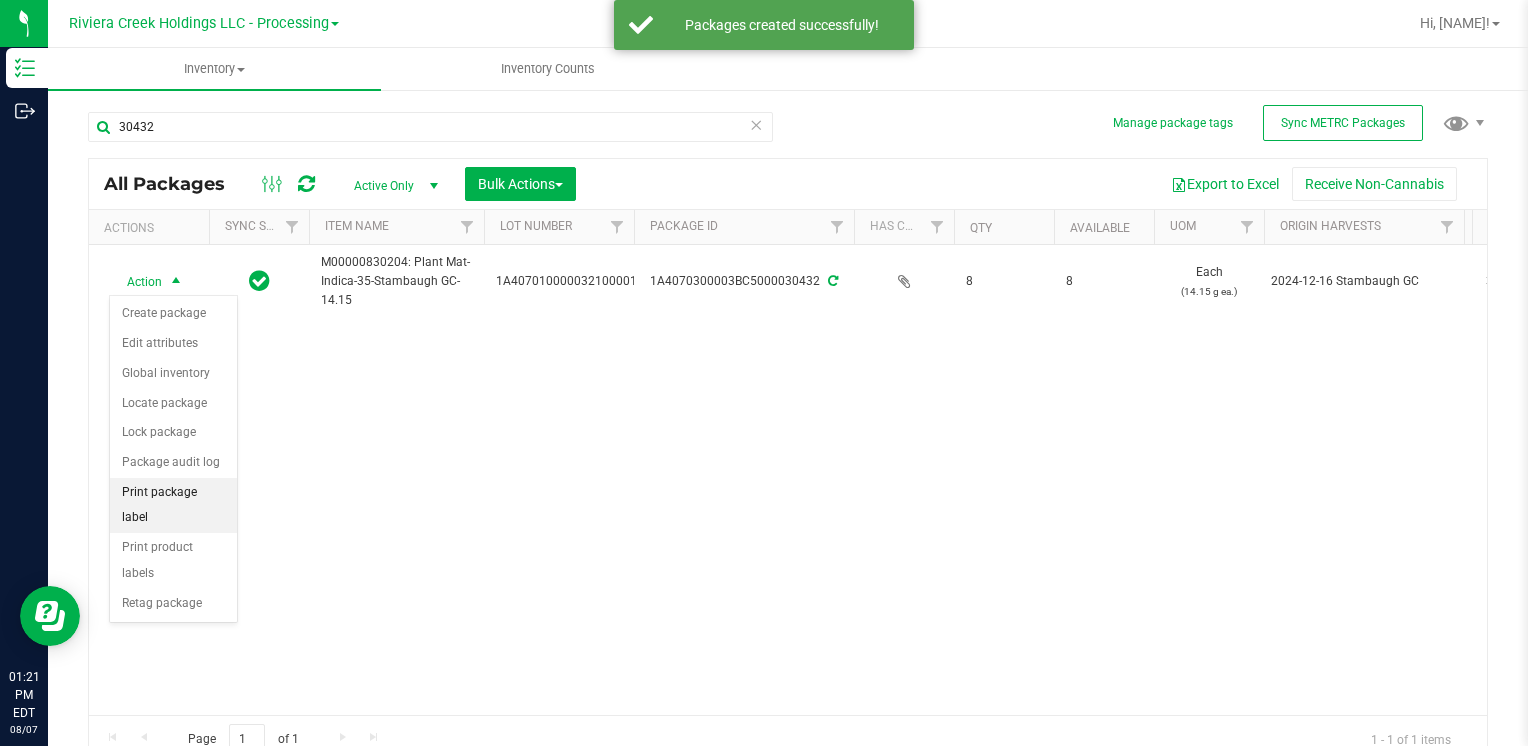 click on "Print package label" at bounding box center (173, 505) 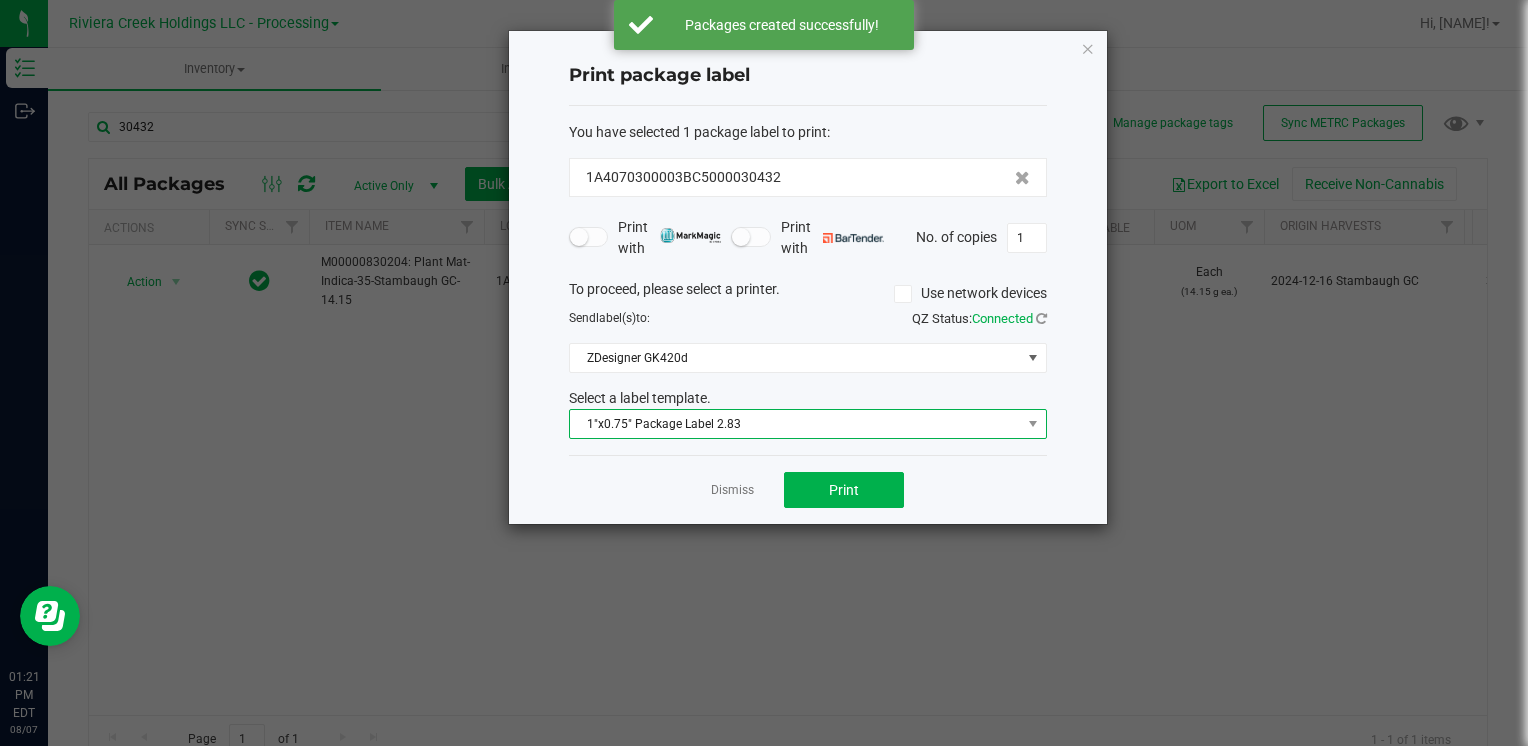 click on "1"x0.75" Package Label 2.83" at bounding box center (795, 424) 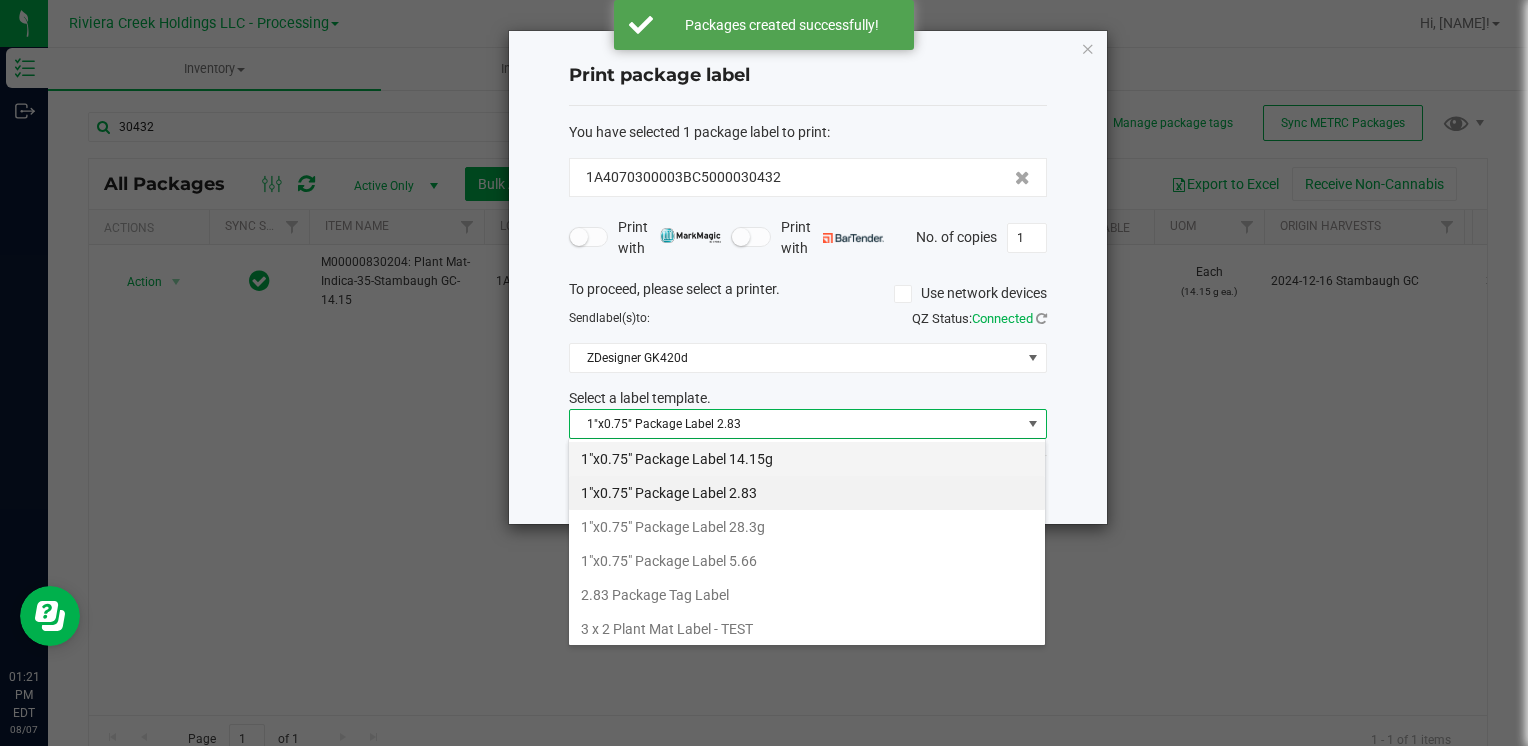 click on "1"x0.75" Package Label 14.15g" at bounding box center [807, 459] 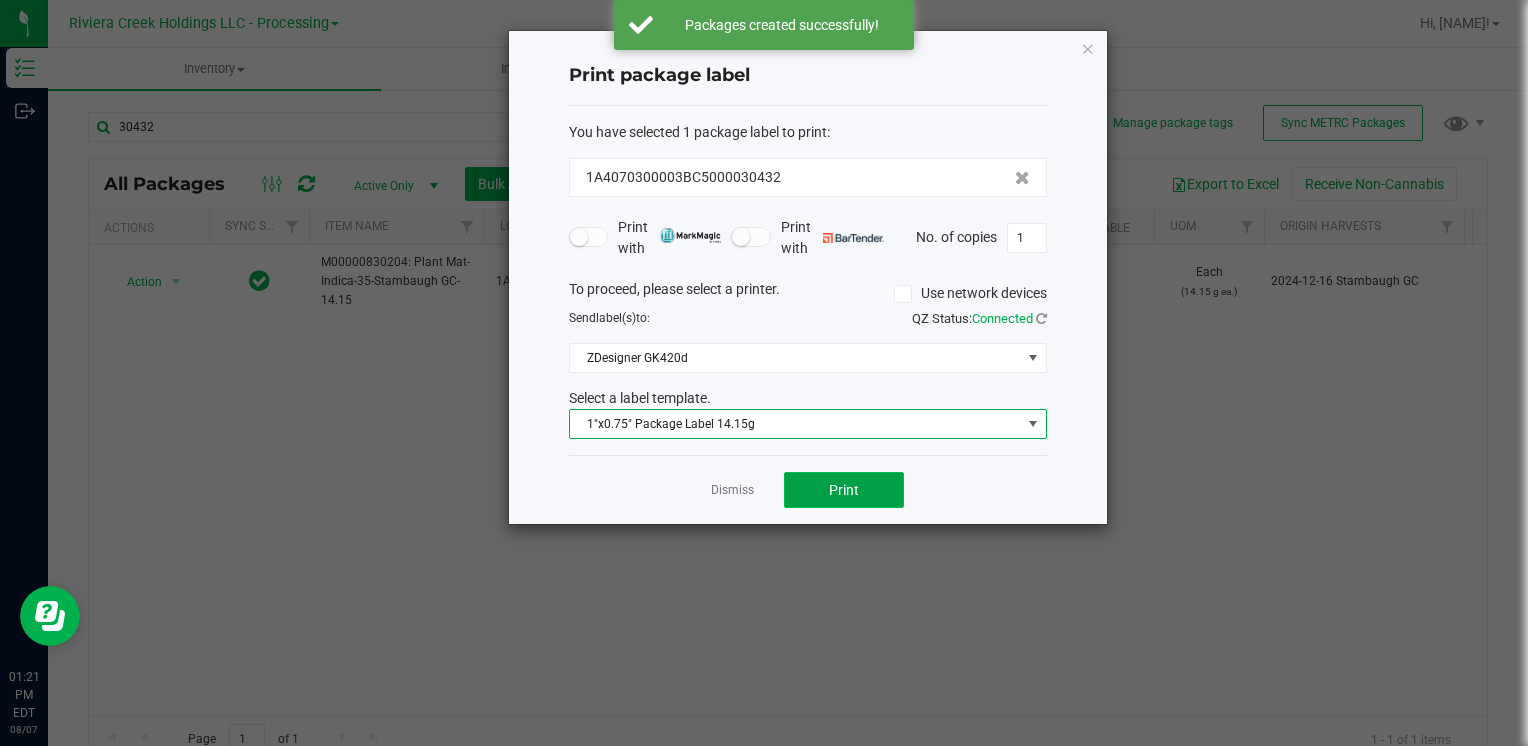 click on "Print" 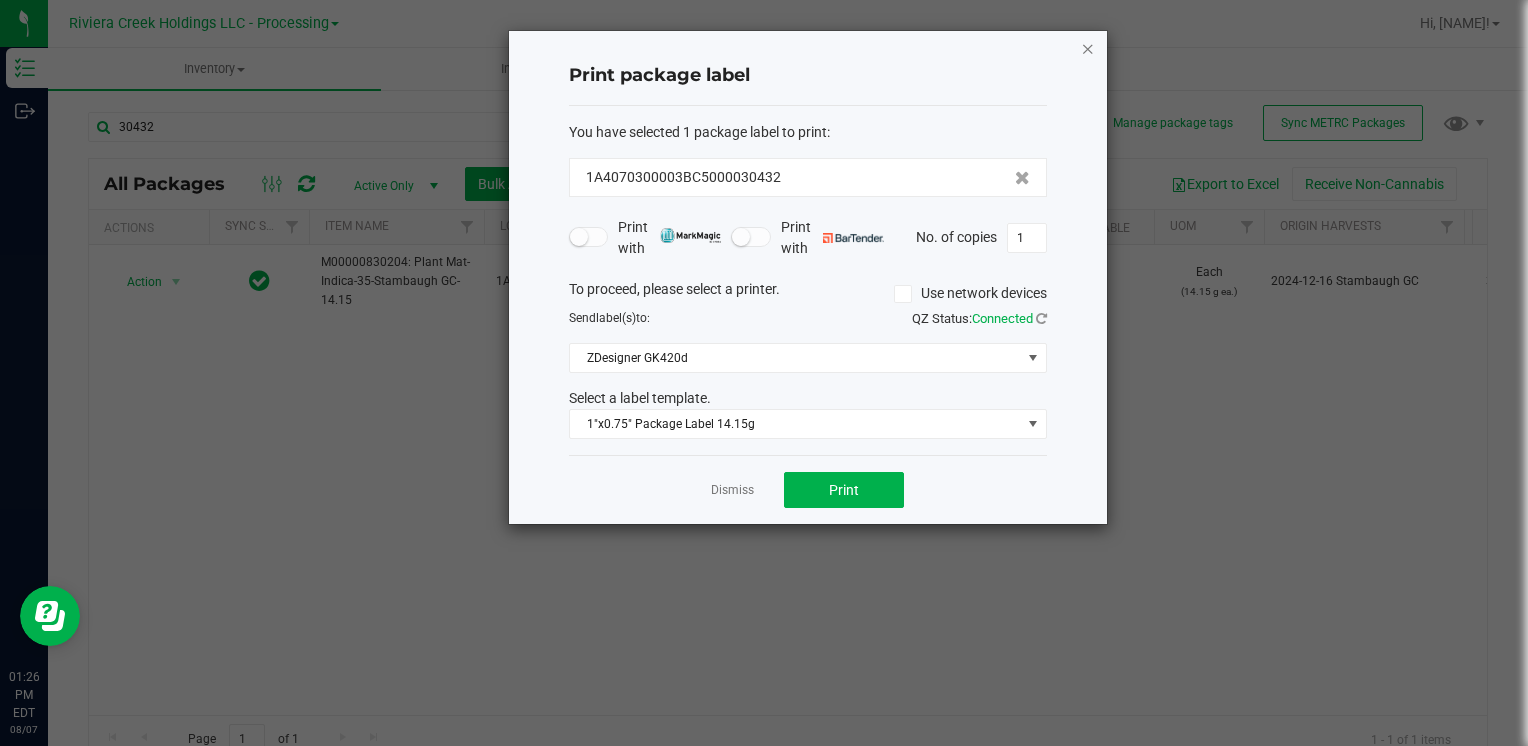 click 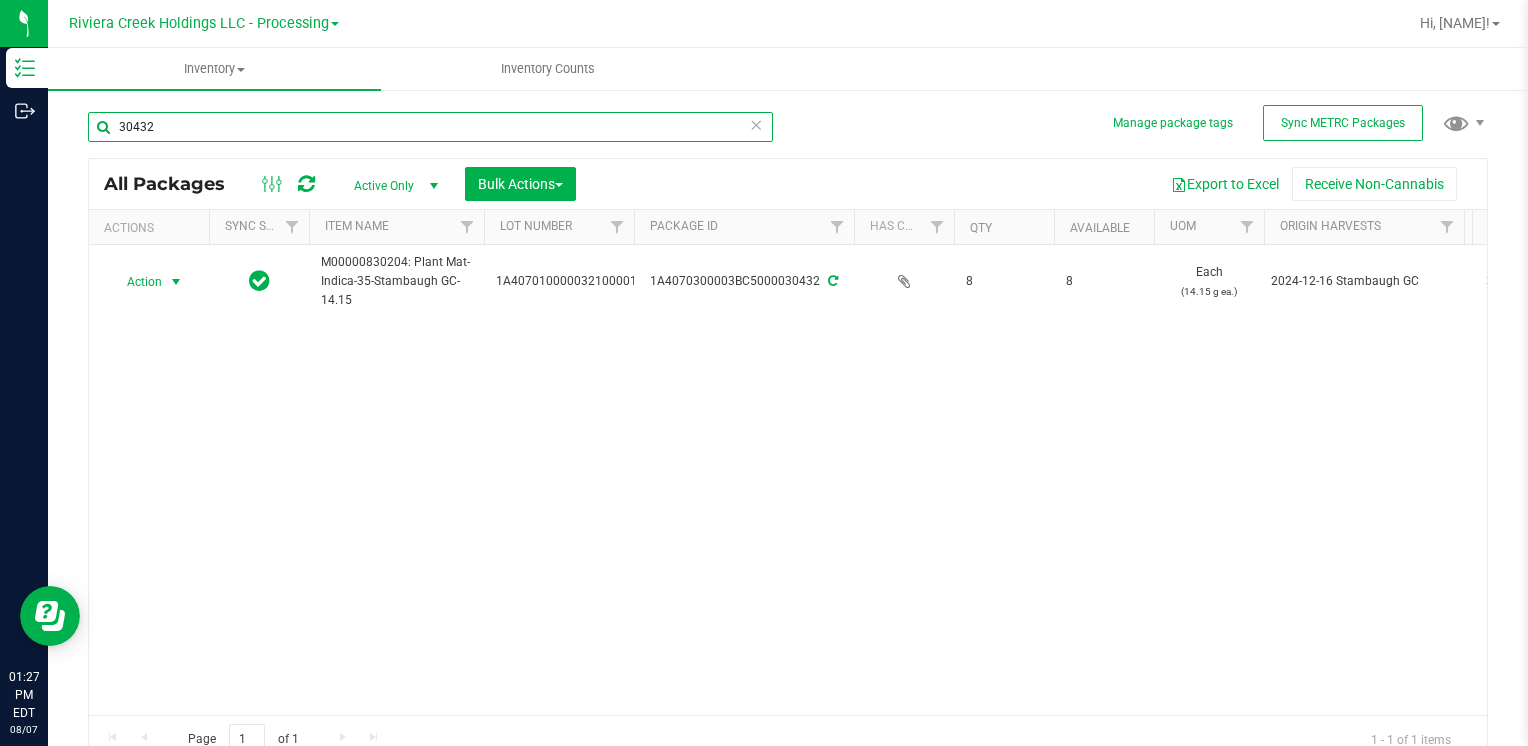 click on "30432" at bounding box center (430, 127) 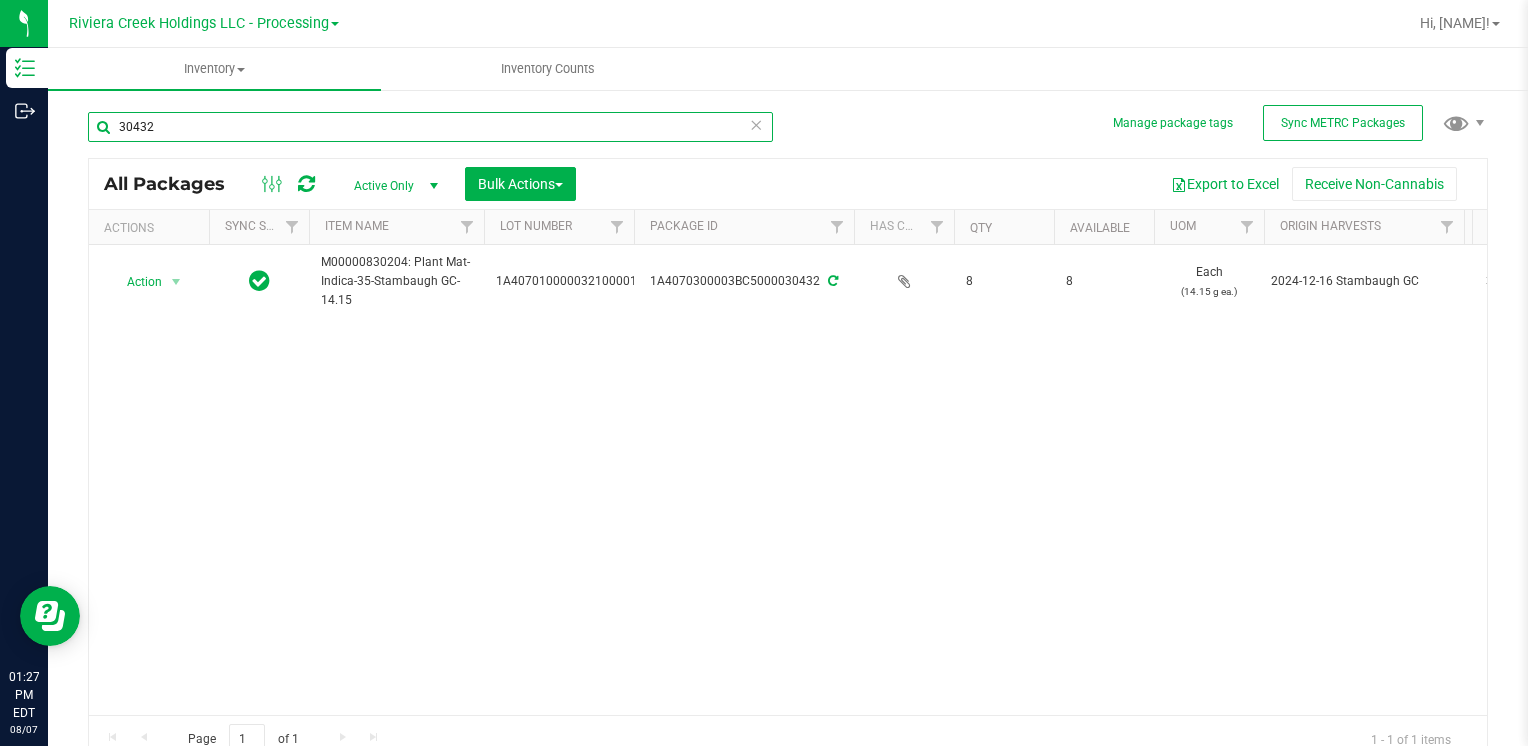 click on "30432" at bounding box center [430, 127] 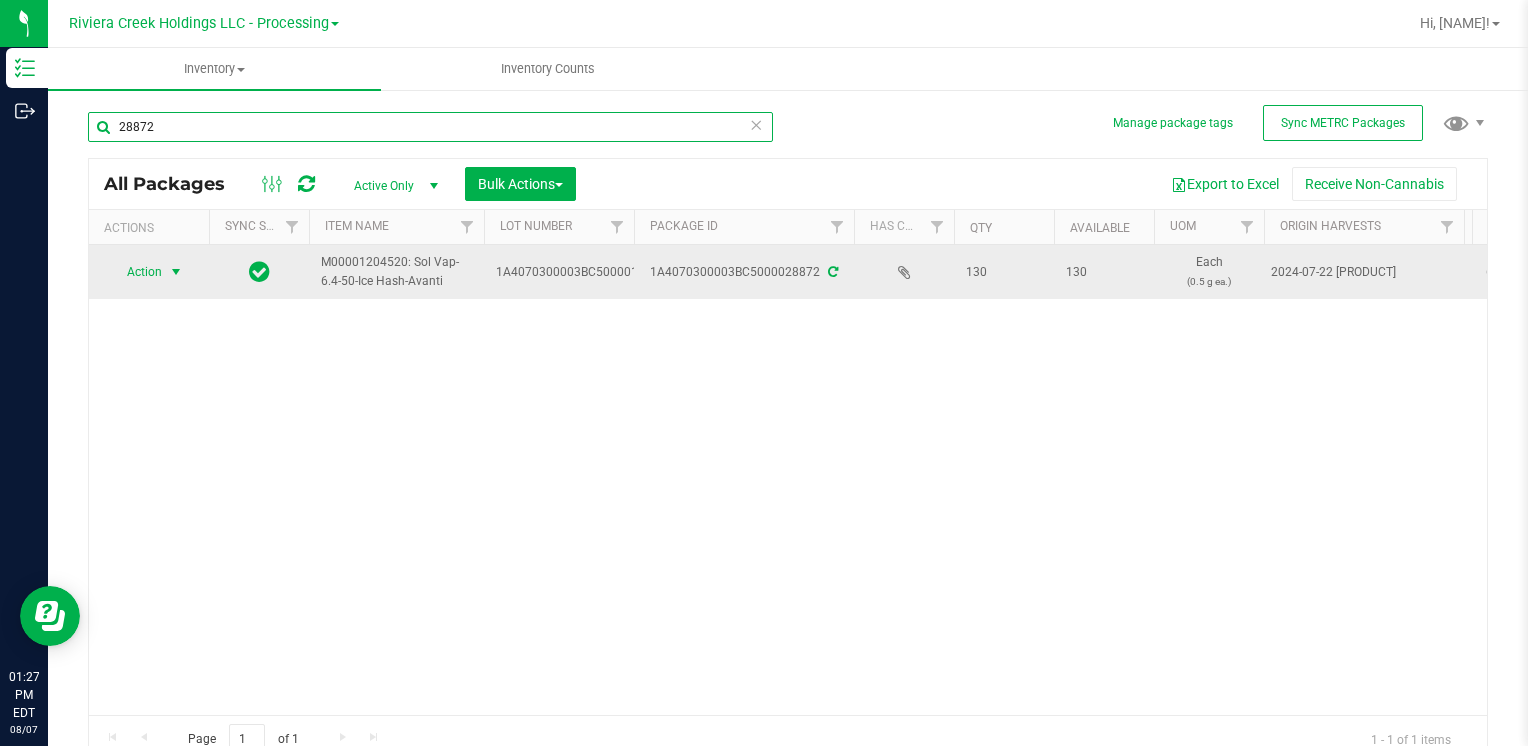 type on "28872" 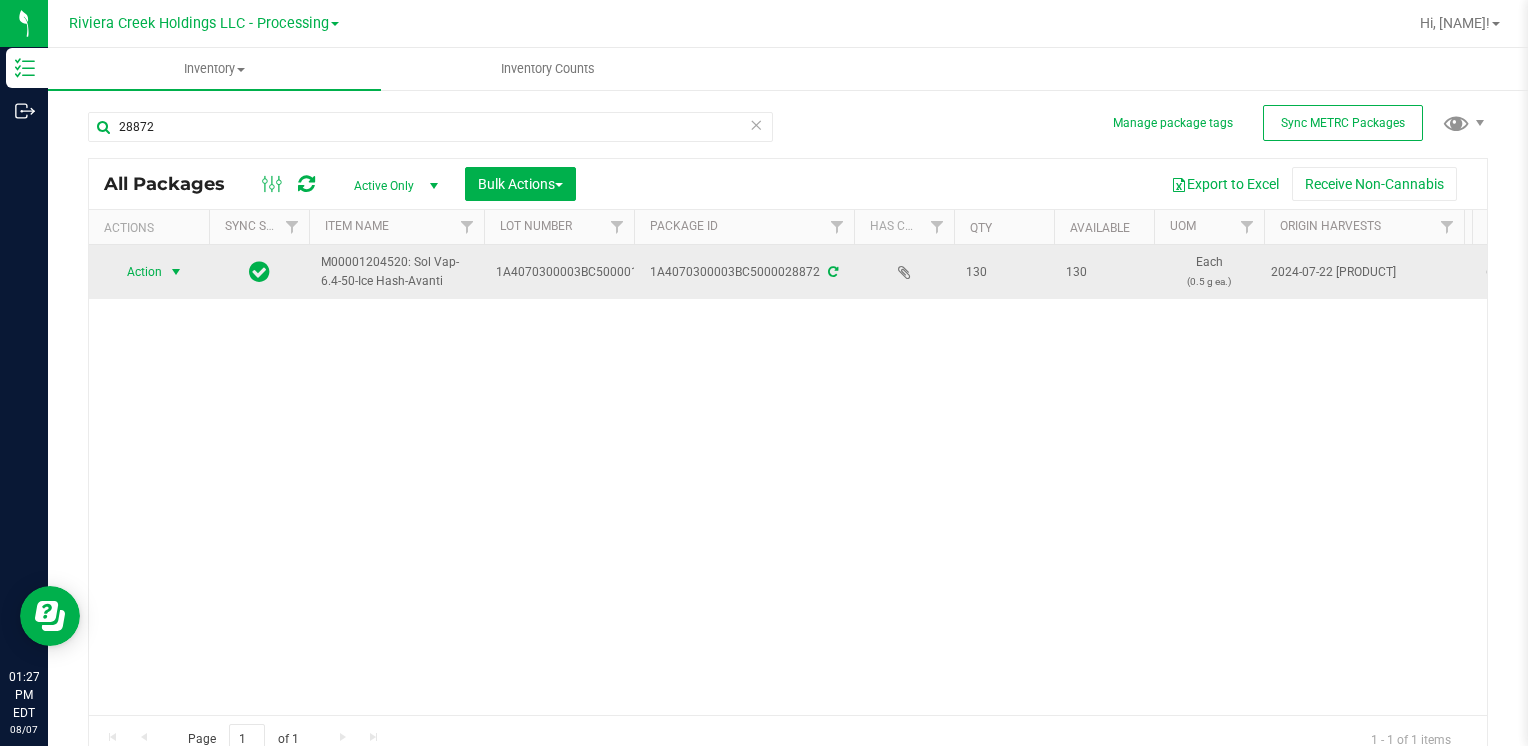 click at bounding box center (176, 272) 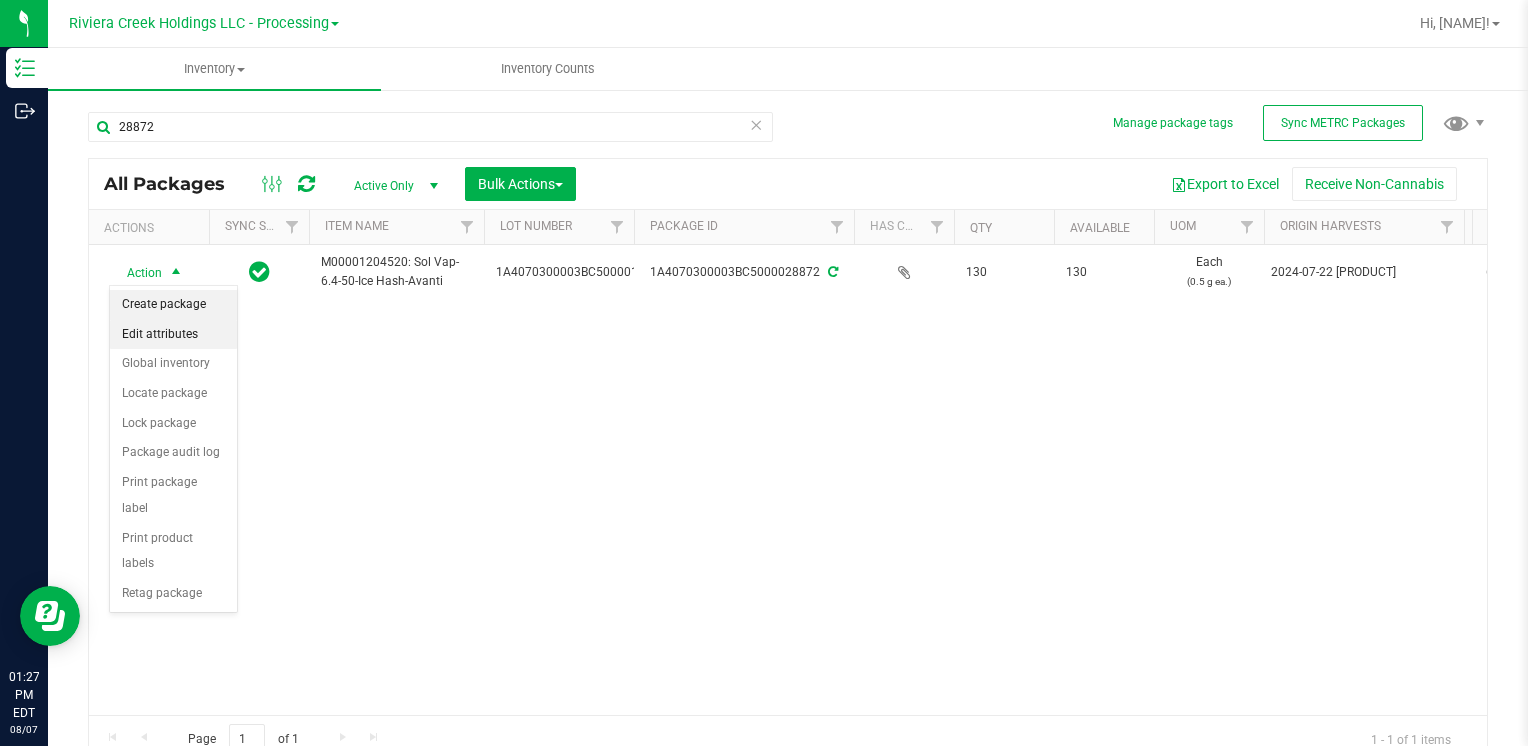click on "Create package" at bounding box center (173, 305) 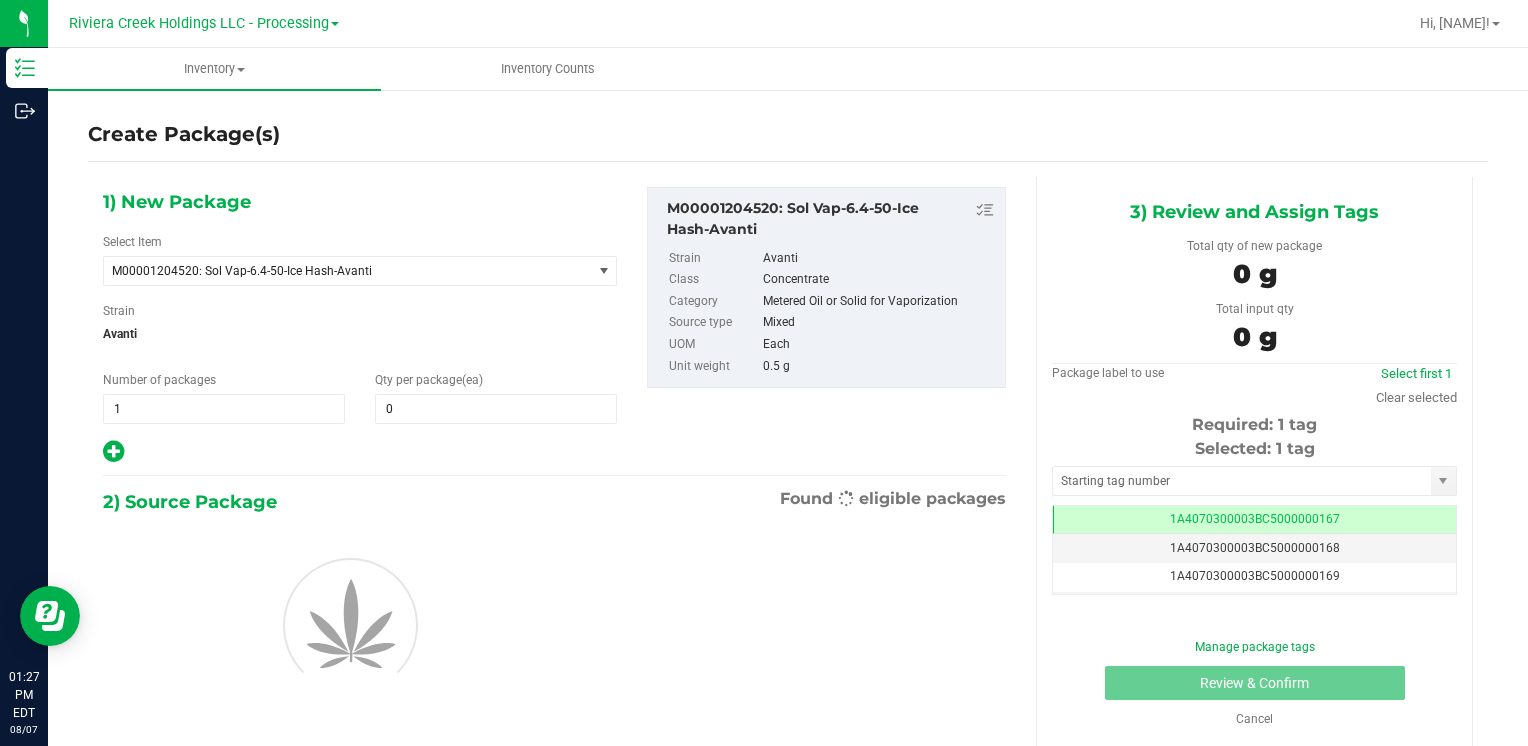 scroll, scrollTop: 0, scrollLeft: 0, axis: both 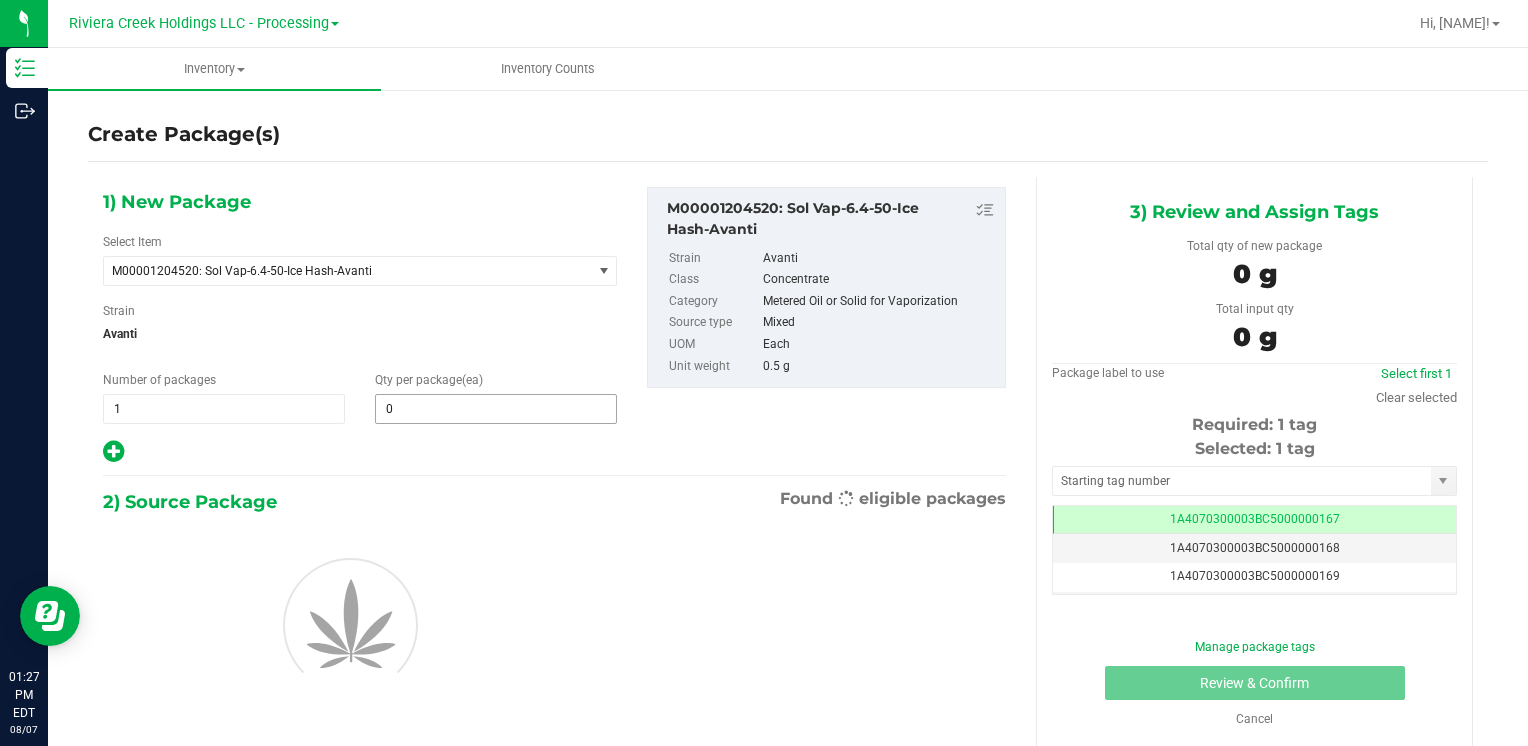 type 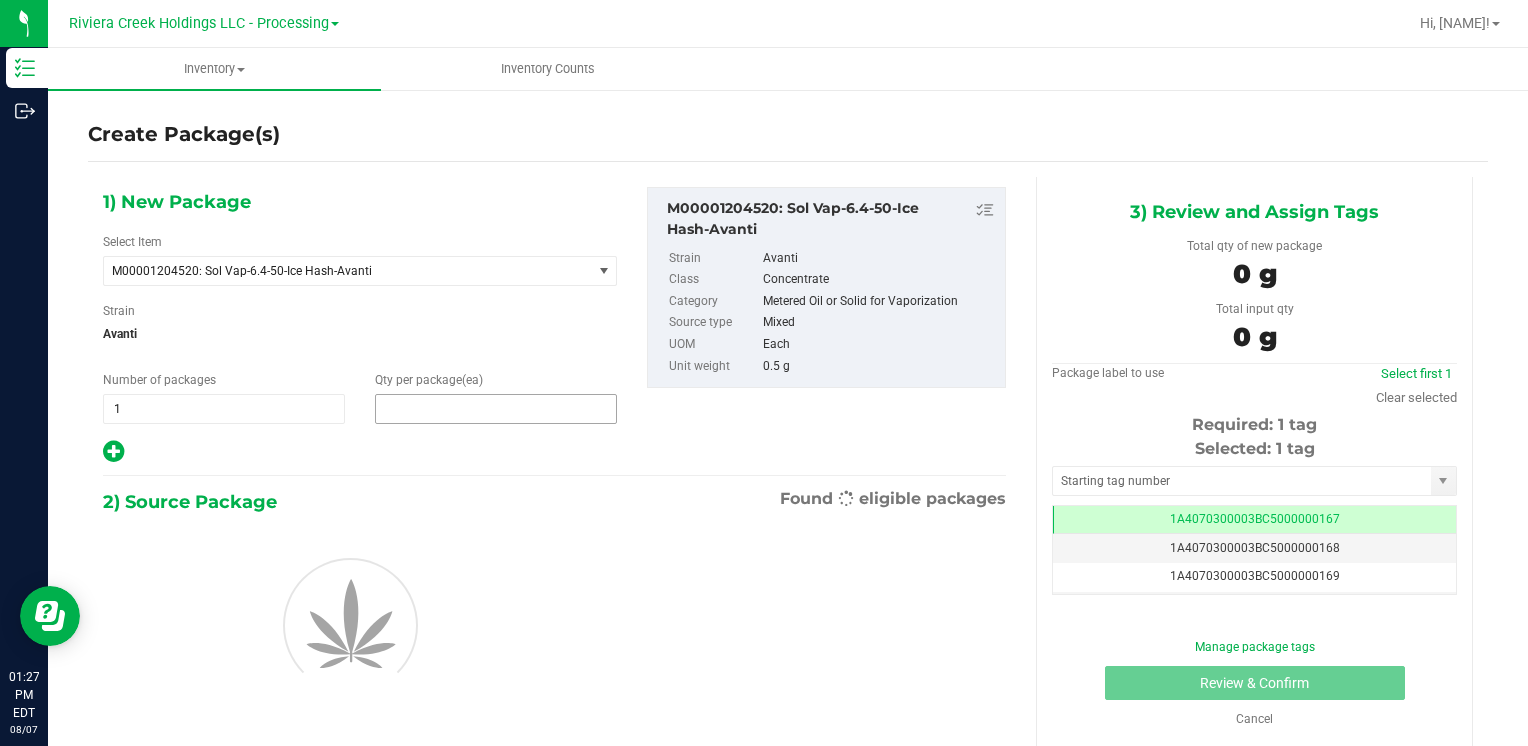 click at bounding box center [496, 409] 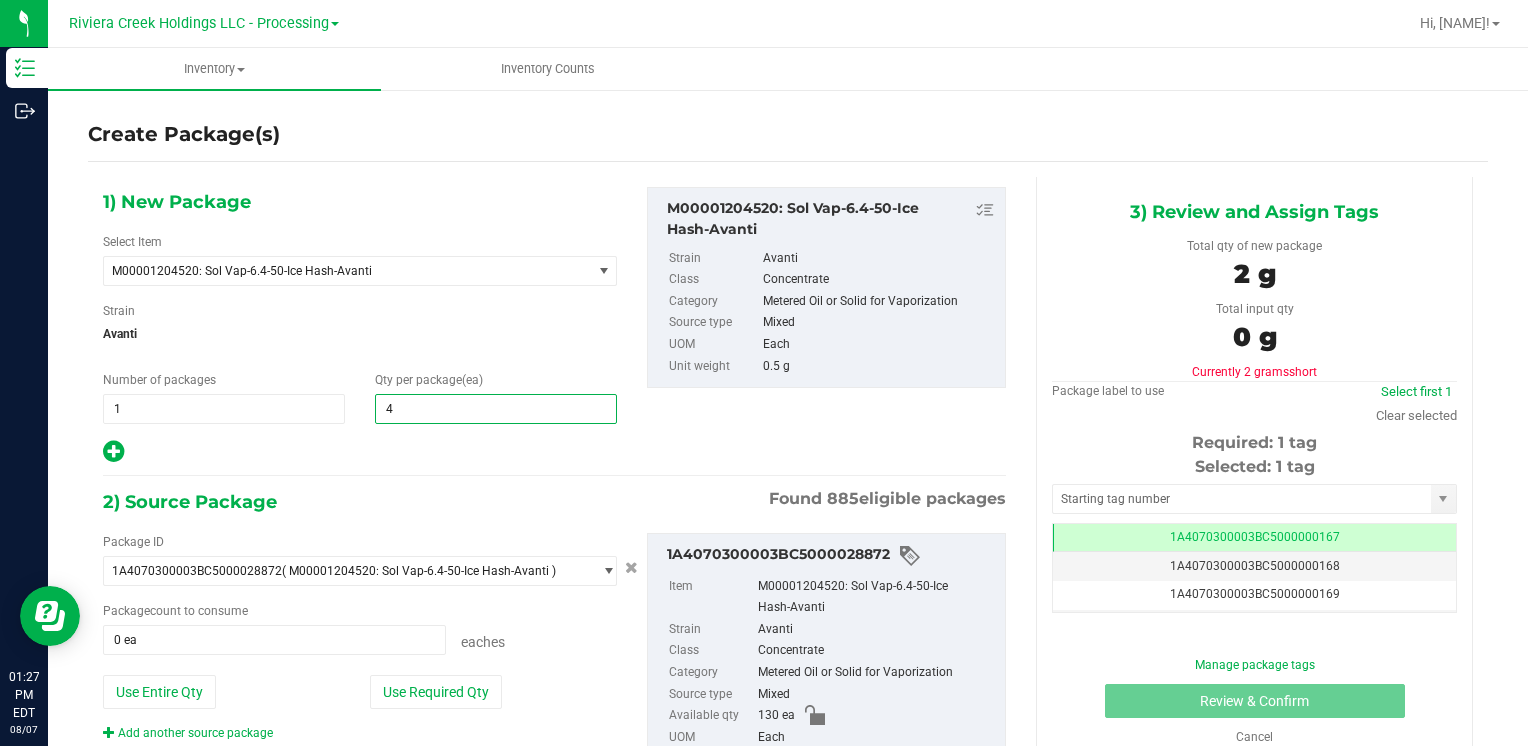 type on "40" 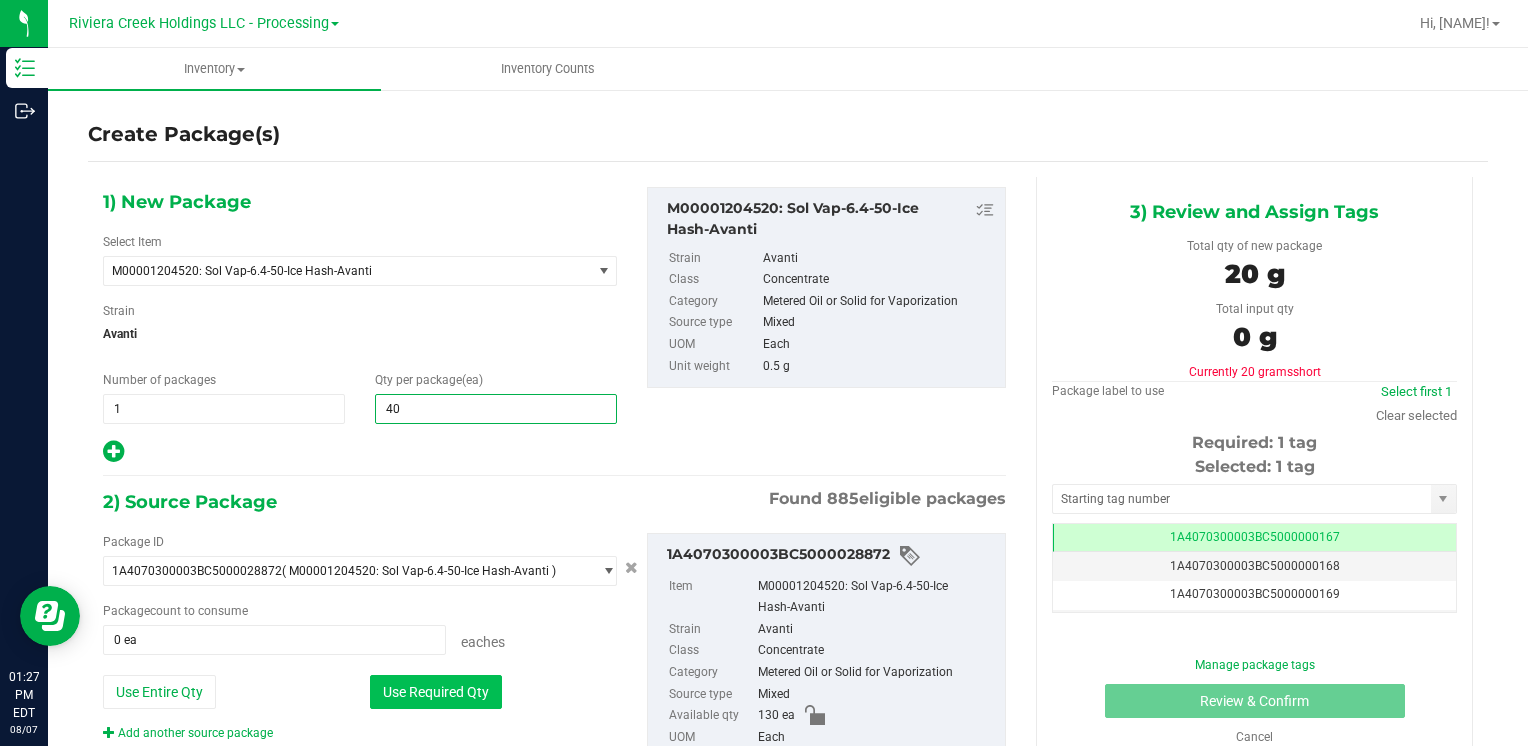 type on "40" 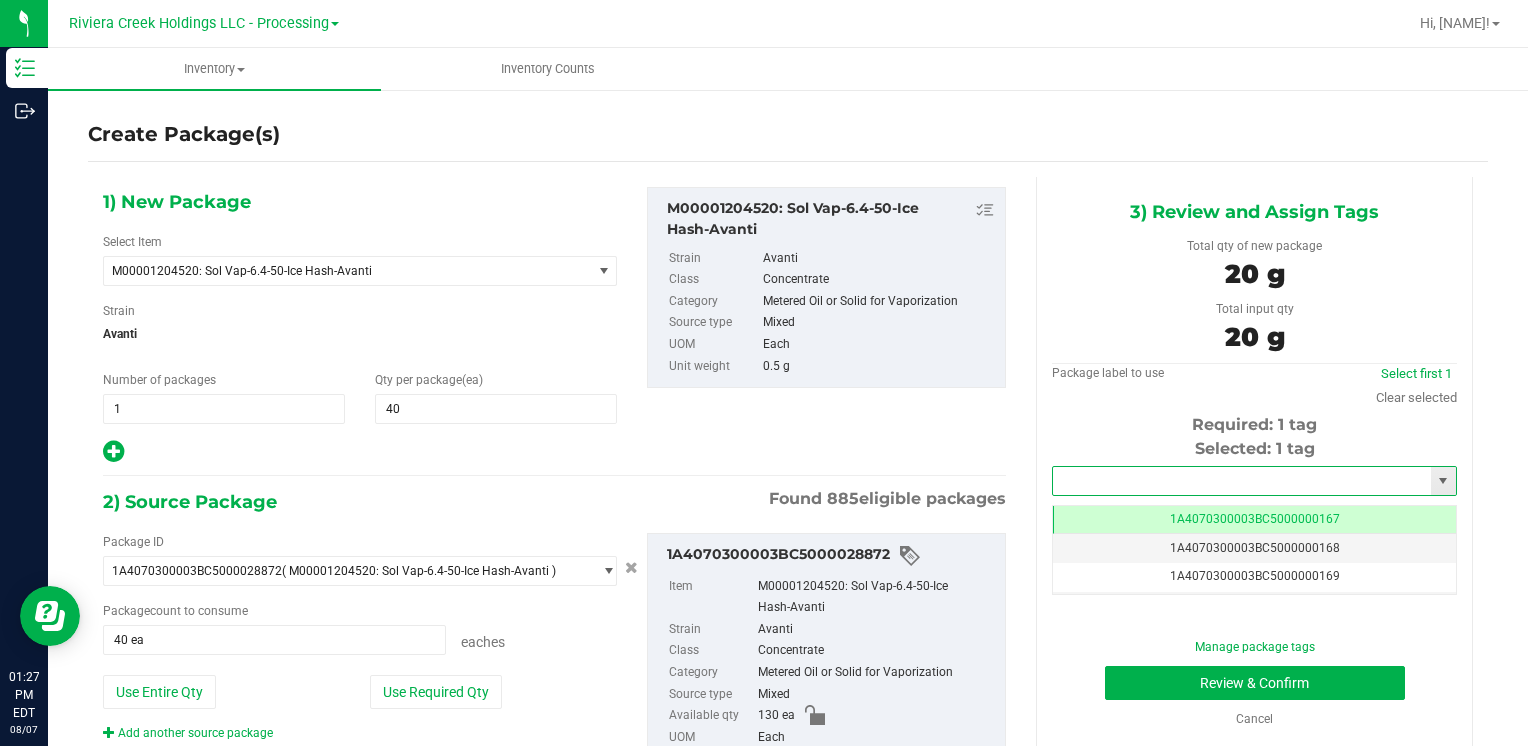 click at bounding box center (1242, 481) 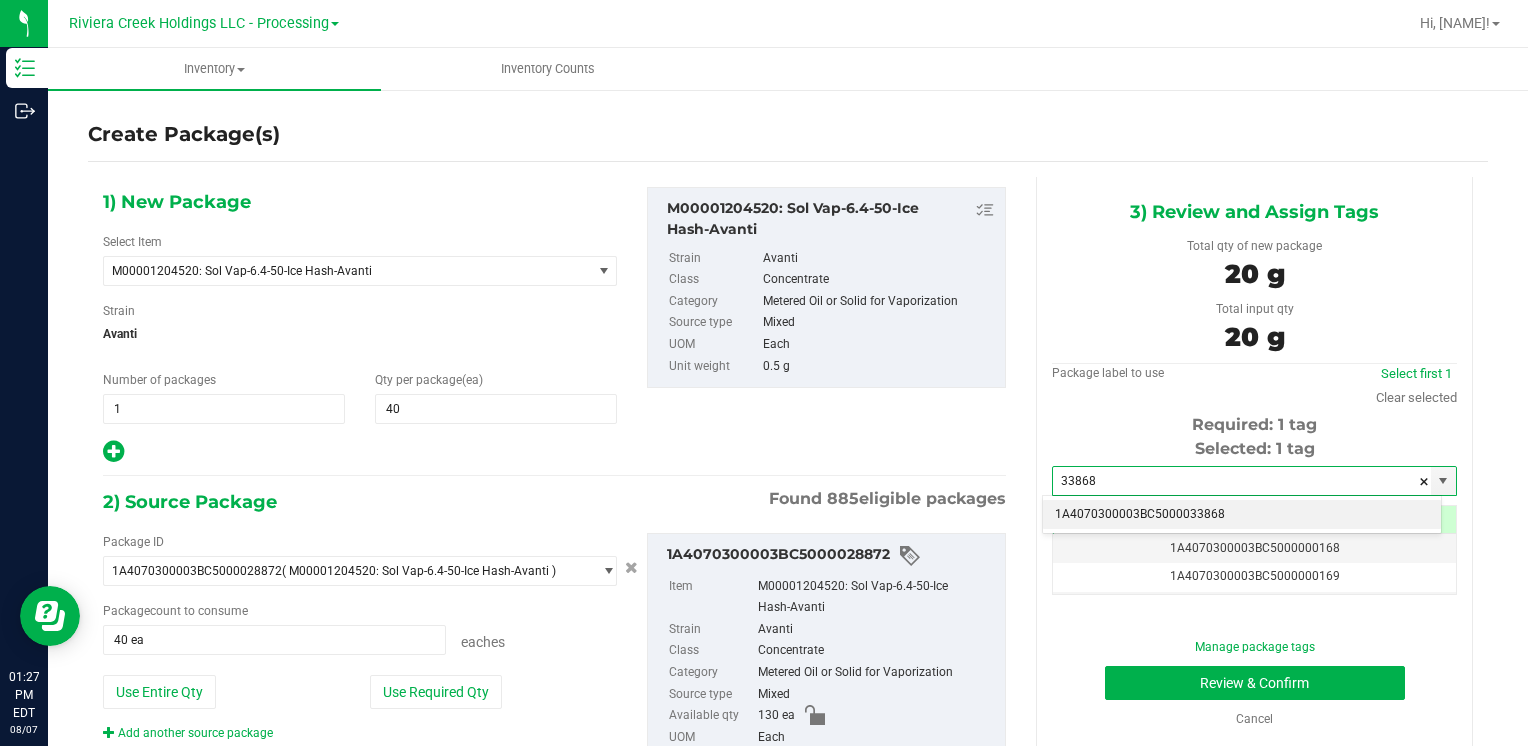 click on "1A4070300003BC5000033868" at bounding box center (1242, 515) 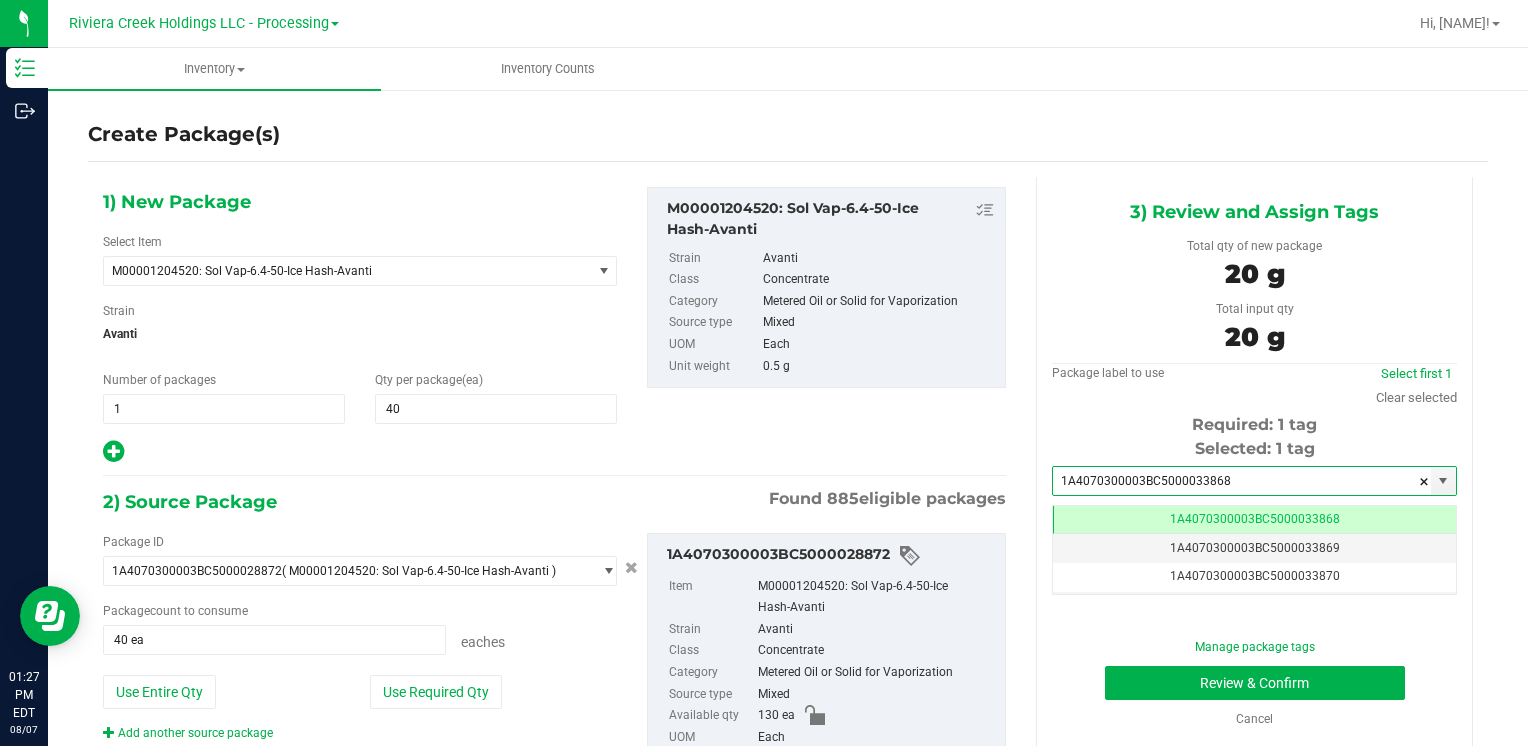 scroll, scrollTop: 0, scrollLeft: 0, axis: both 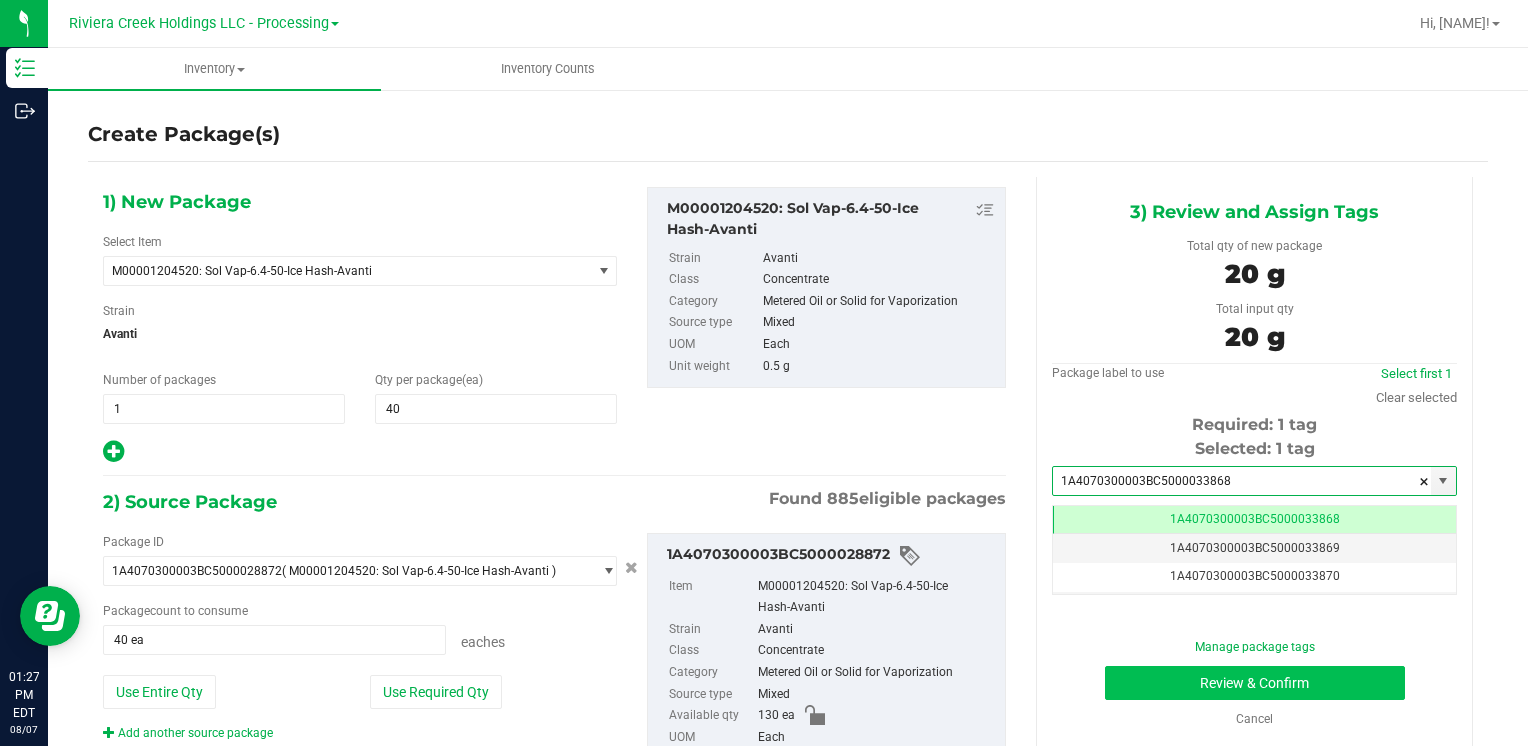 type on "1A4070300003BC5000033868" 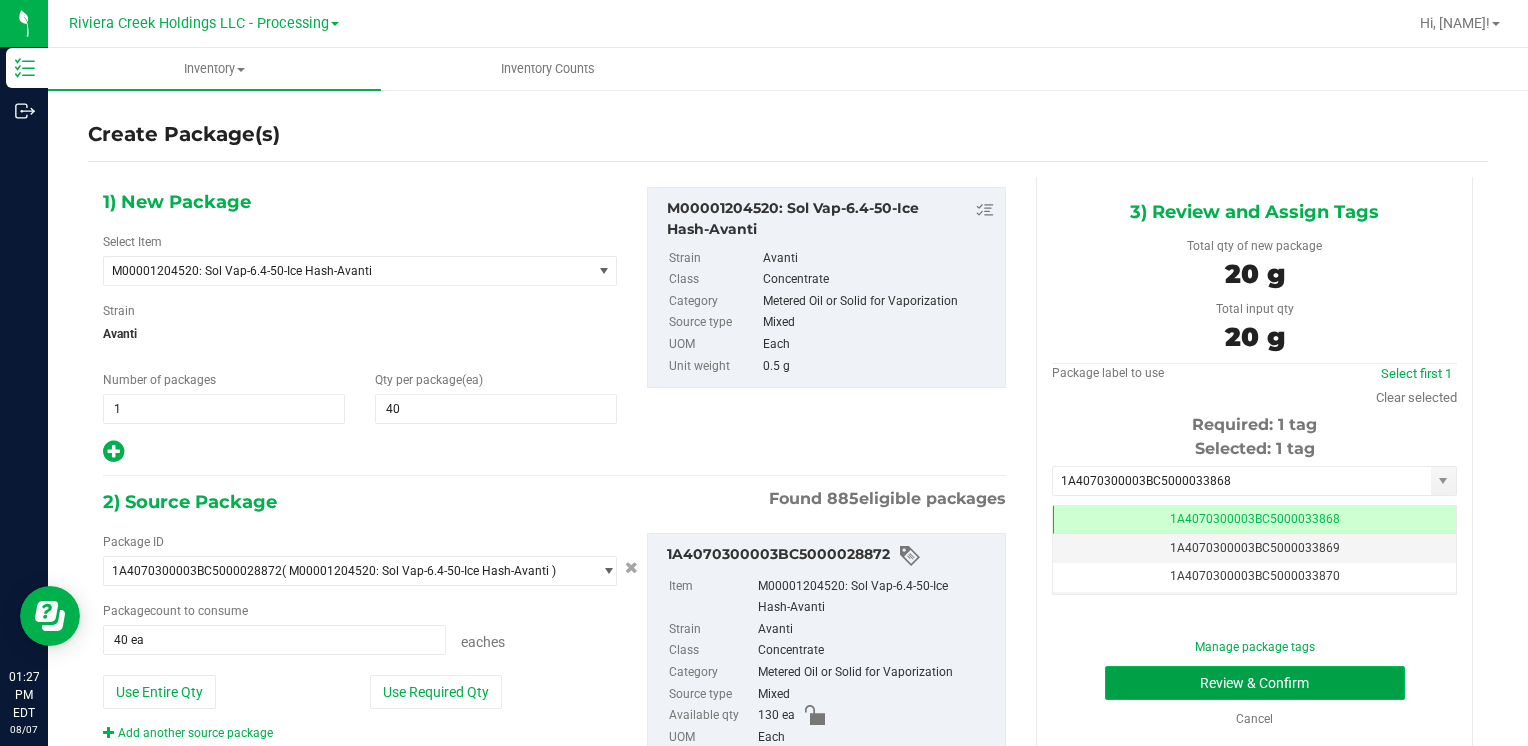 click on "Review & Confirm" at bounding box center (1255, 683) 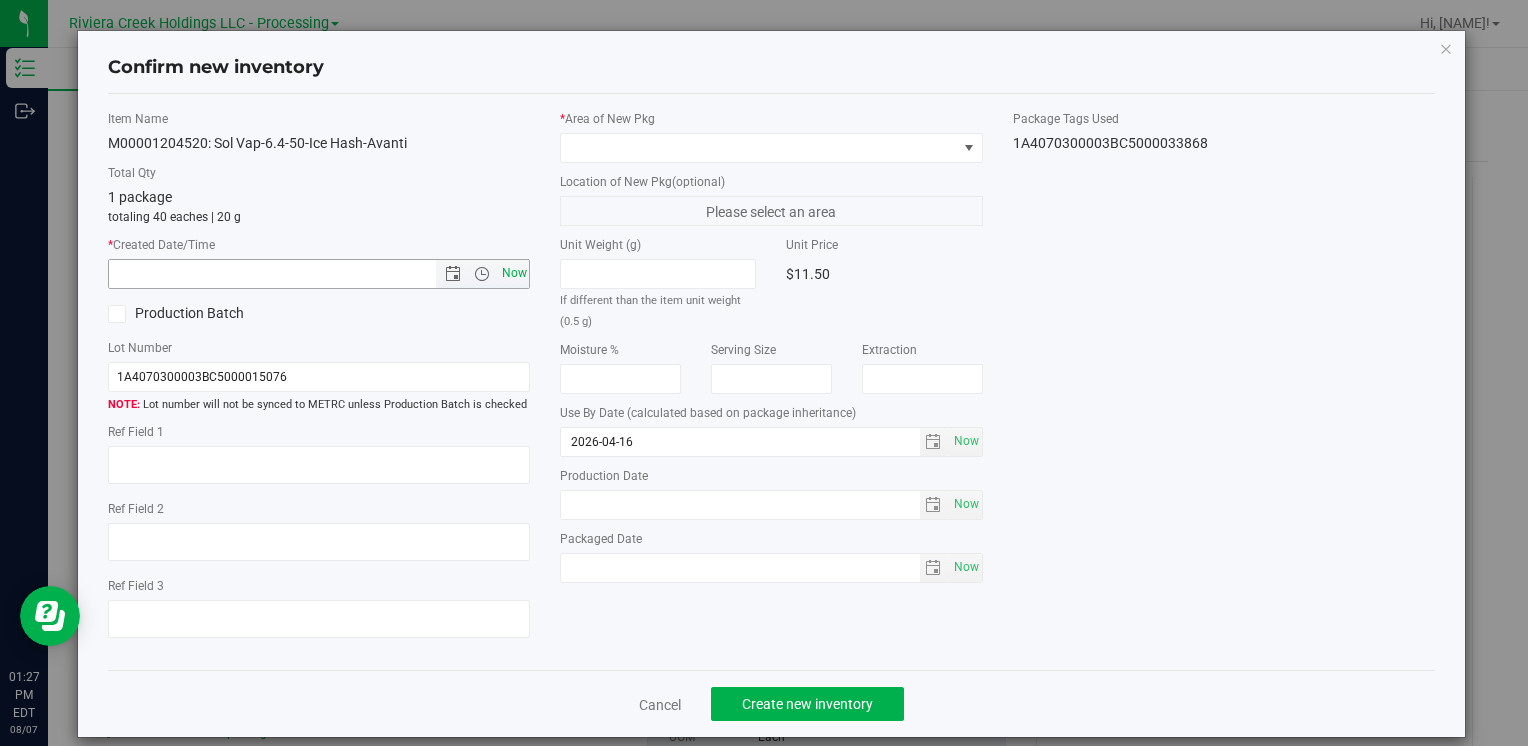 click on "Now" at bounding box center [514, 273] 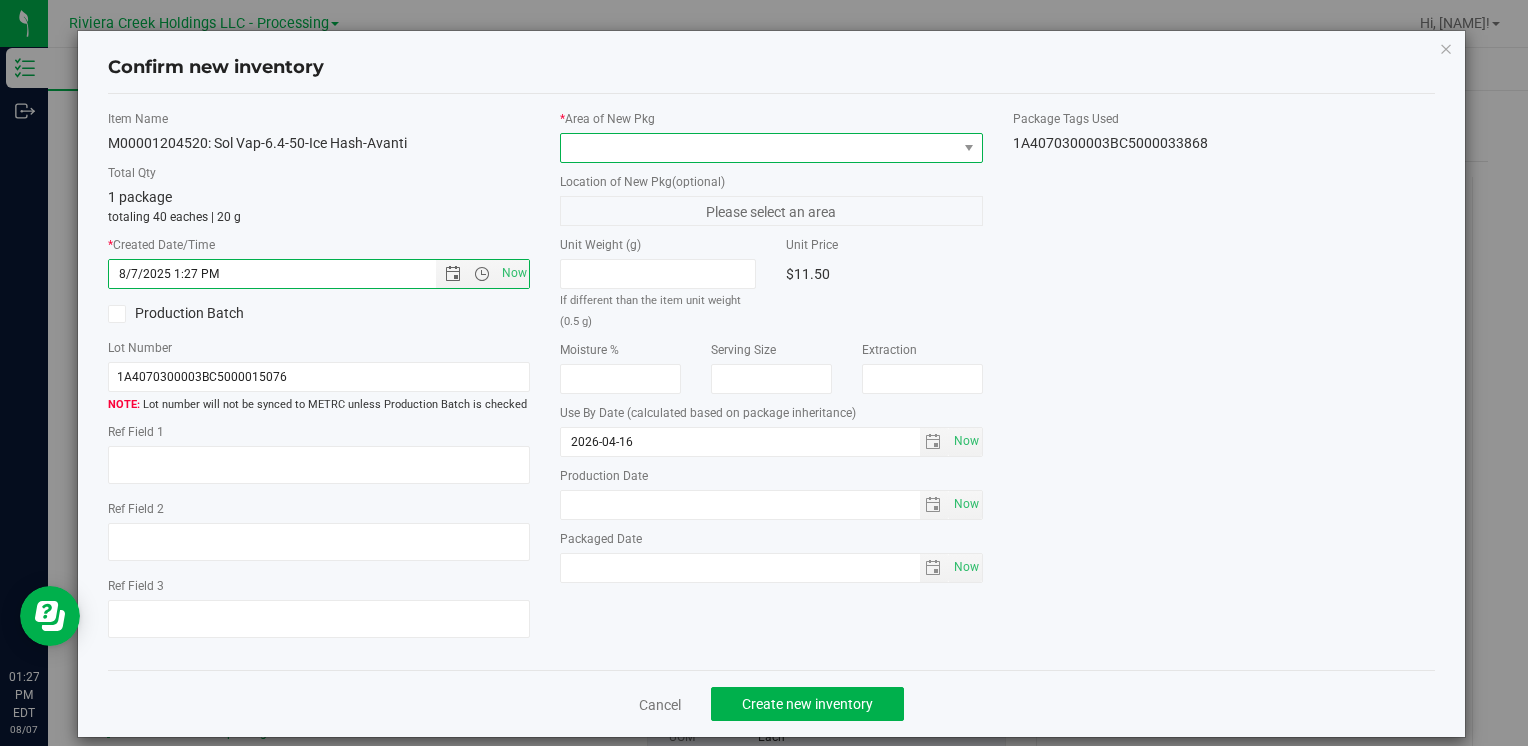 click at bounding box center [758, 148] 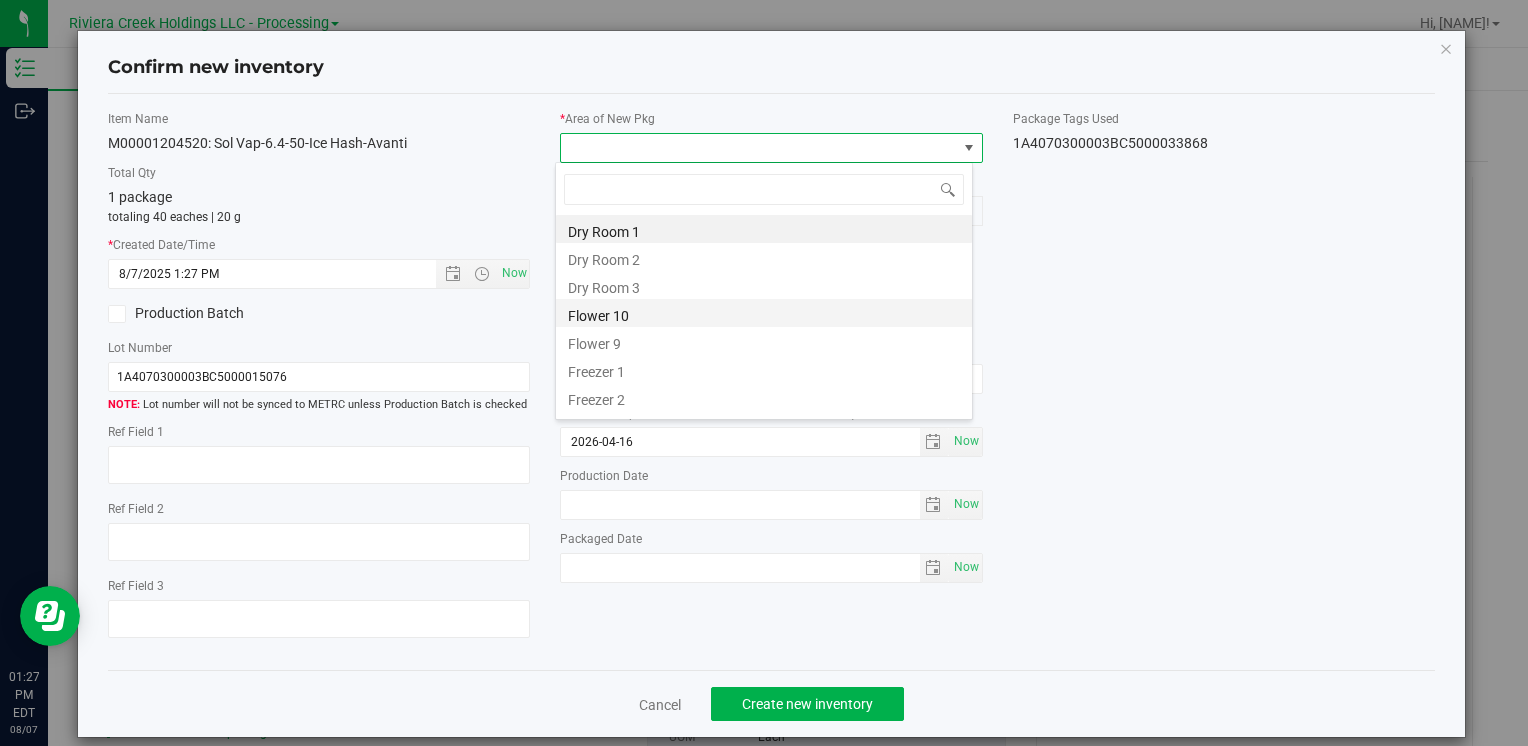 click on "Flower 10" at bounding box center (764, 313) 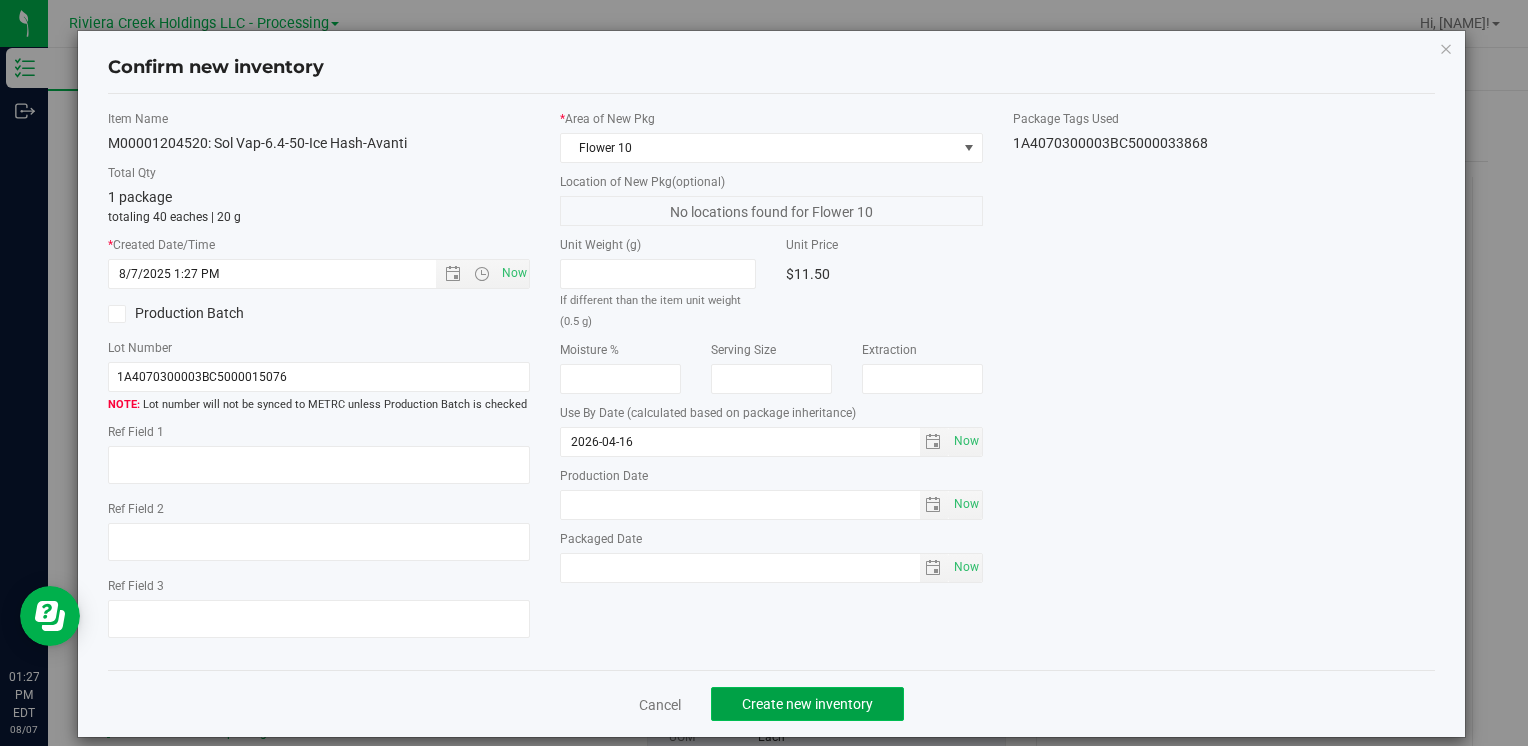 click on "Create new inventory" 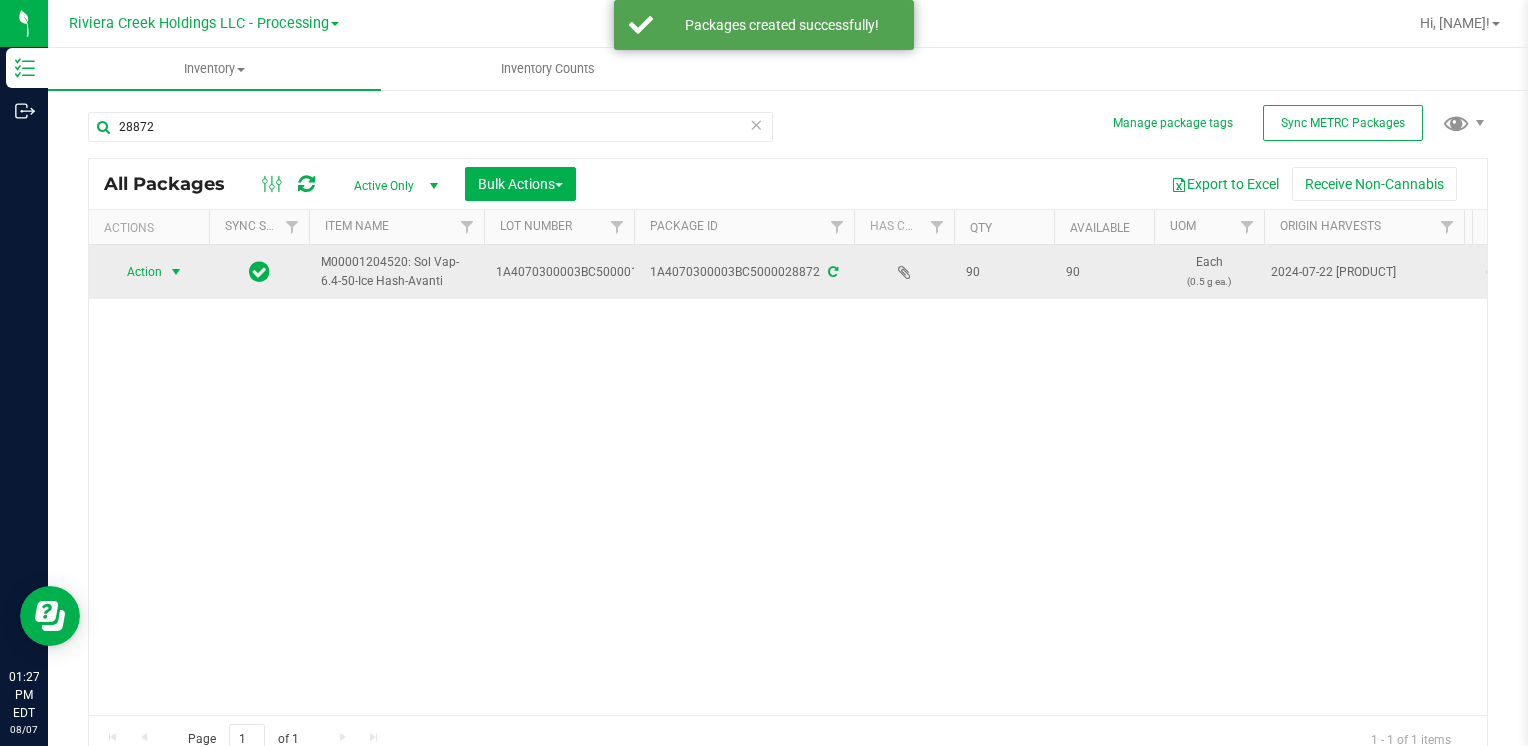 click on "Action" at bounding box center [136, 272] 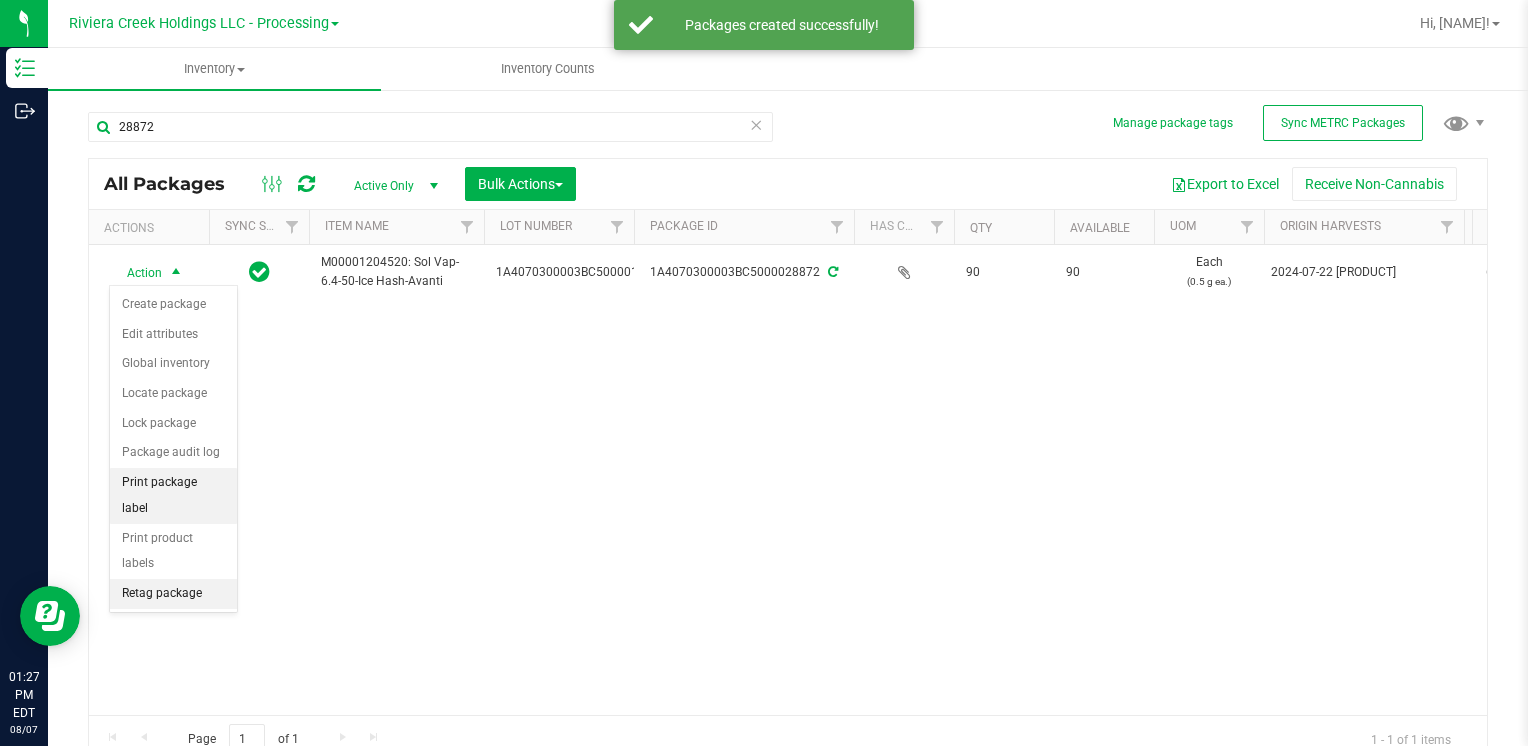 click on "Print package label" at bounding box center [173, 495] 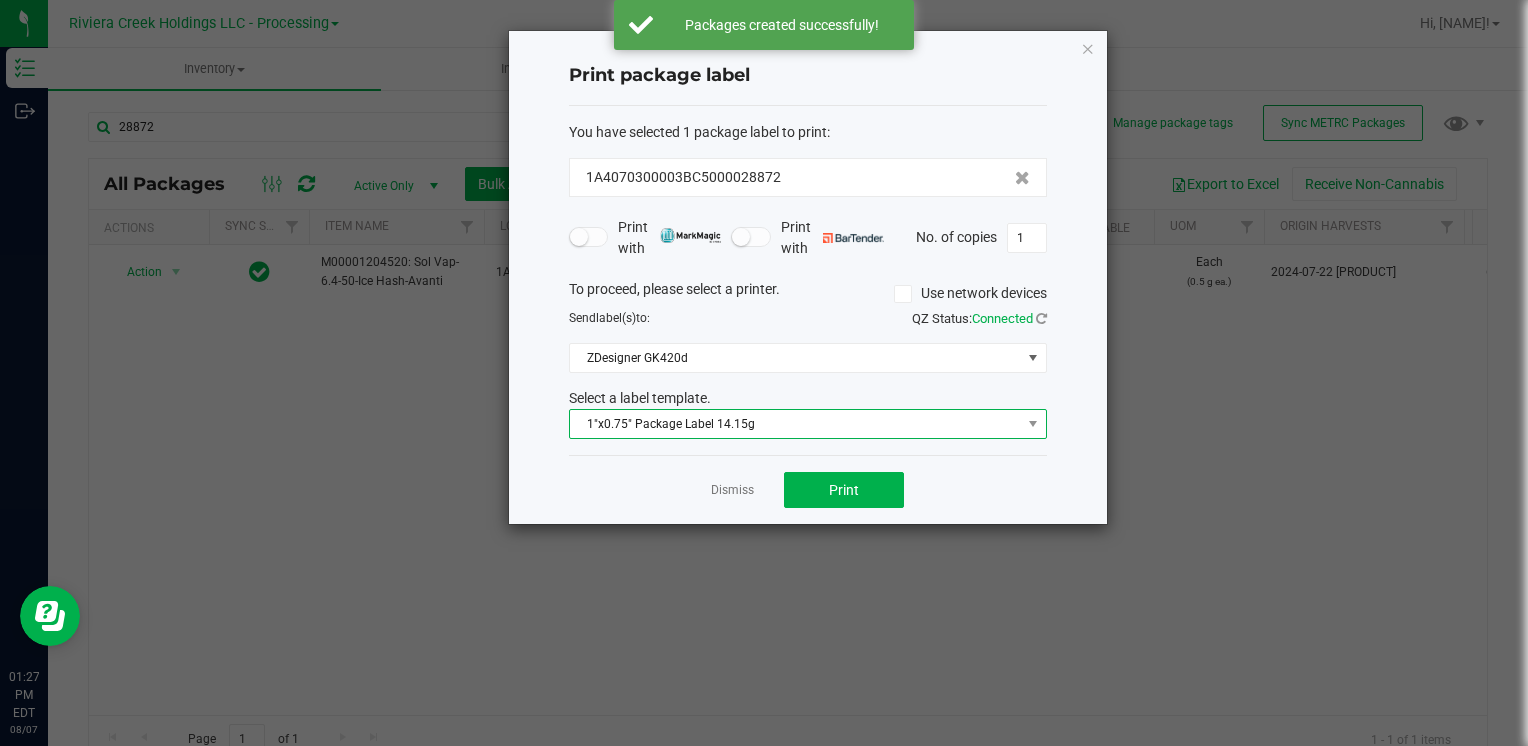 click on "1"x0.75" Package Label 14.15g" at bounding box center (795, 424) 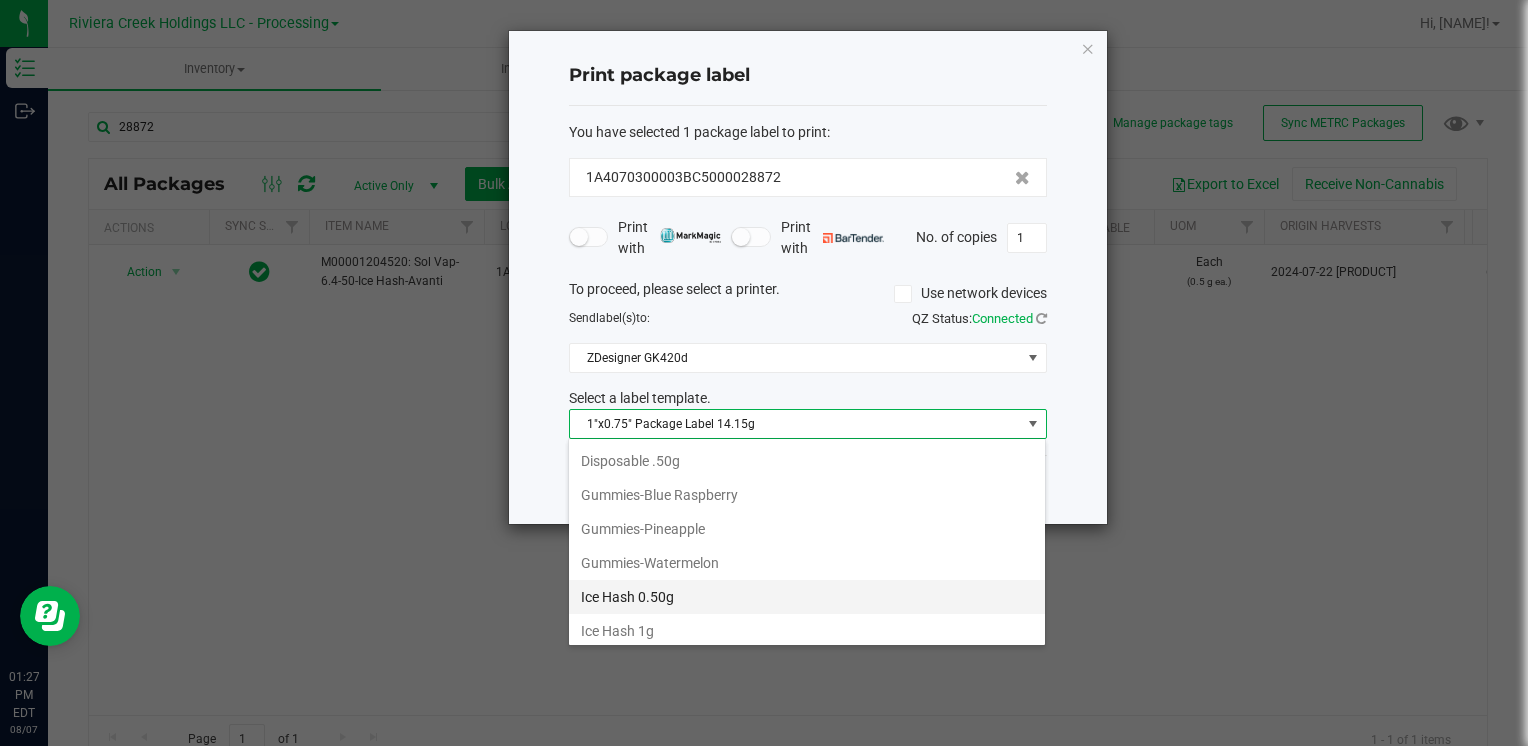 click on "Ice Hash 0.50g" at bounding box center (807, 597) 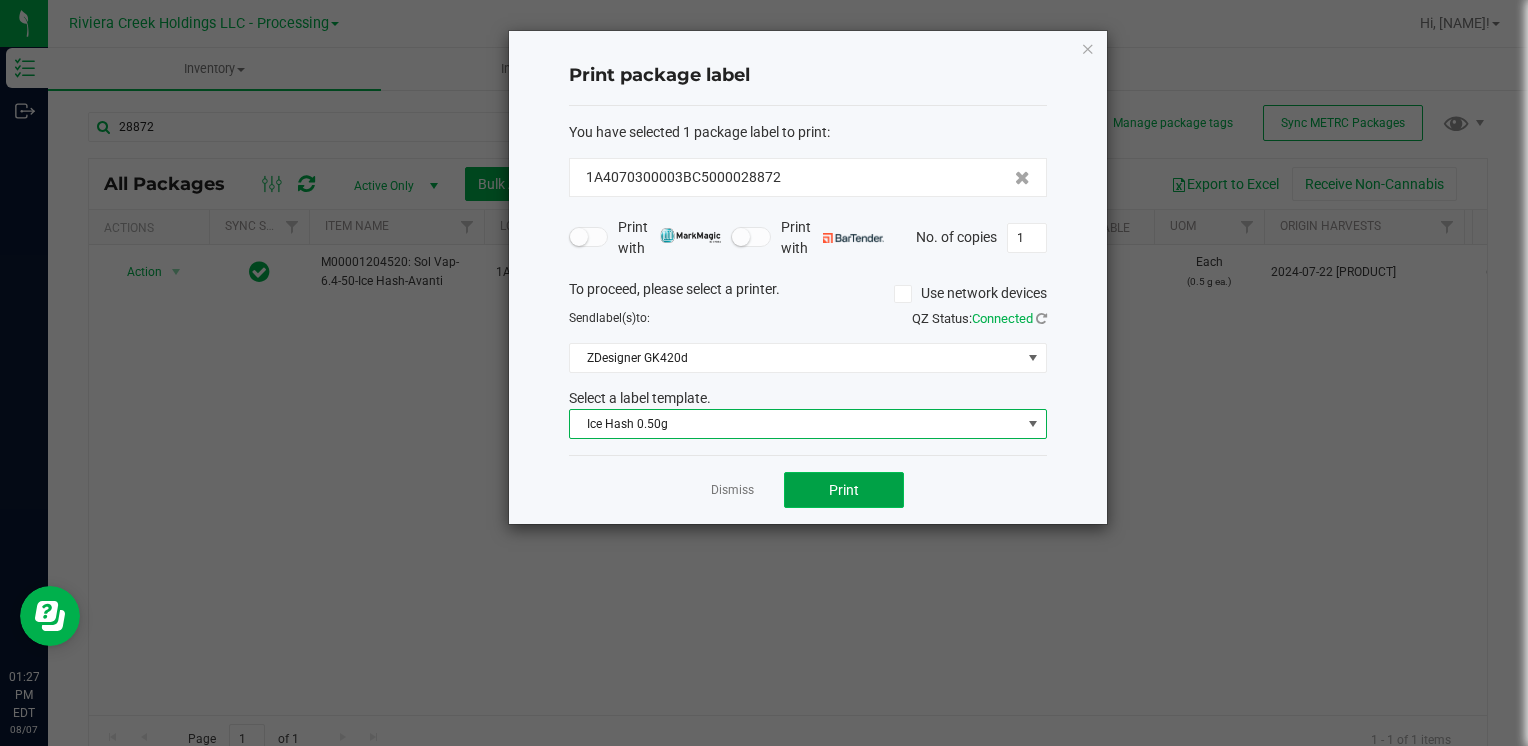 click on "Print" 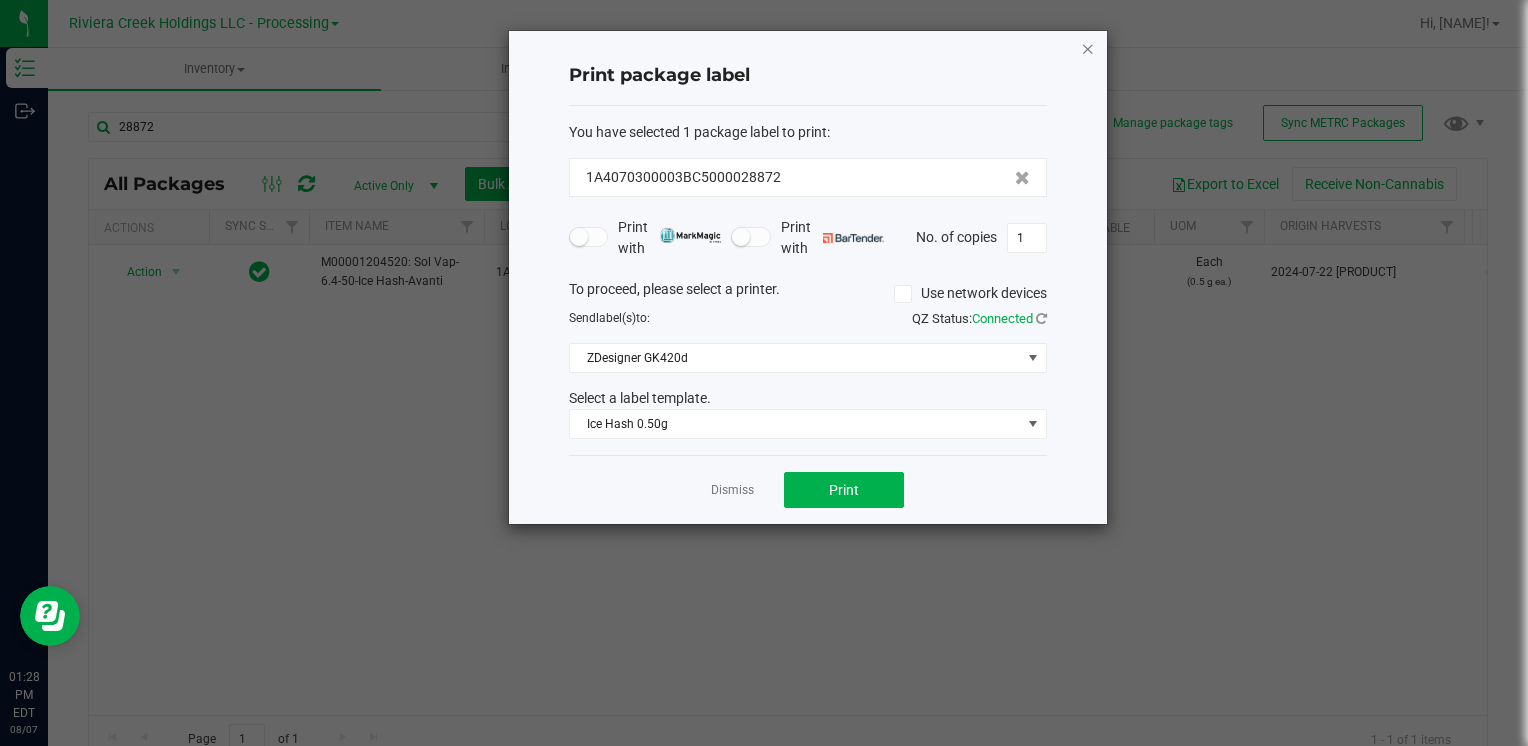 click 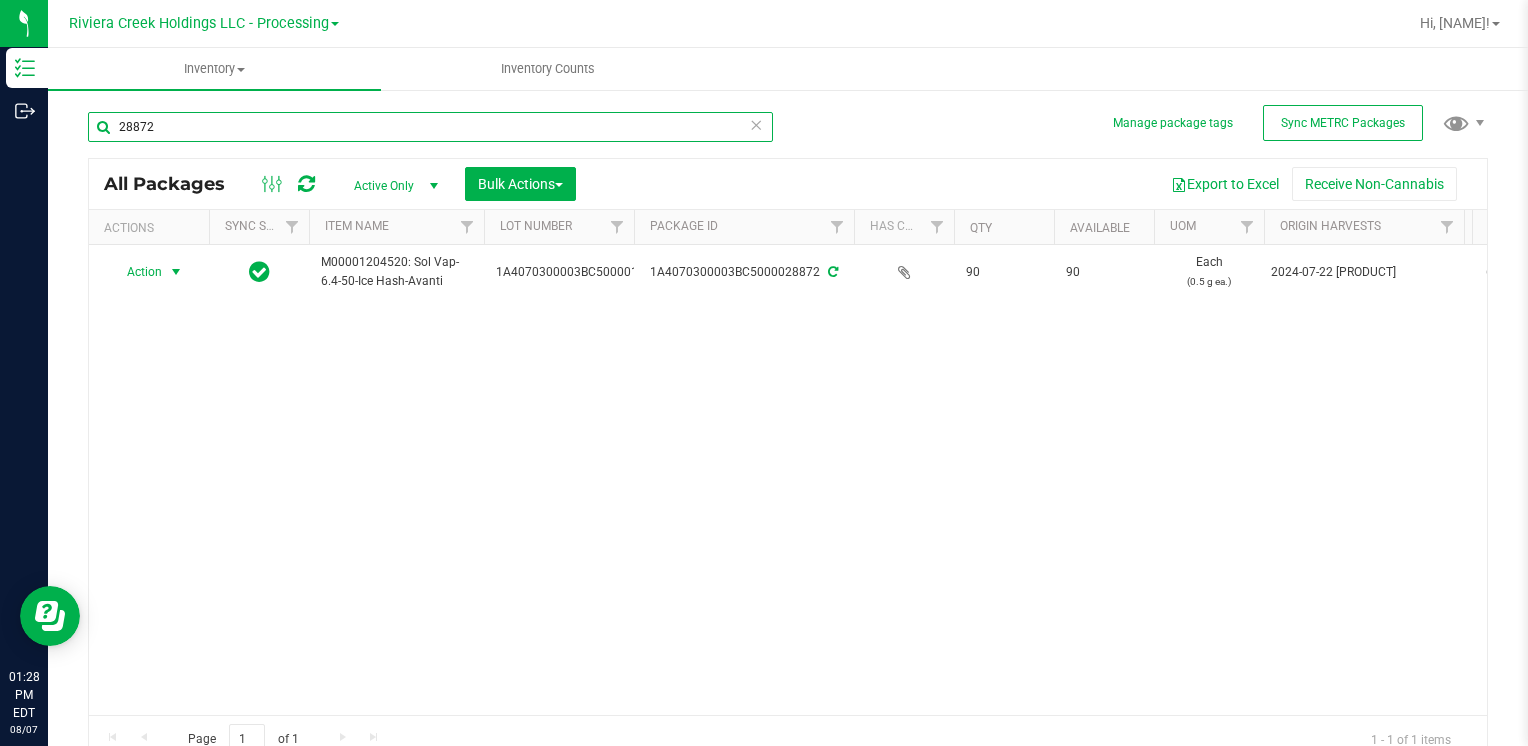 click on "28872" at bounding box center (430, 127) 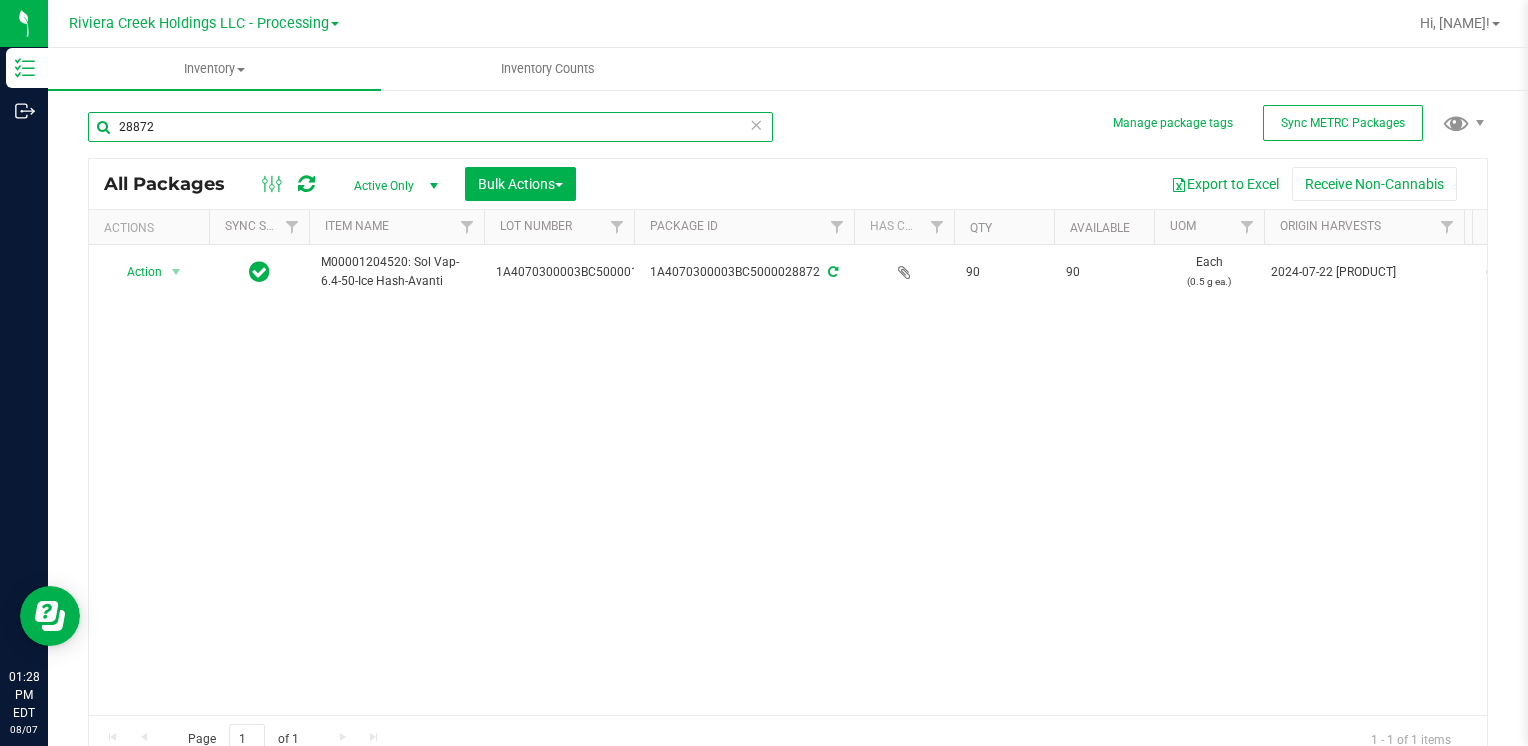 click on "28872" at bounding box center [430, 127] 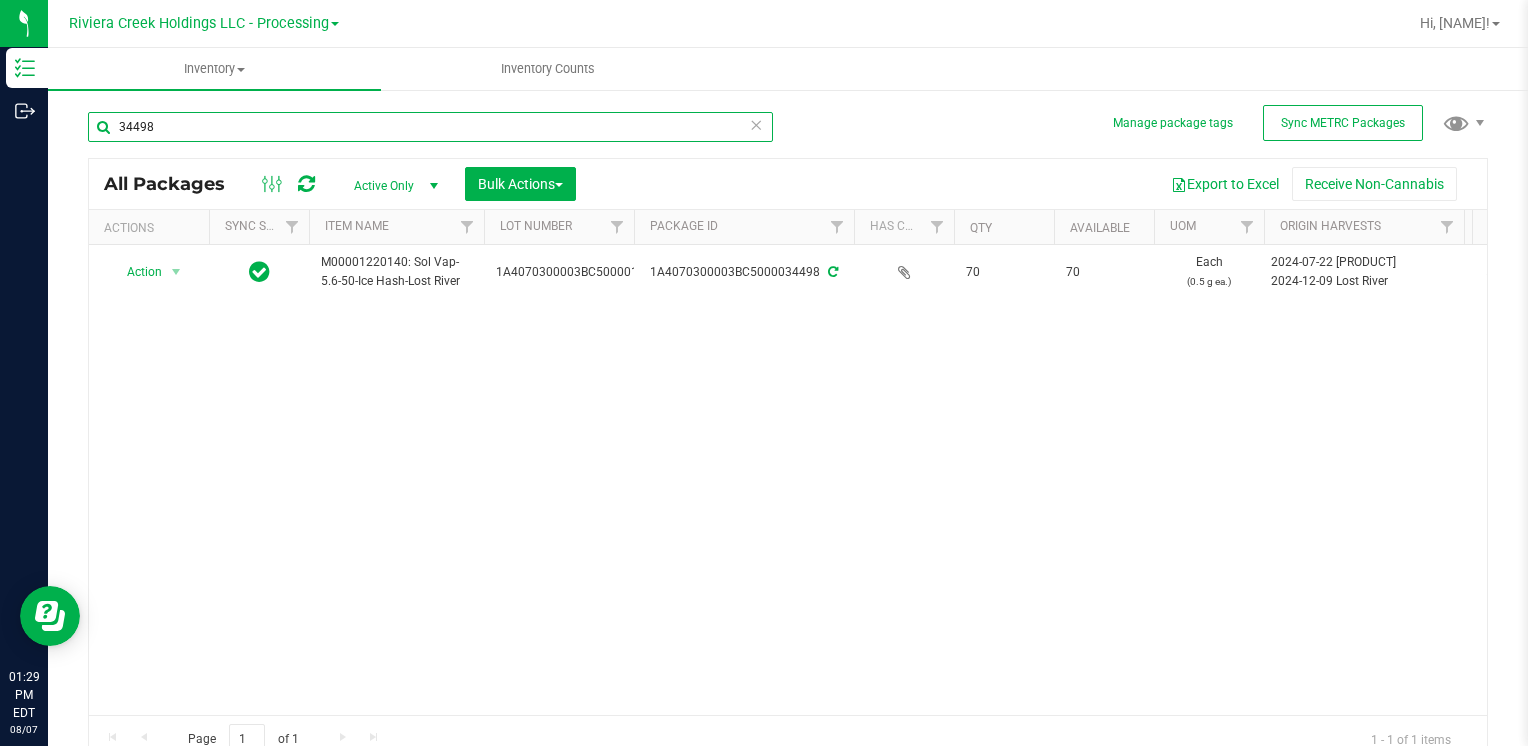 type on "34498" 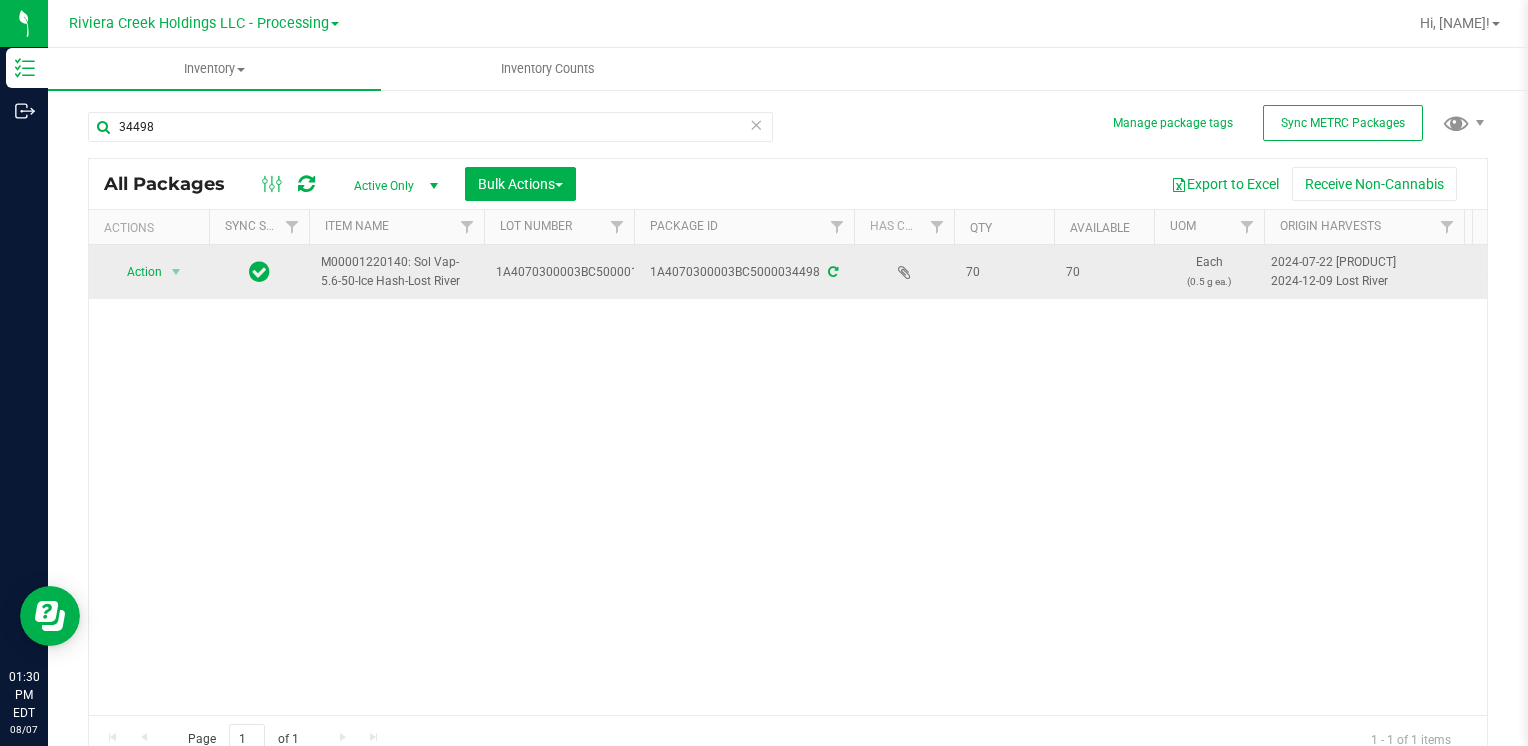 click on "Action" at bounding box center [136, 272] 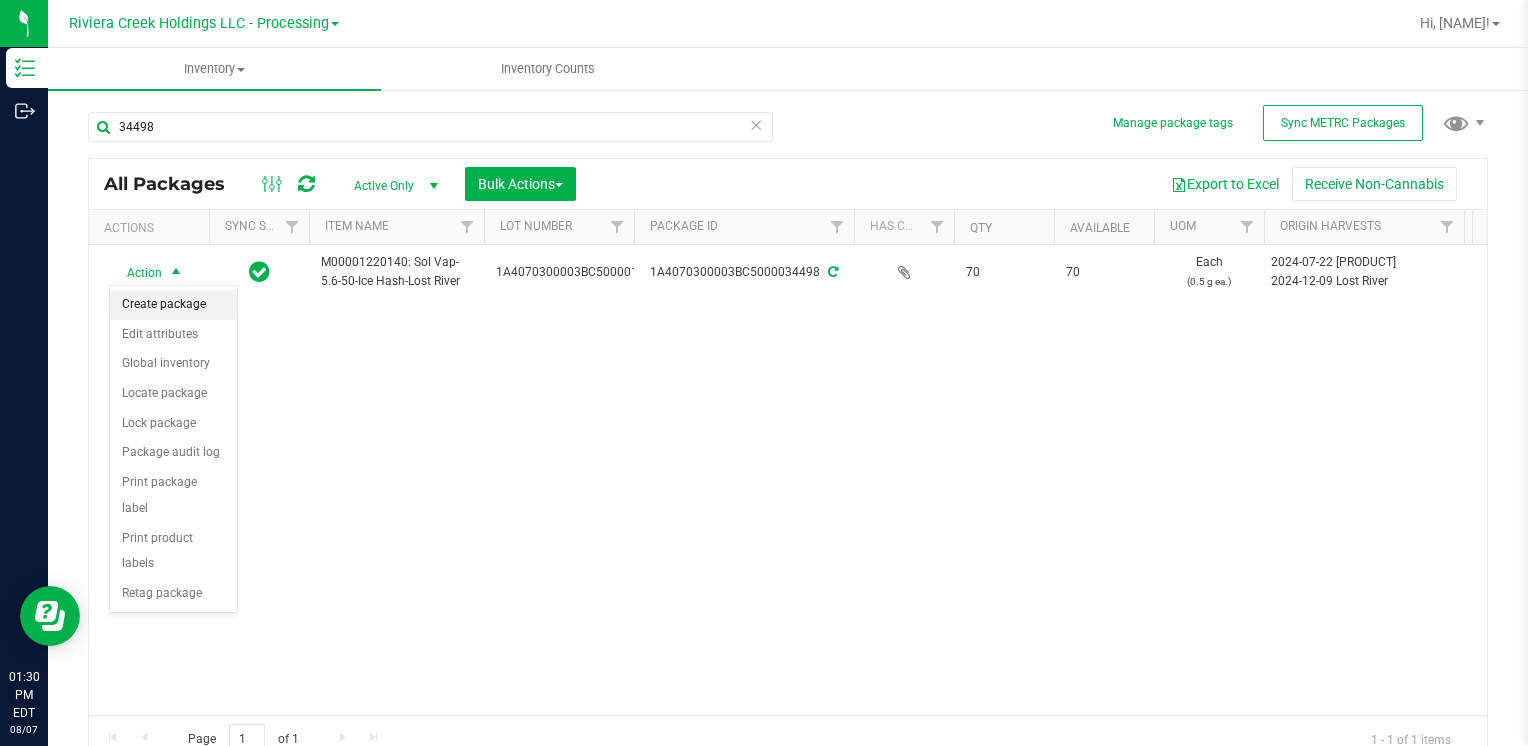 click on "Create package" at bounding box center [173, 305] 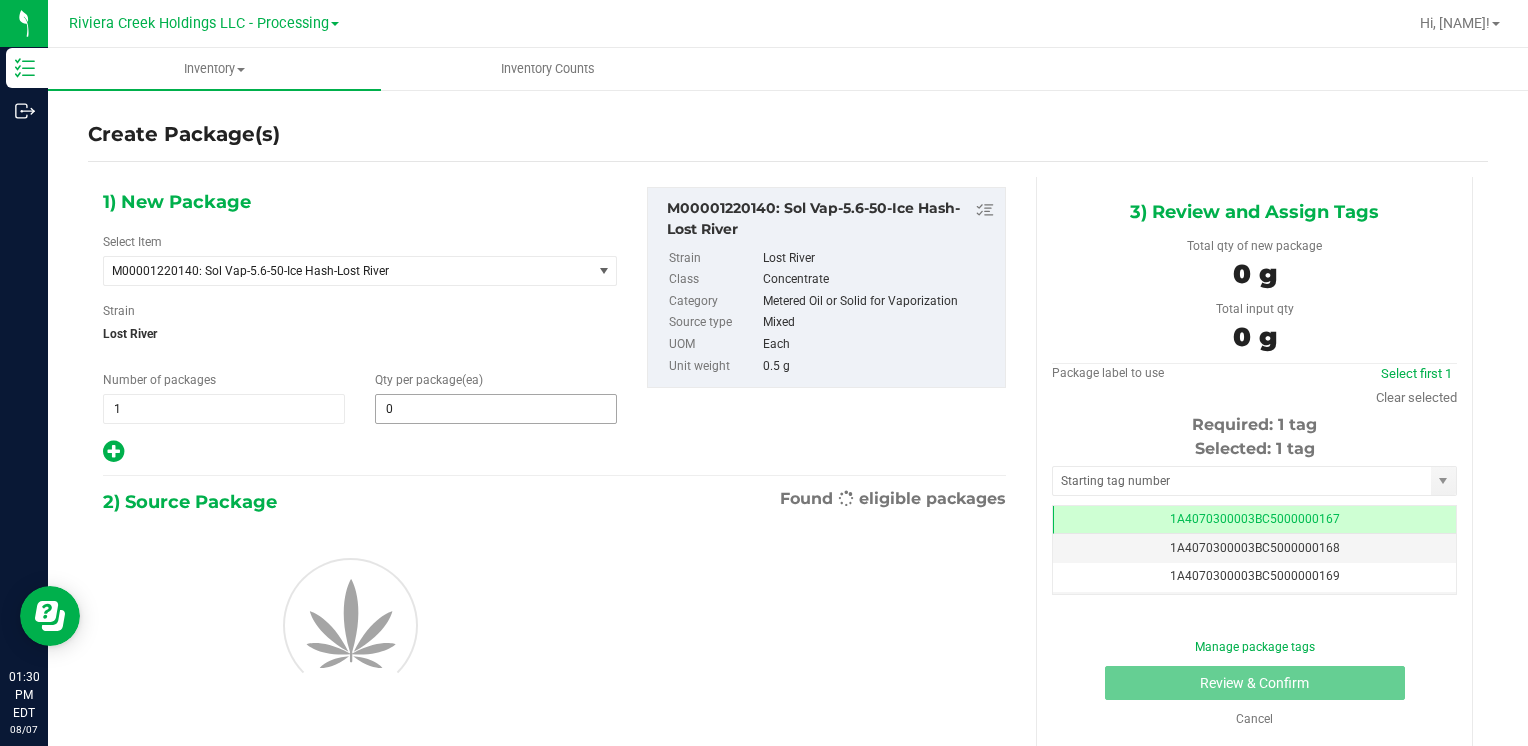 scroll, scrollTop: 0, scrollLeft: 0, axis: both 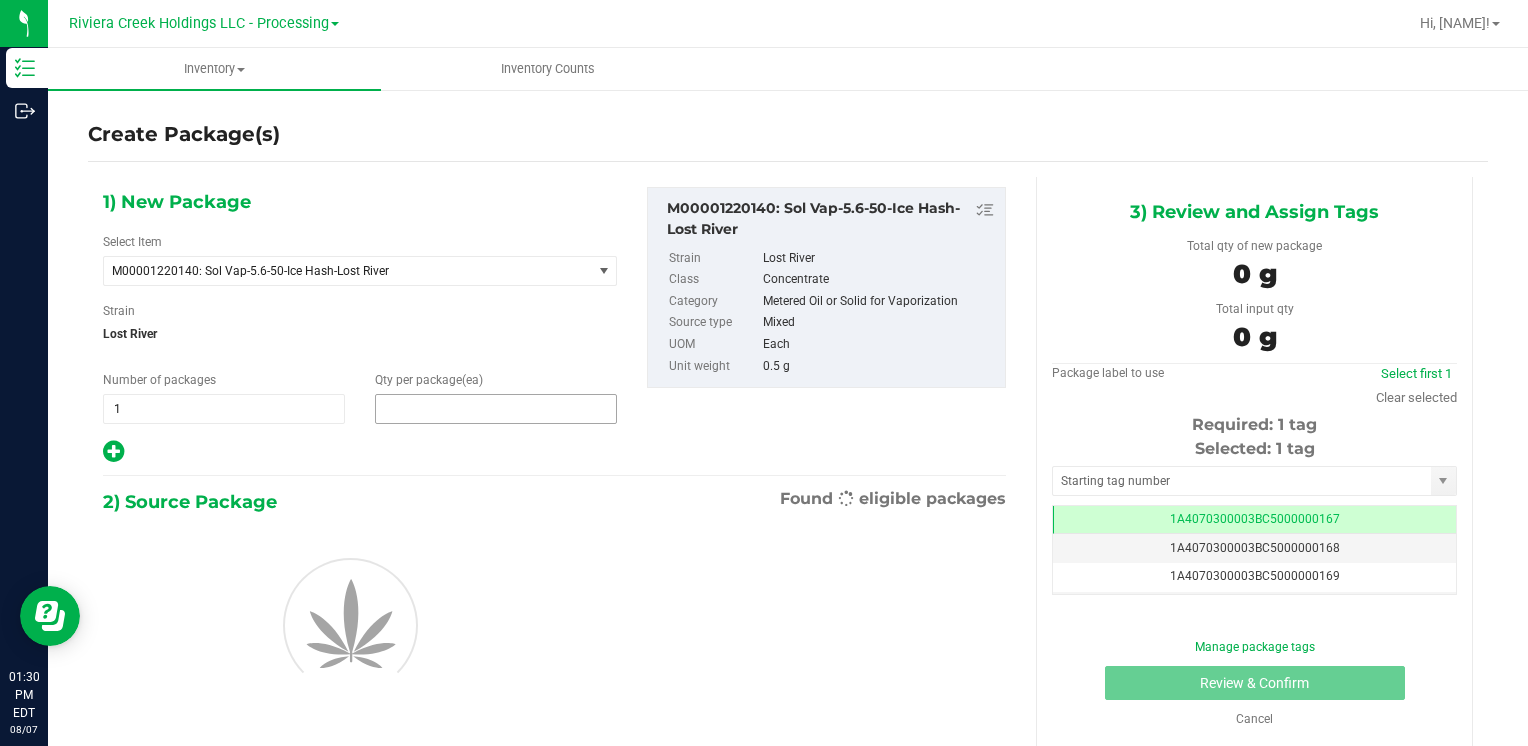 click at bounding box center (496, 409) 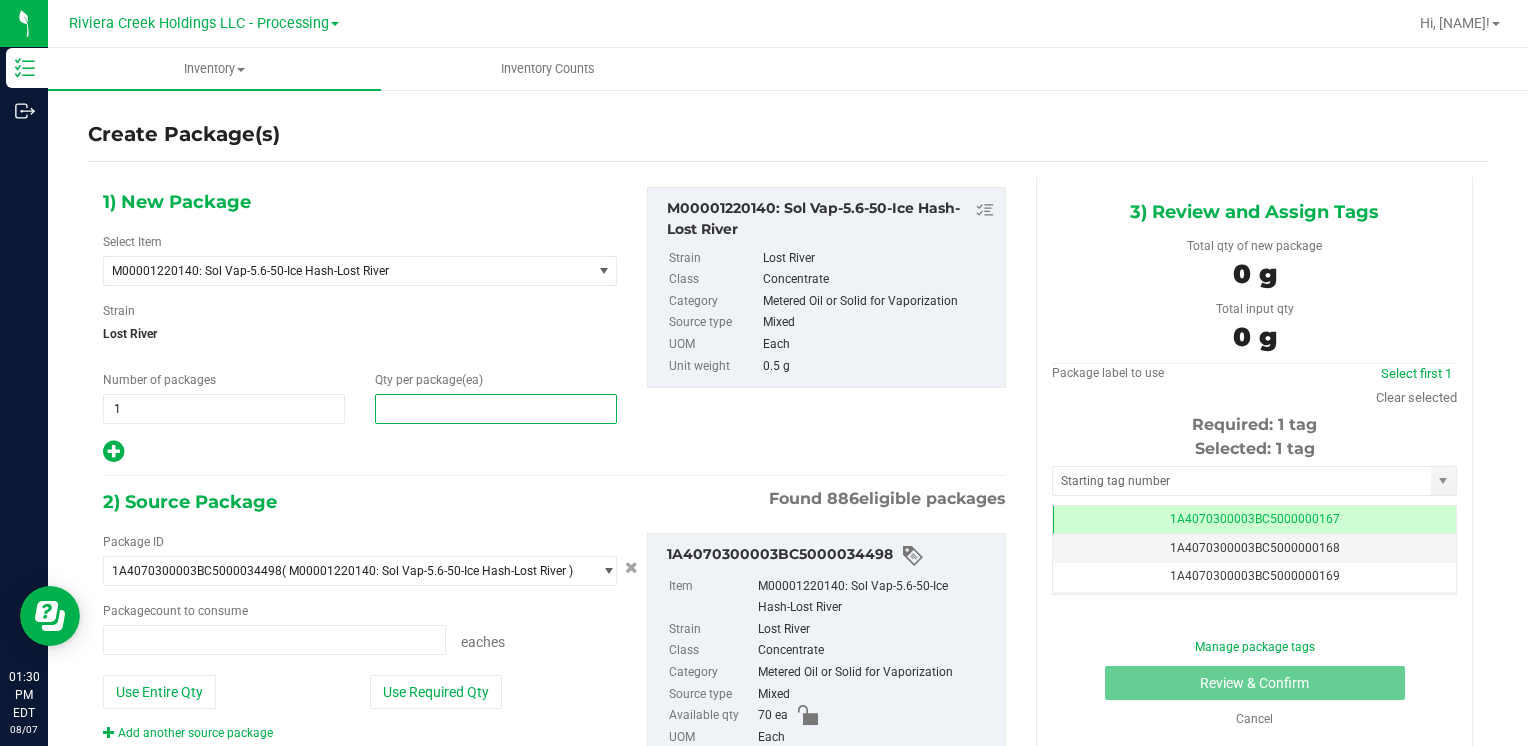 type on "0 ea" 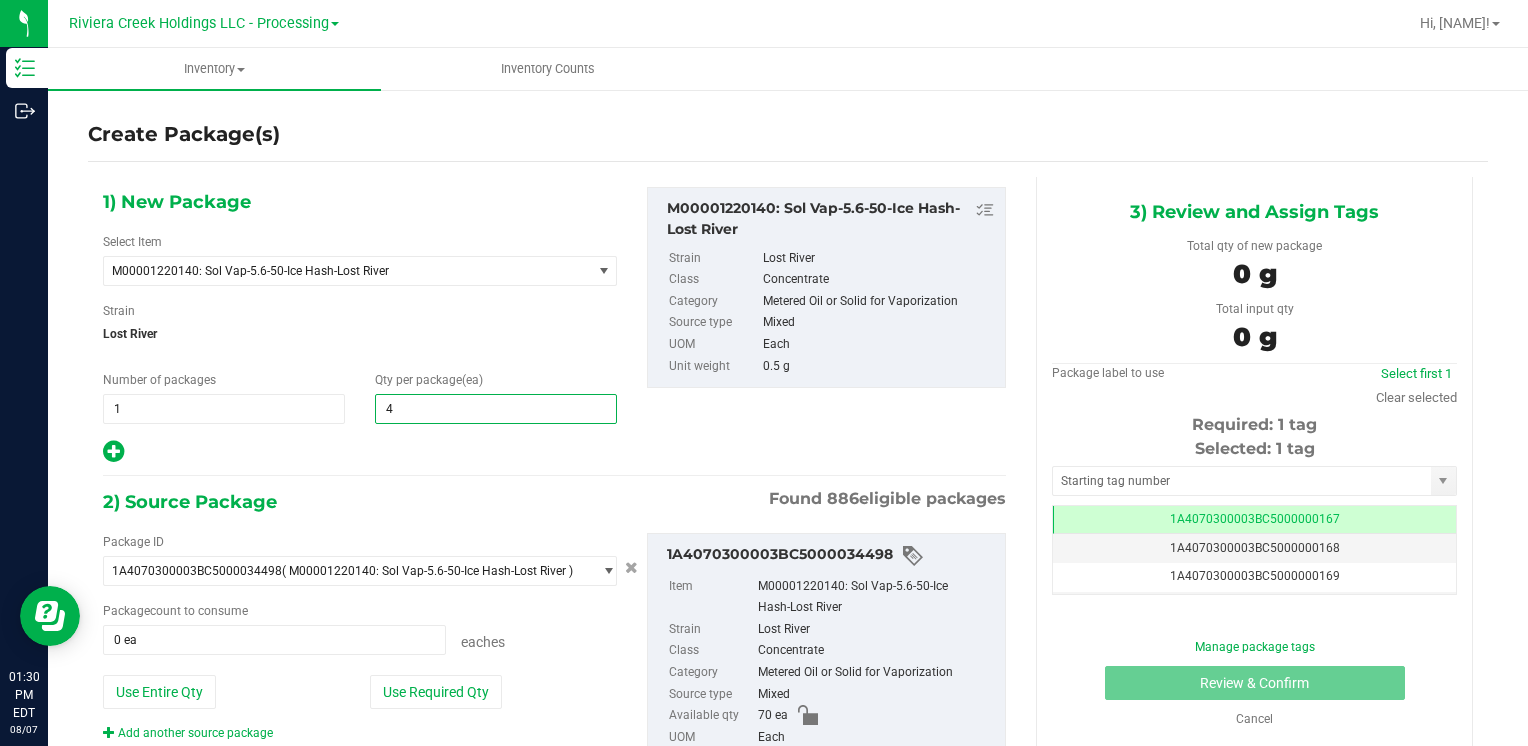 type on "40" 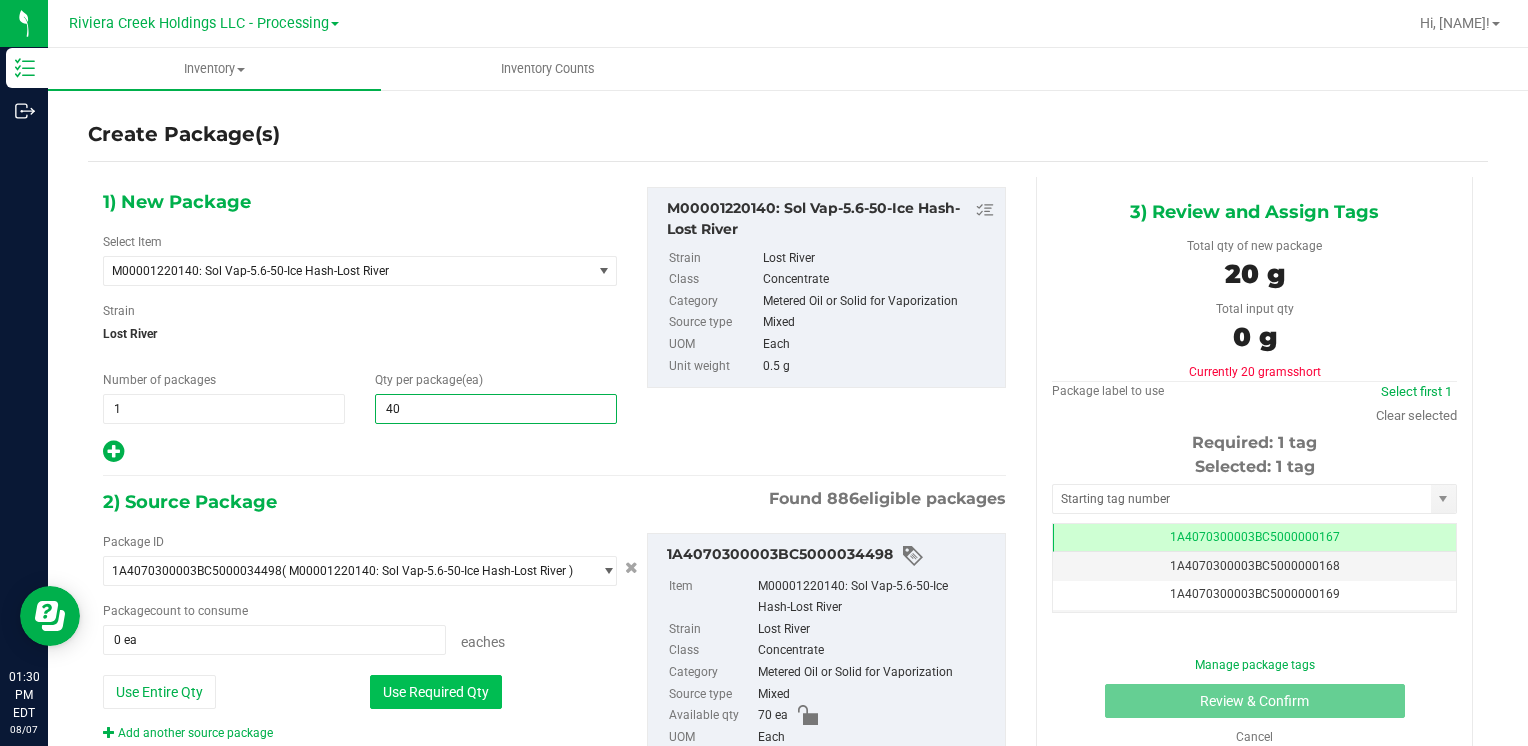 type on "40" 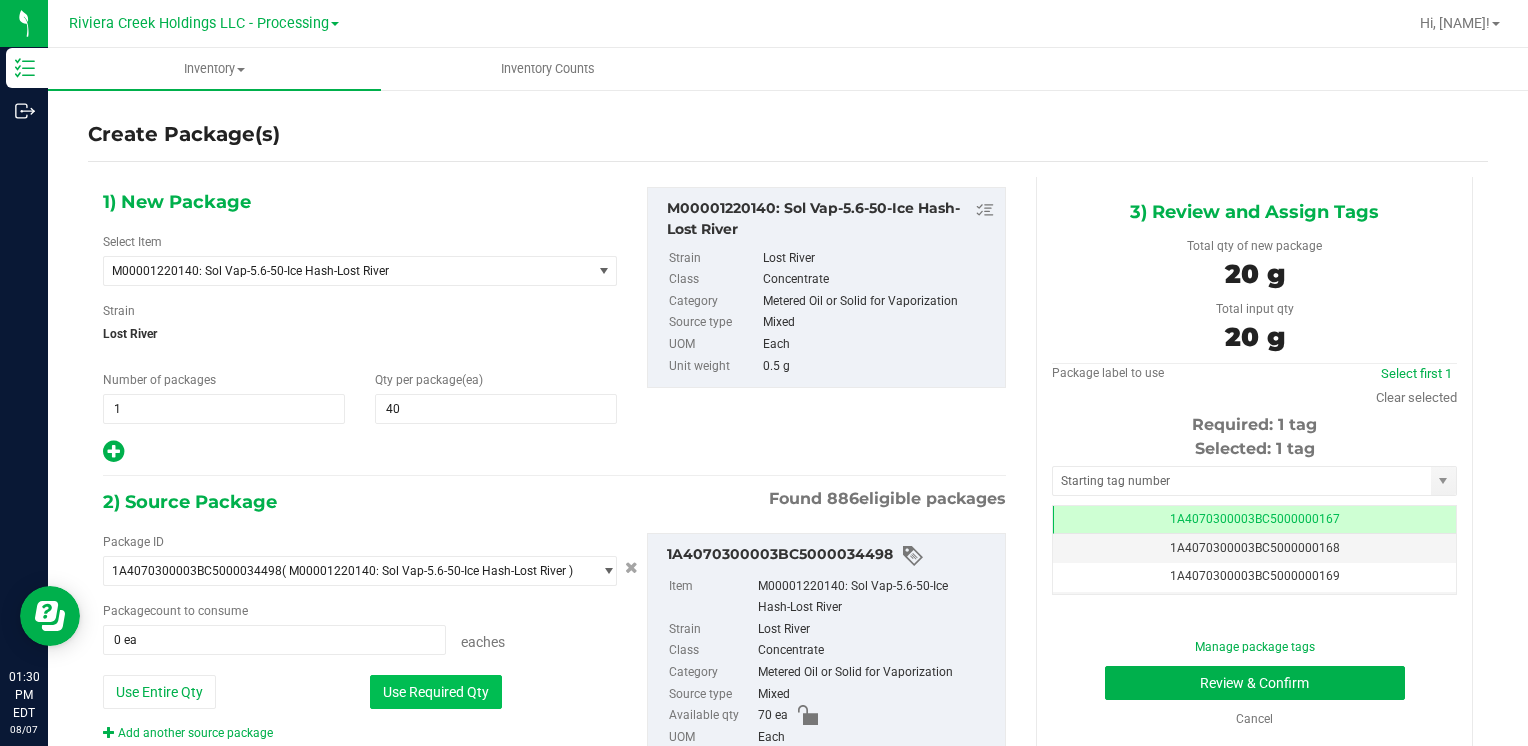 type on "40 ea" 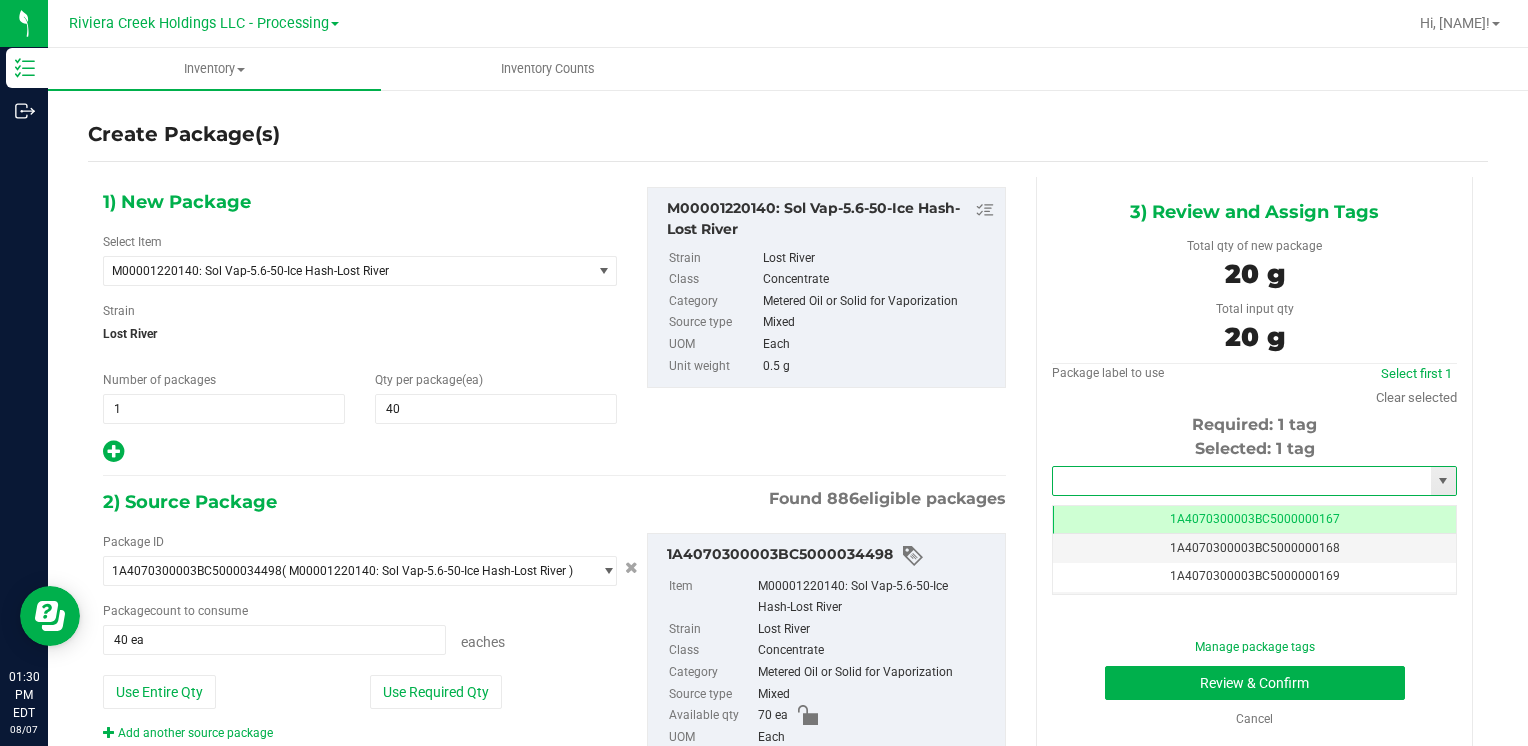 click at bounding box center [1242, 481] 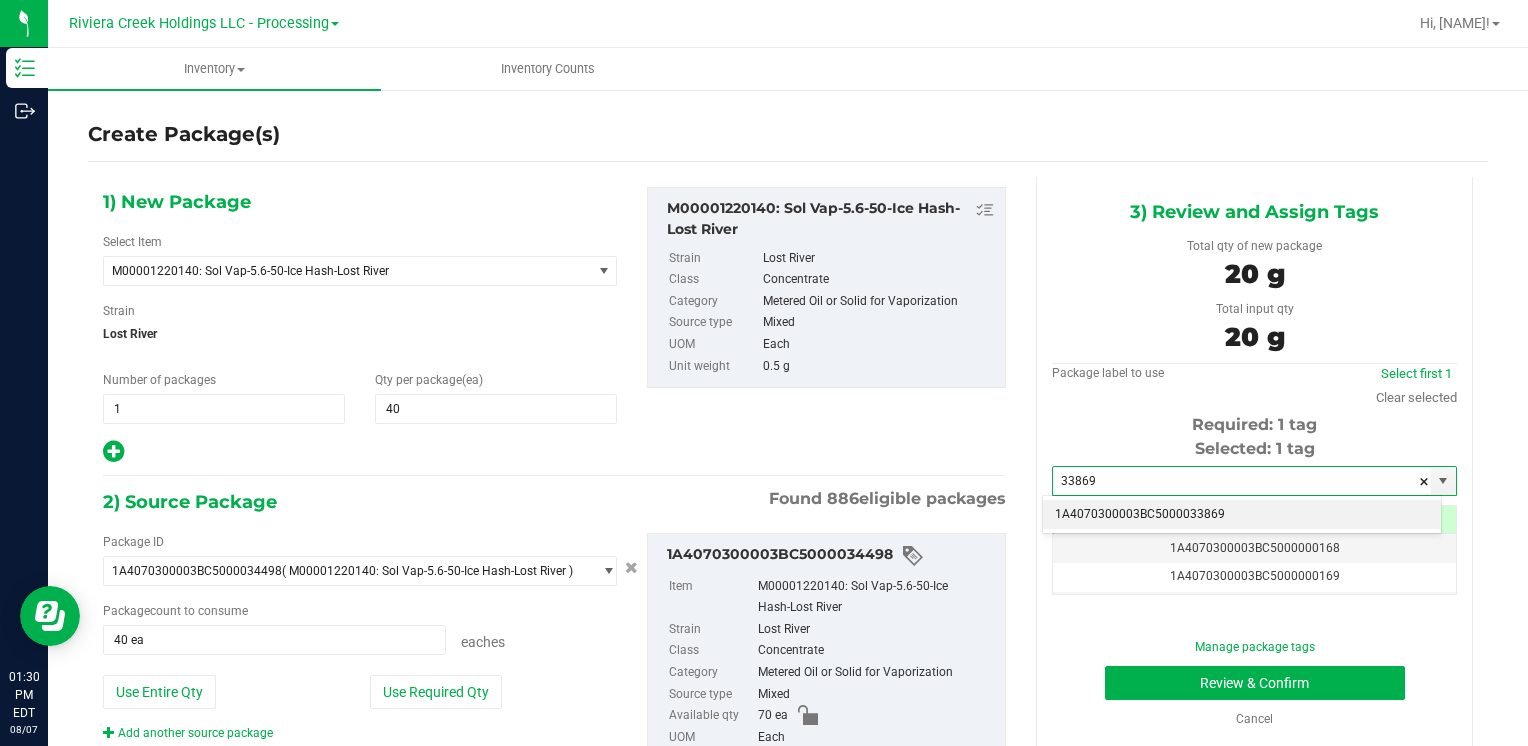 click on "1A4070300003BC5000033869" at bounding box center [1242, 515] 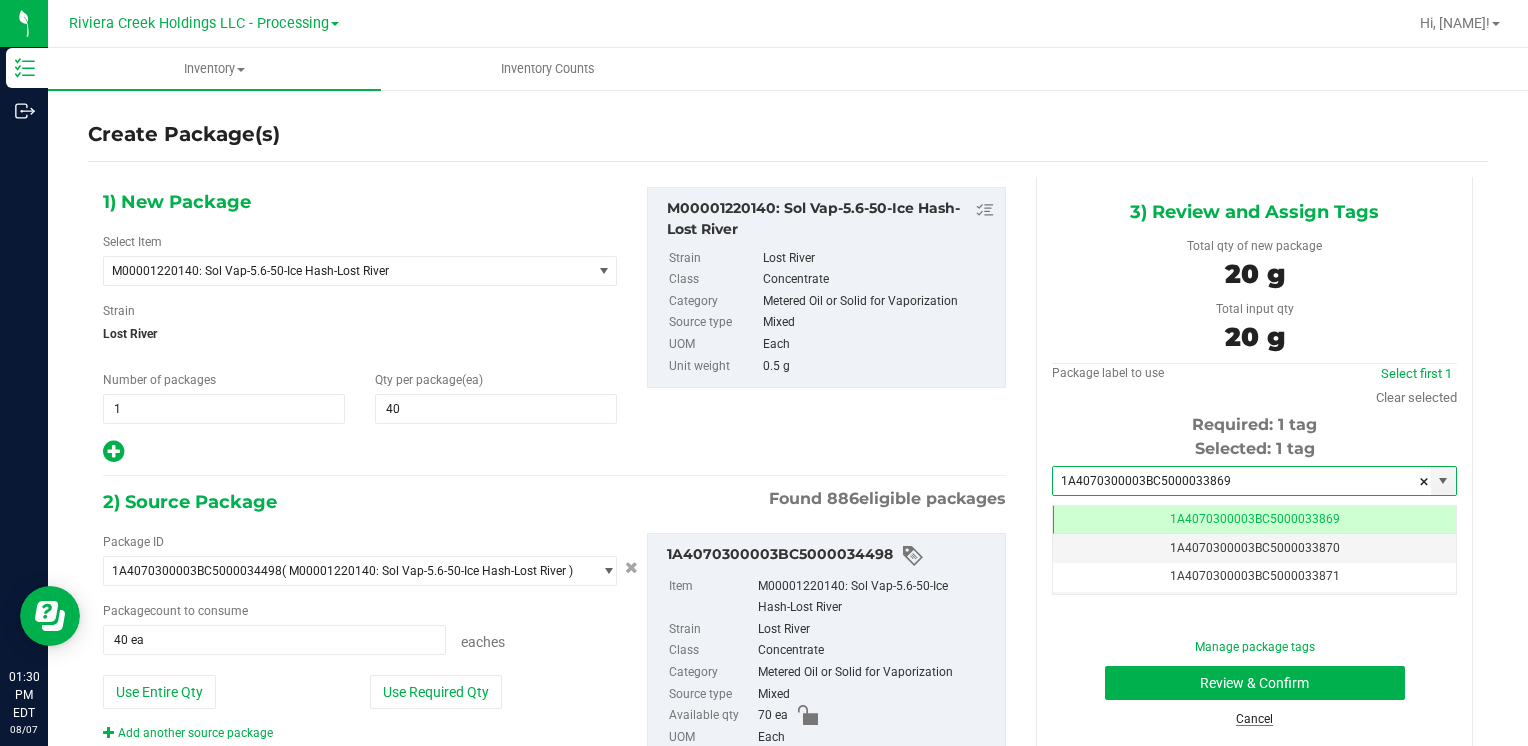 scroll, scrollTop: 0, scrollLeft: 0, axis: both 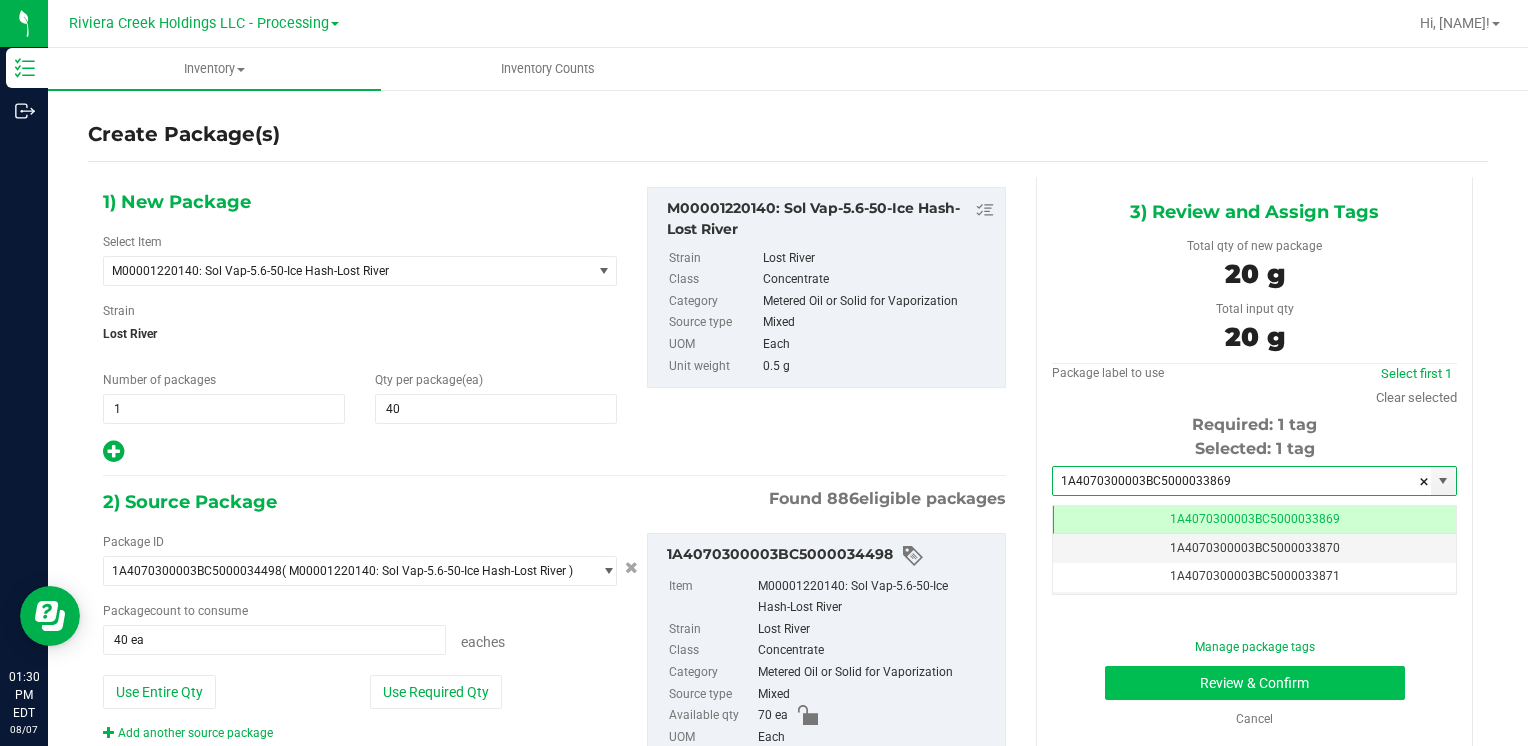 type on "1A4070300003BC5000033869" 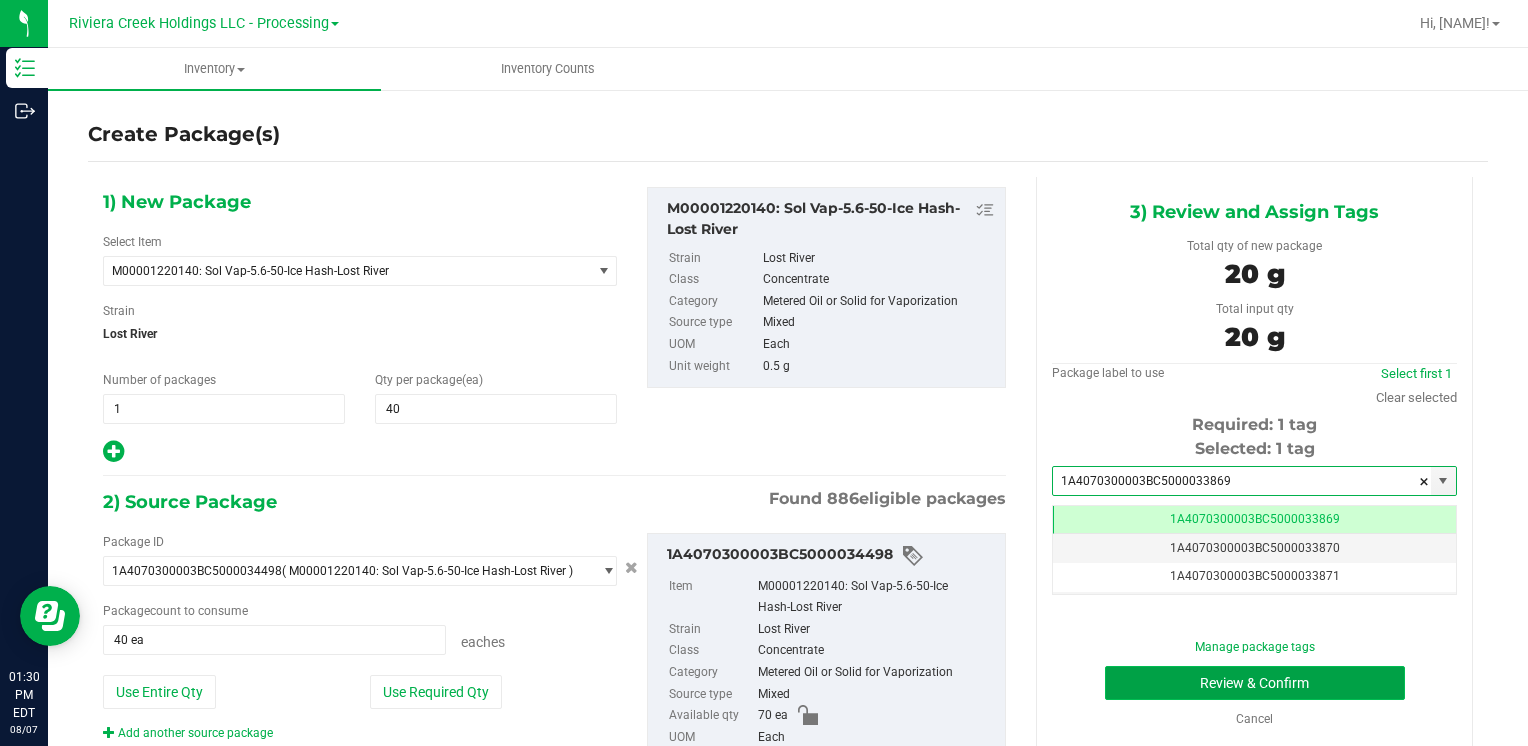 click on "Review & Confirm" at bounding box center [1255, 683] 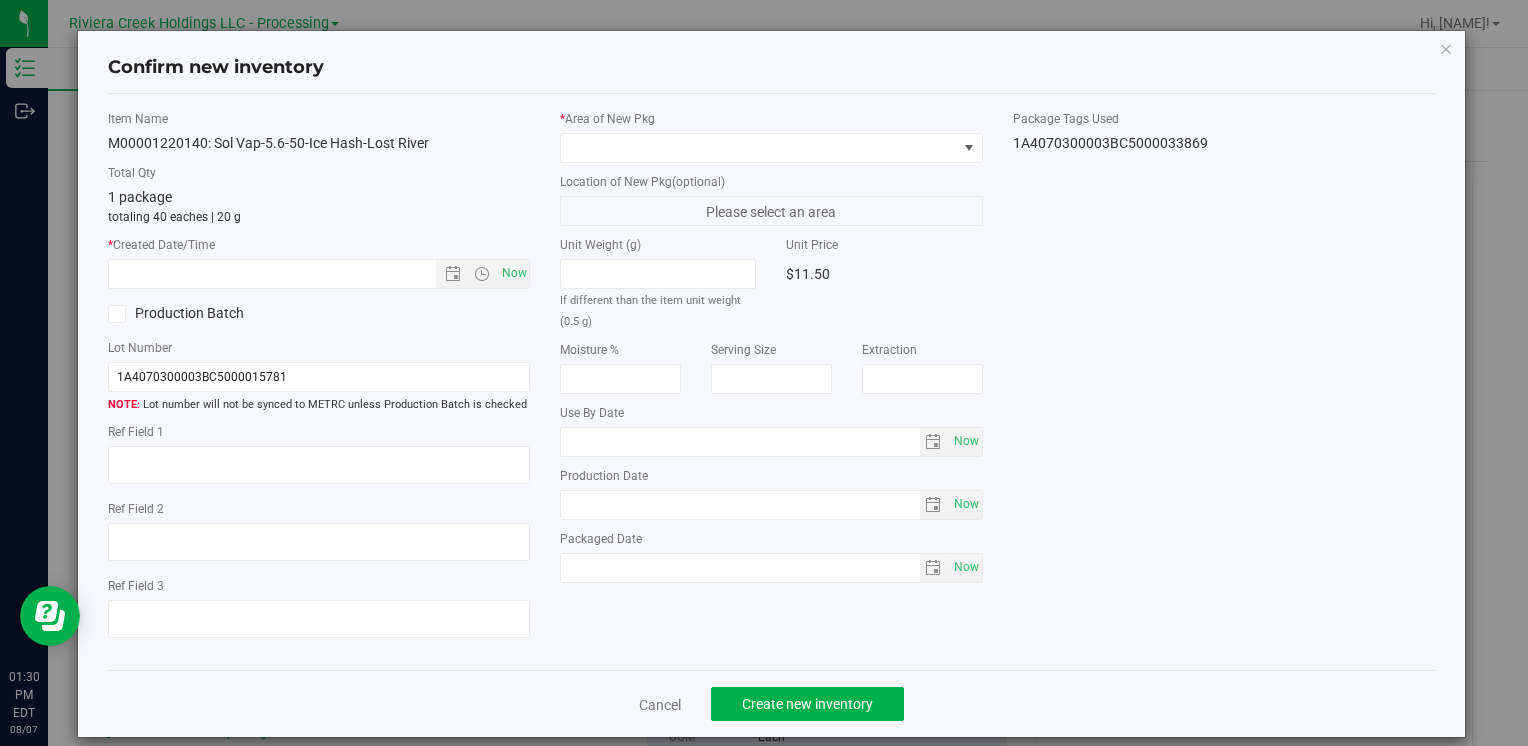 type on "2026-06-02" 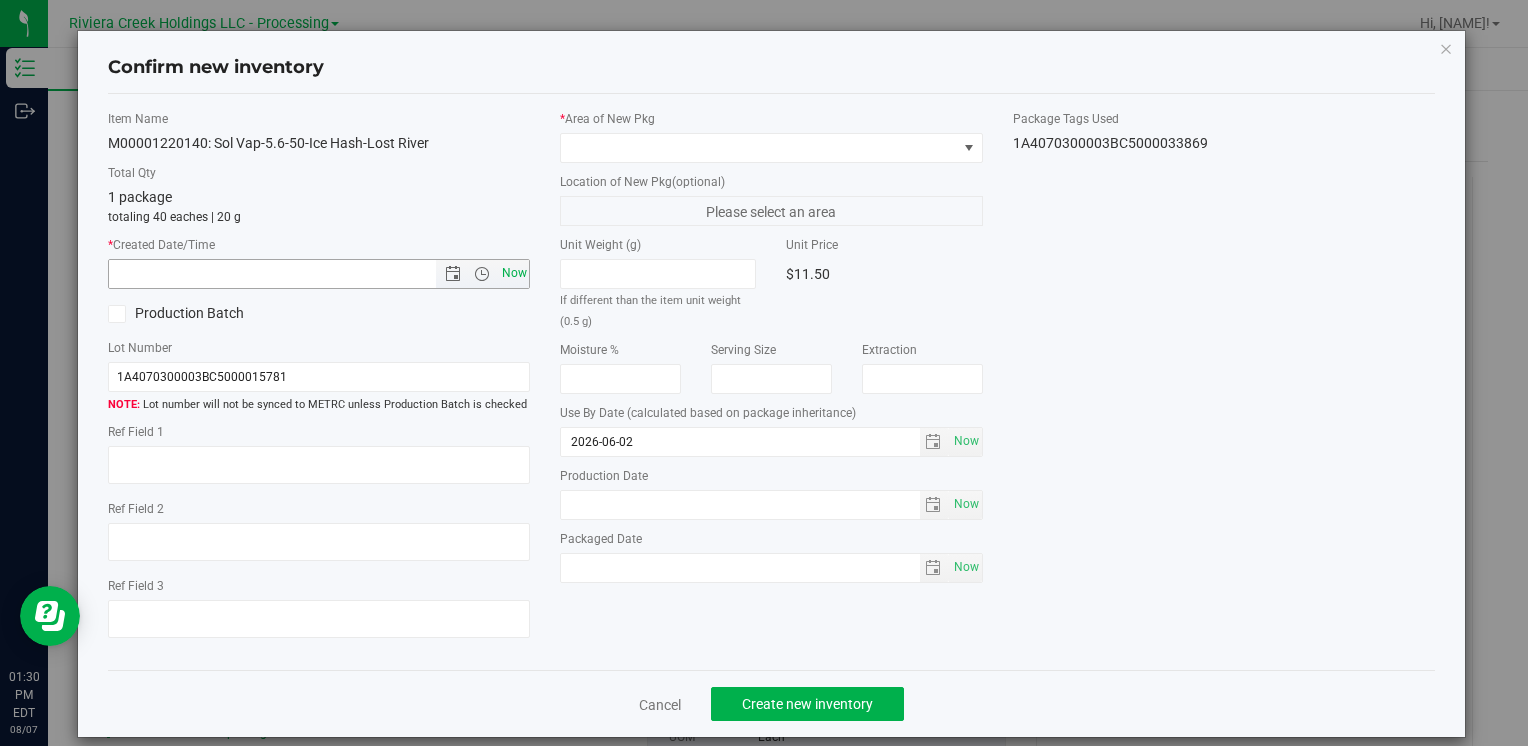 click on "Now" at bounding box center [514, 273] 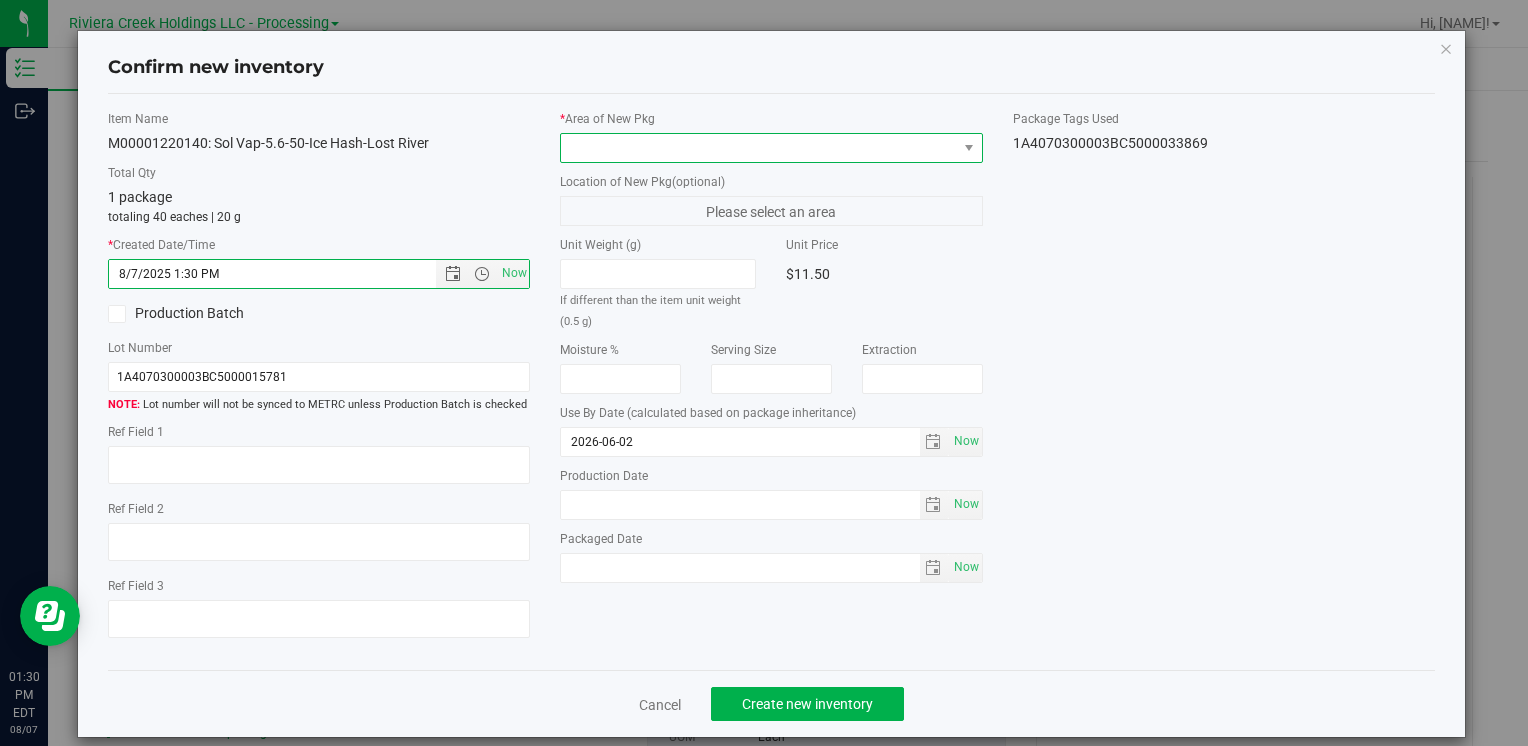 click at bounding box center (758, 148) 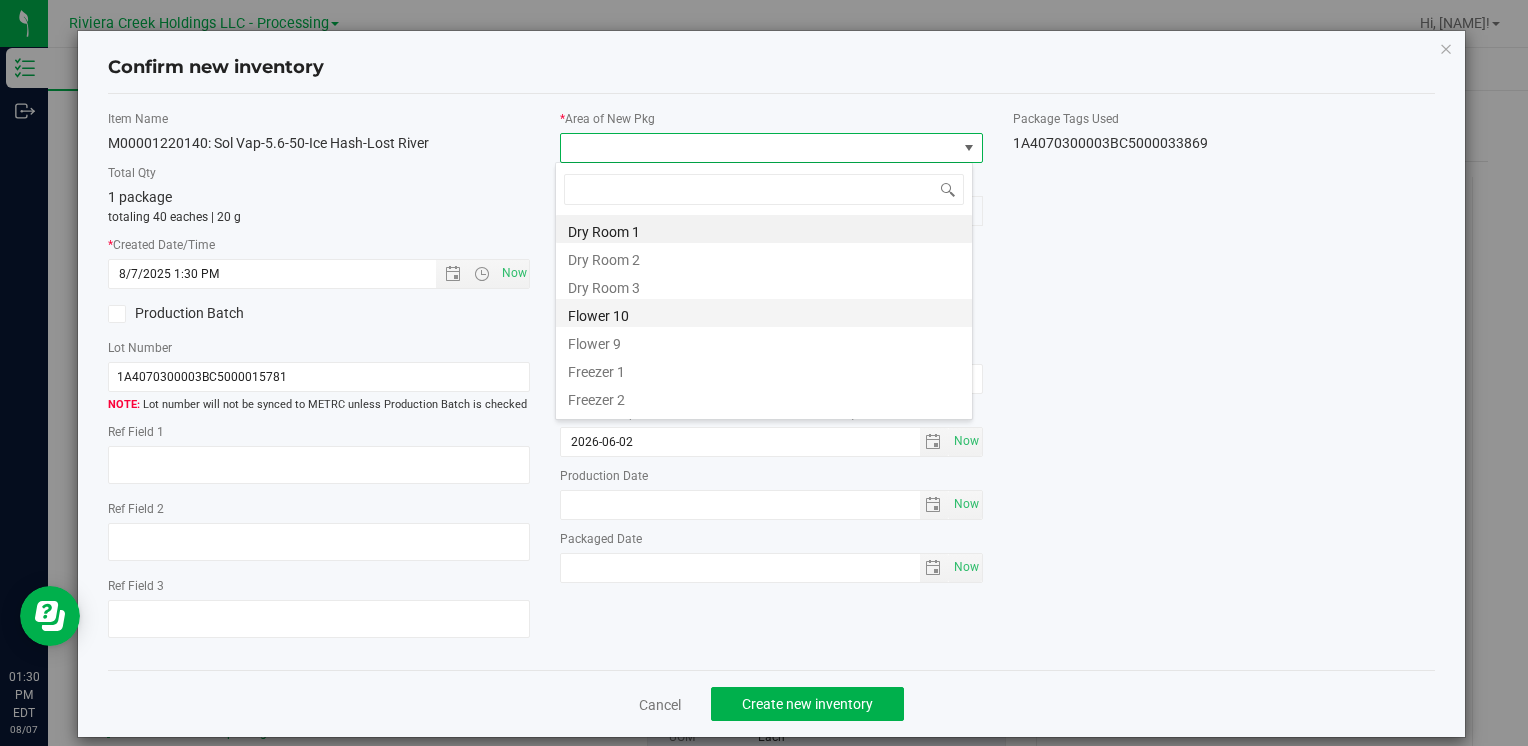 click on "Flower 10" at bounding box center (764, 313) 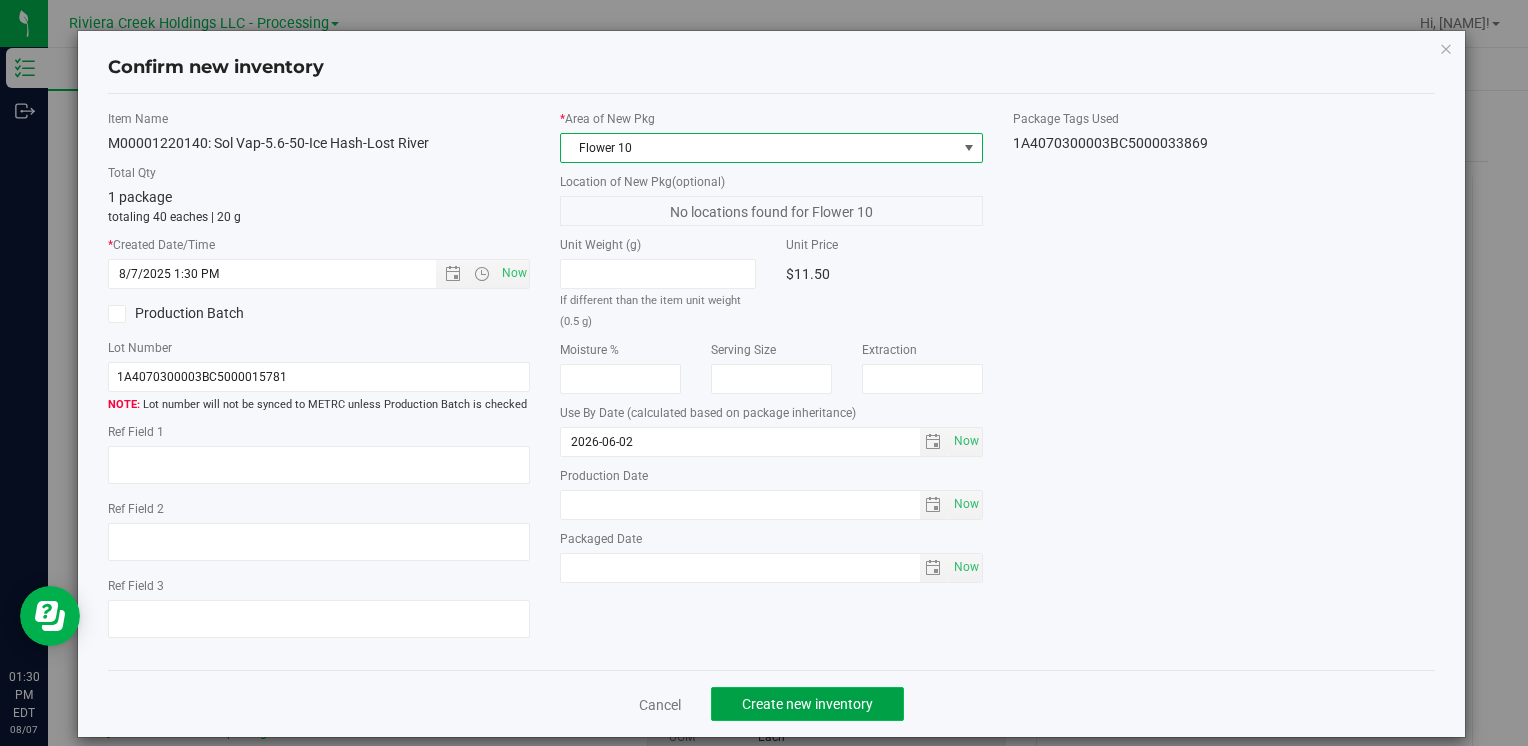 click on "Create new inventory" 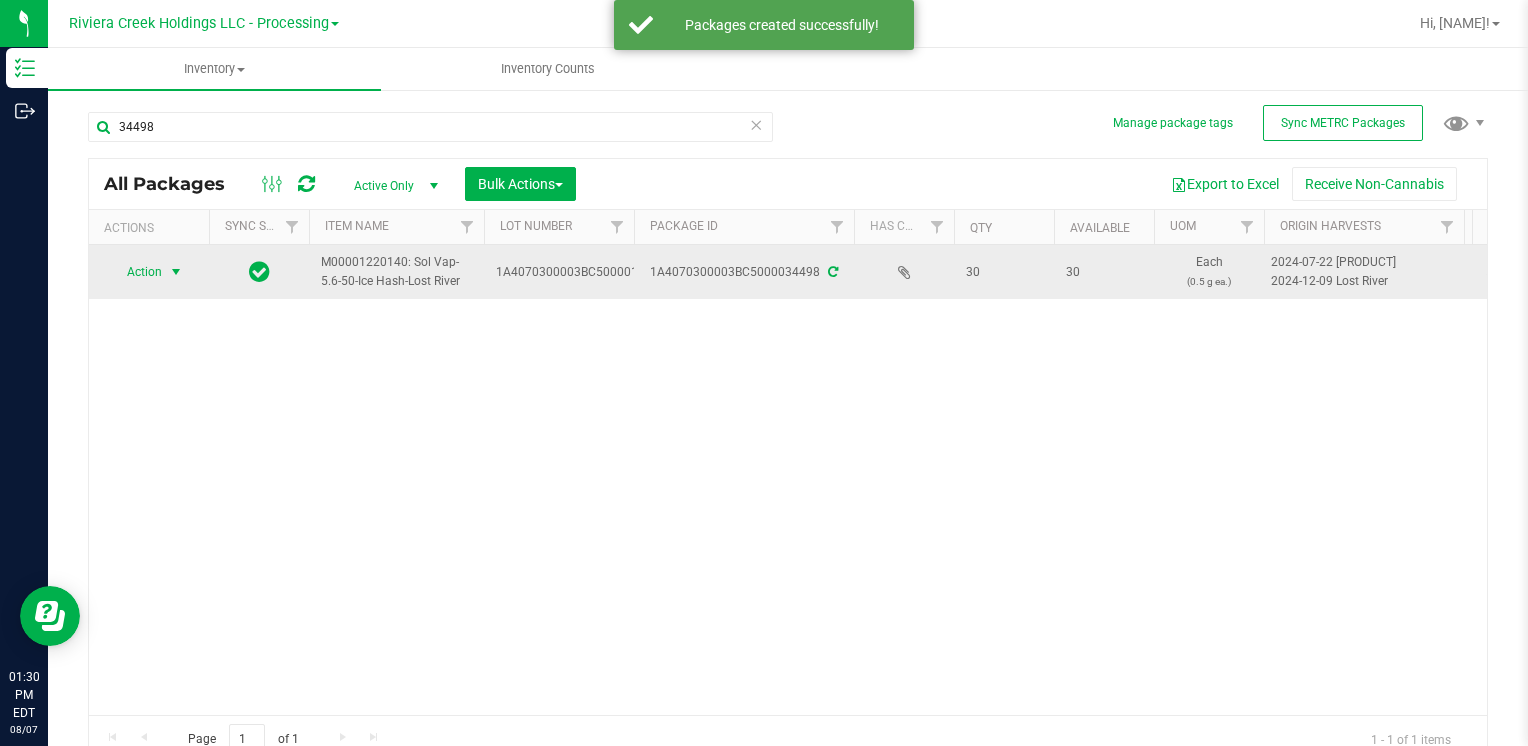 click on "Action" at bounding box center (136, 272) 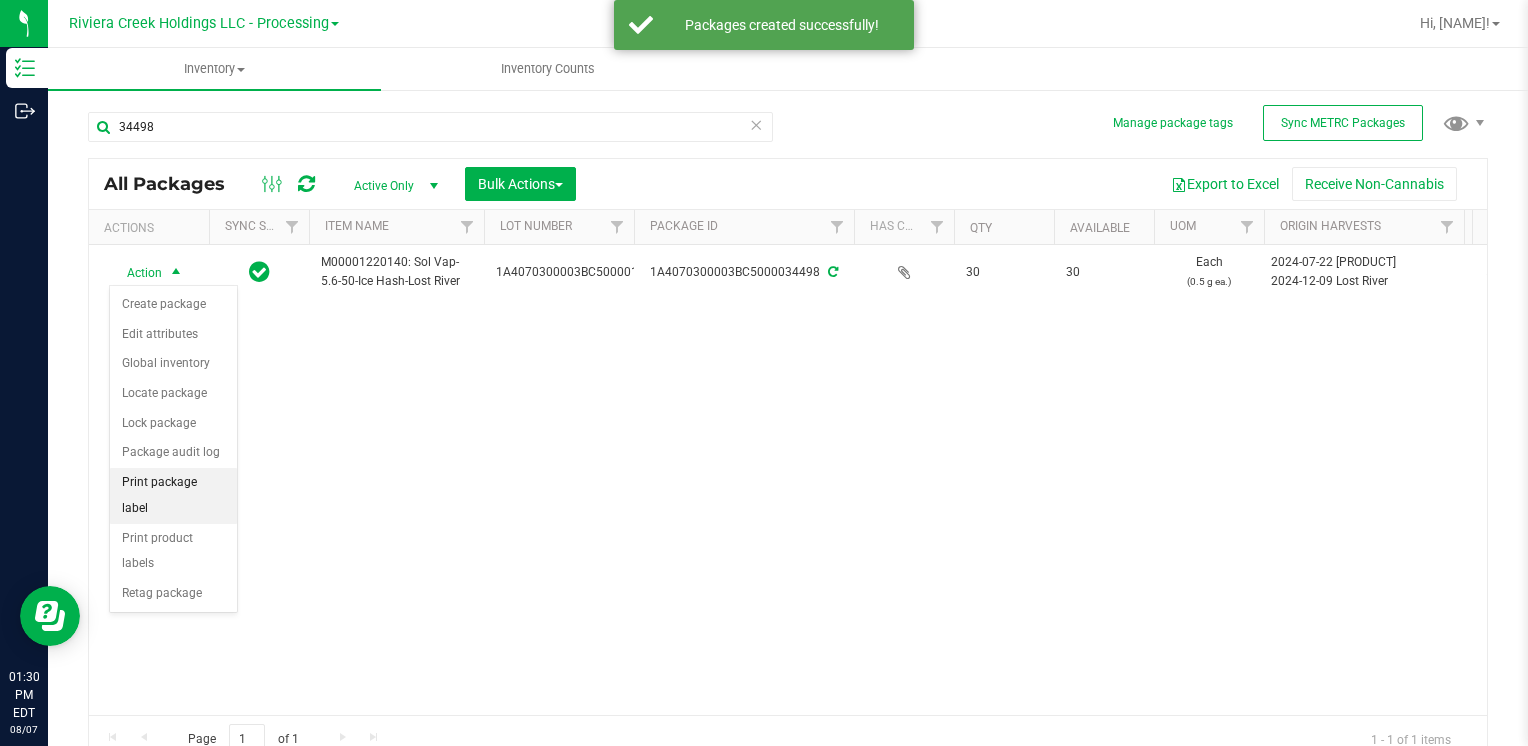 click on "Print package label" at bounding box center (173, 495) 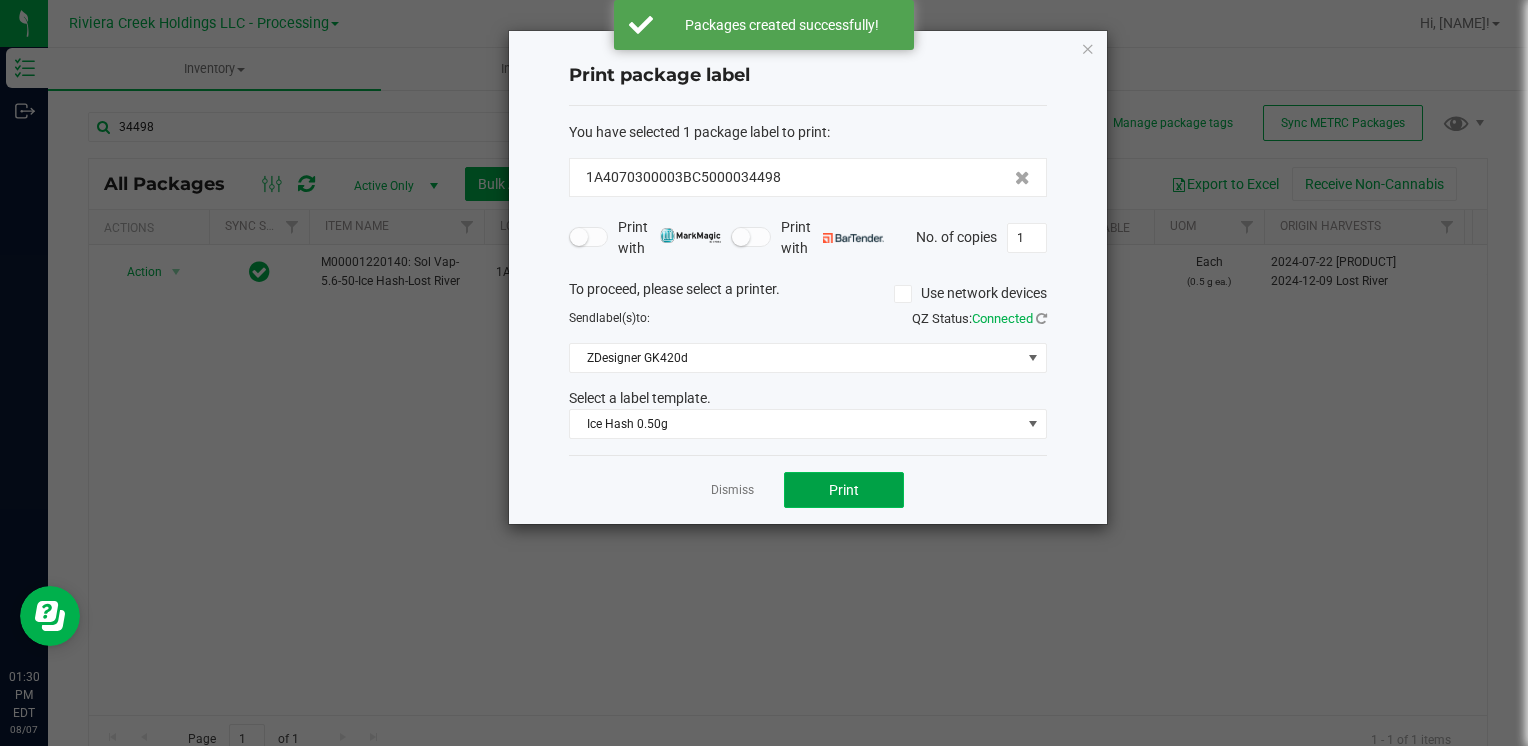 click on "Print" 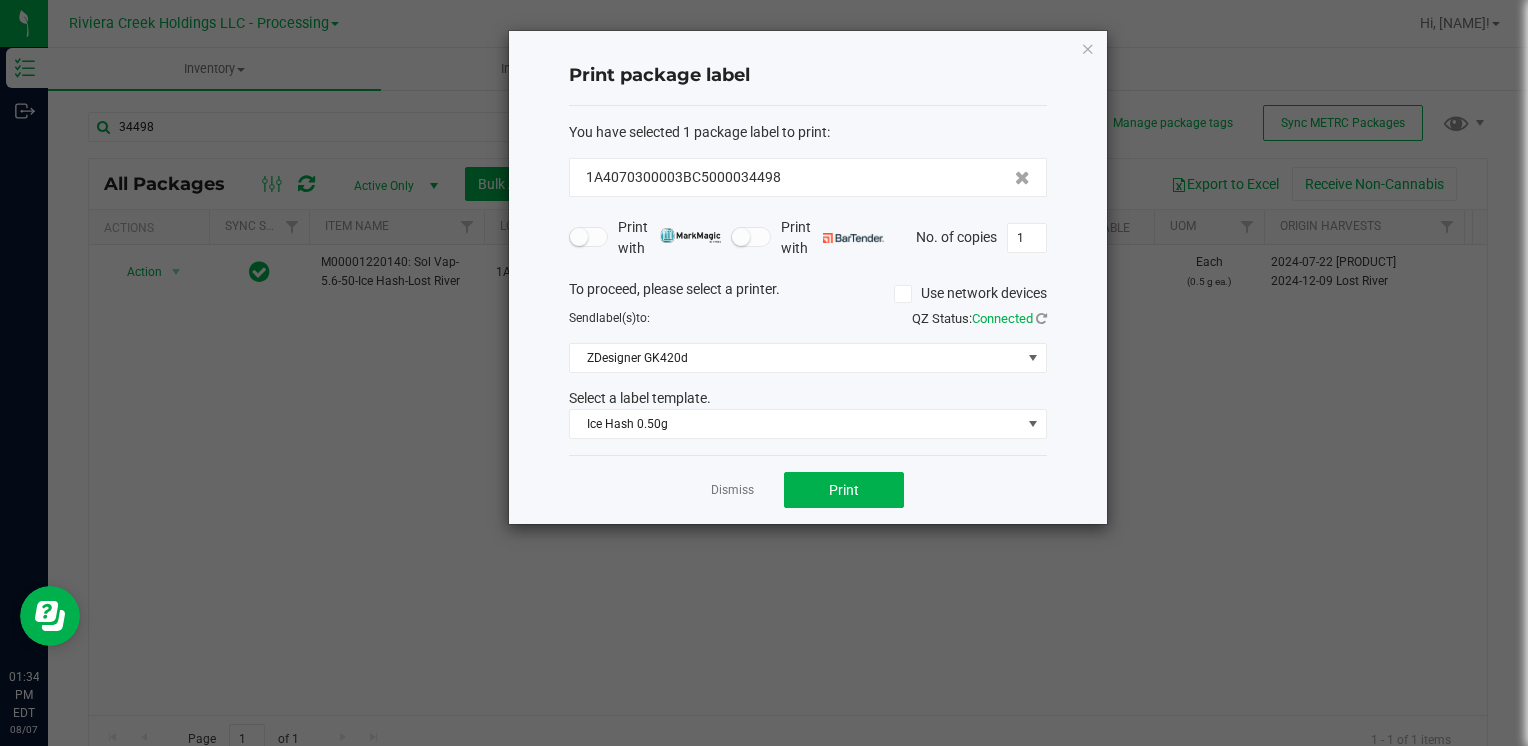 click 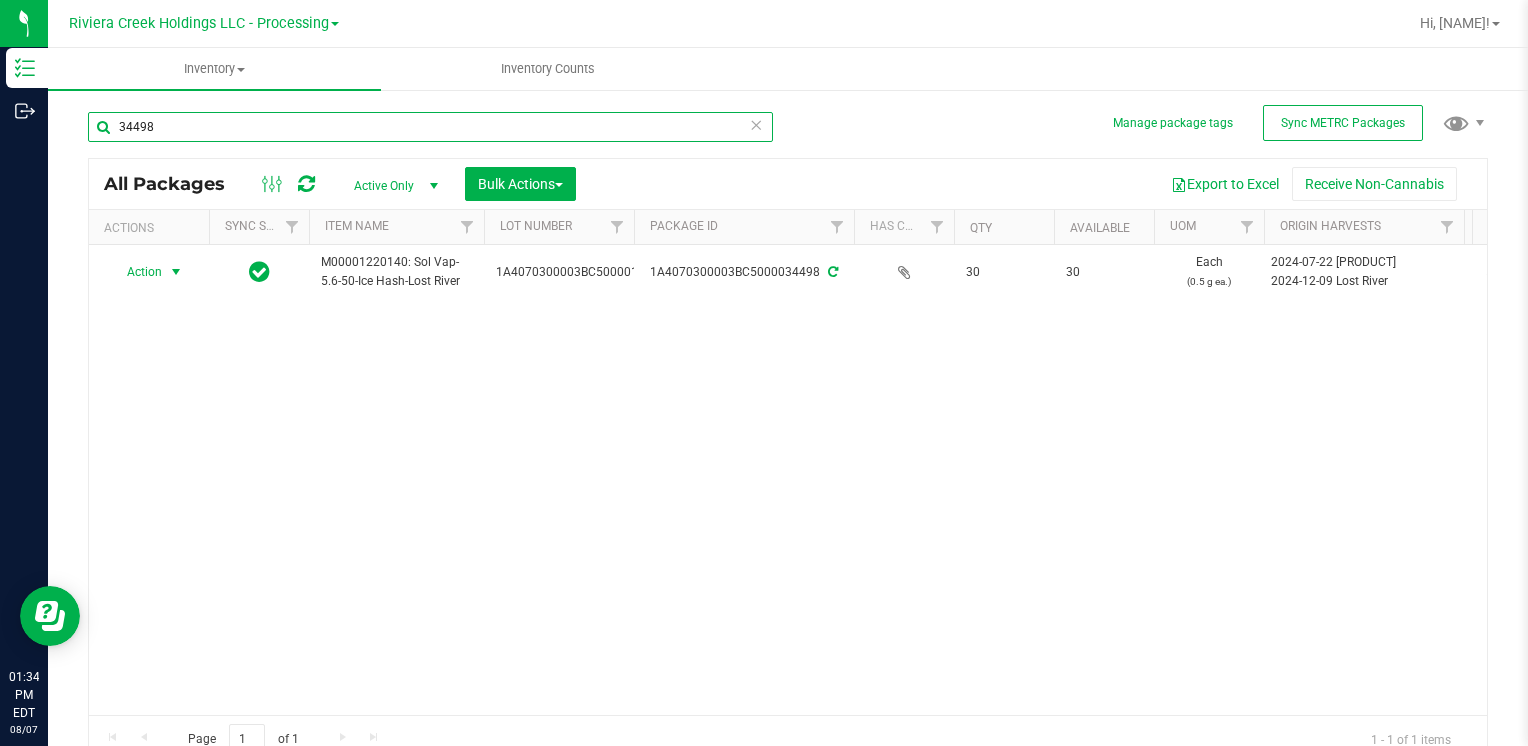 click on "34498" at bounding box center [430, 127] 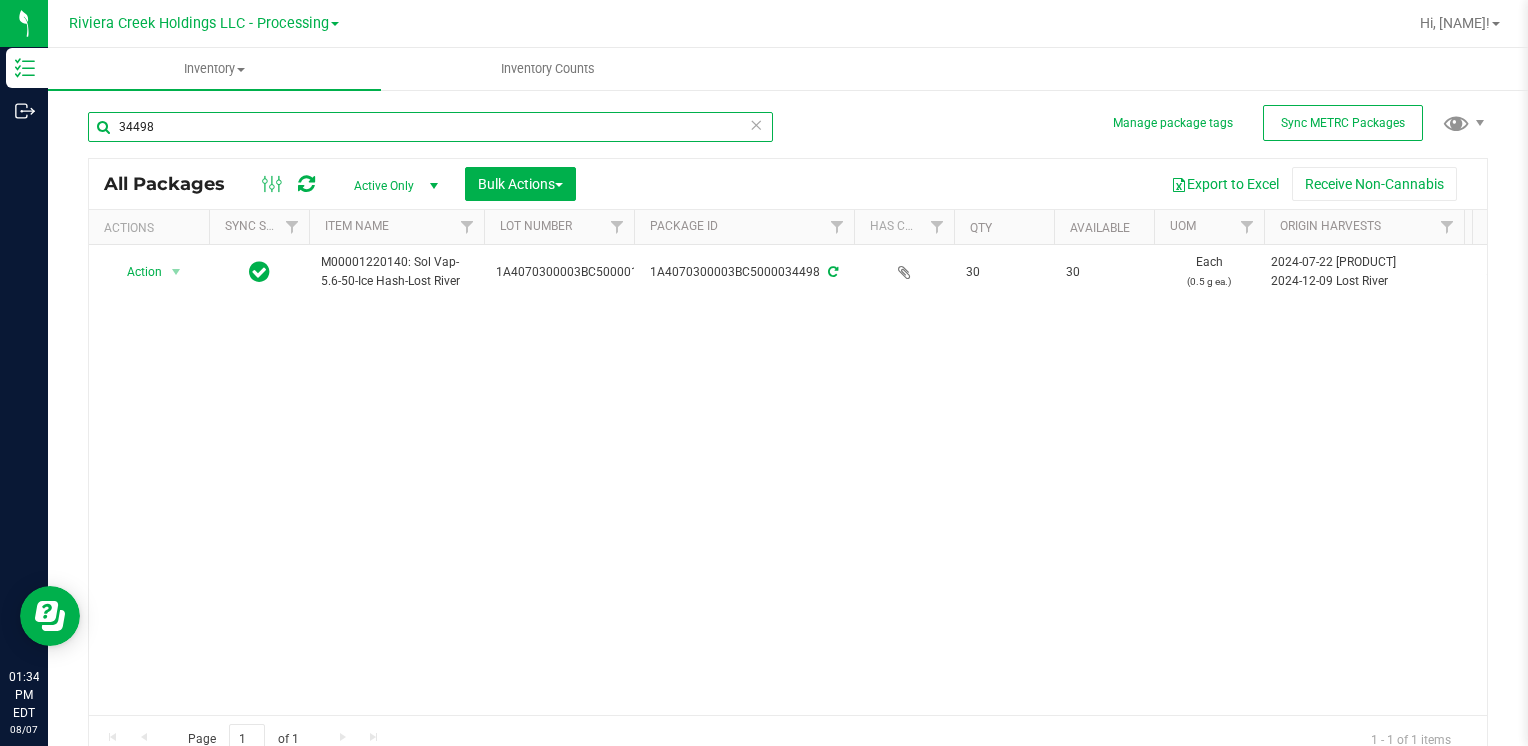 click on "34498" at bounding box center [430, 127] 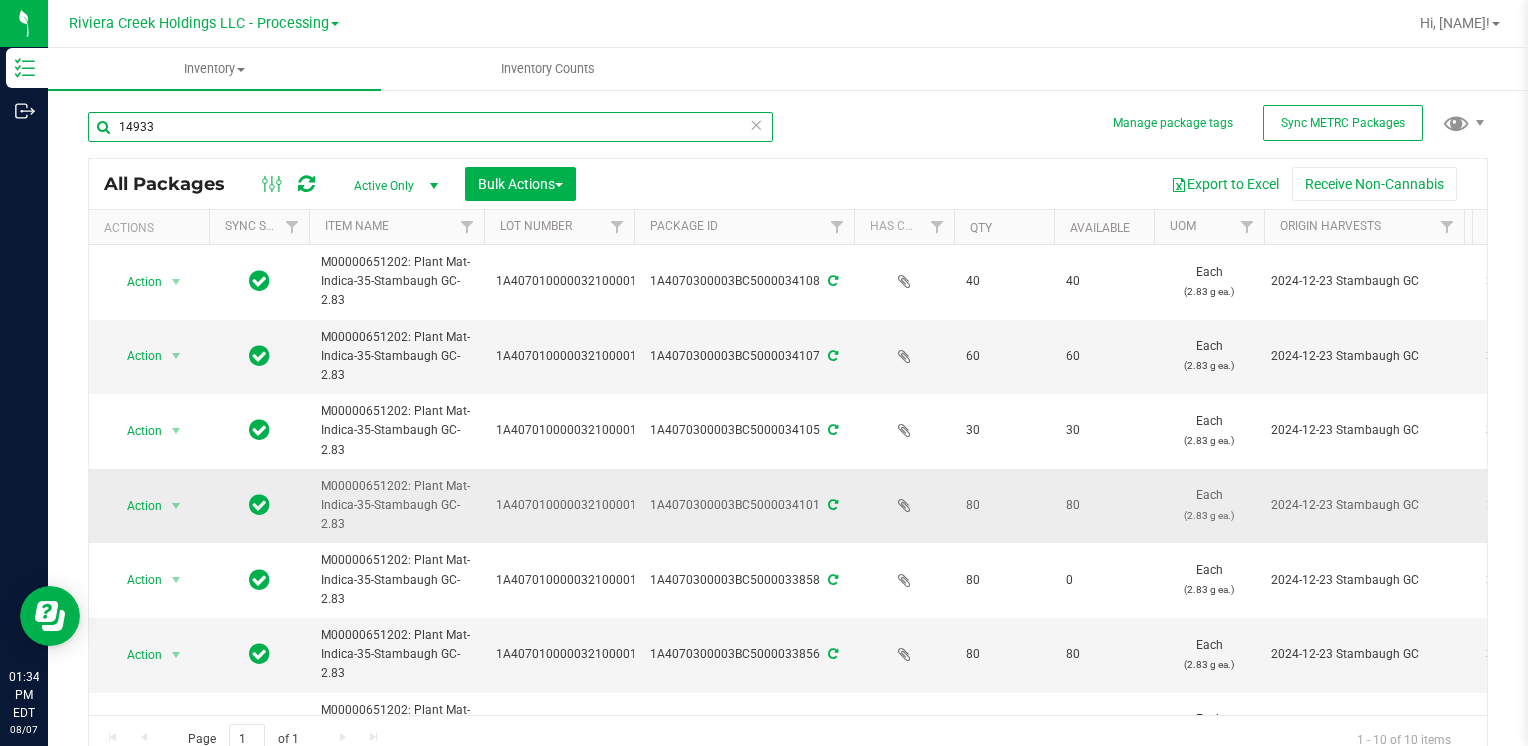 scroll, scrollTop: 16, scrollLeft: 0, axis: vertical 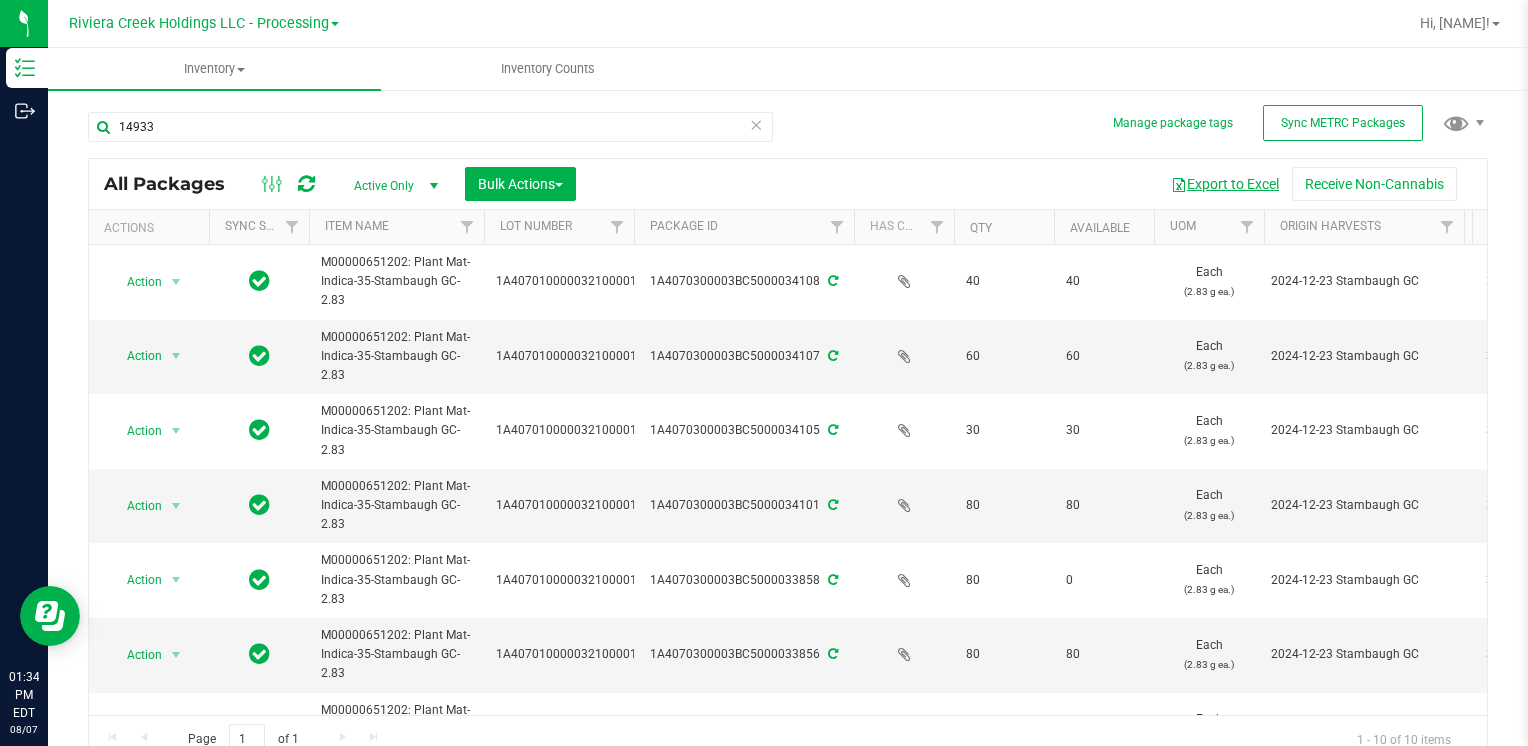 click on "Export to Excel" at bounding box center [1225, 184] 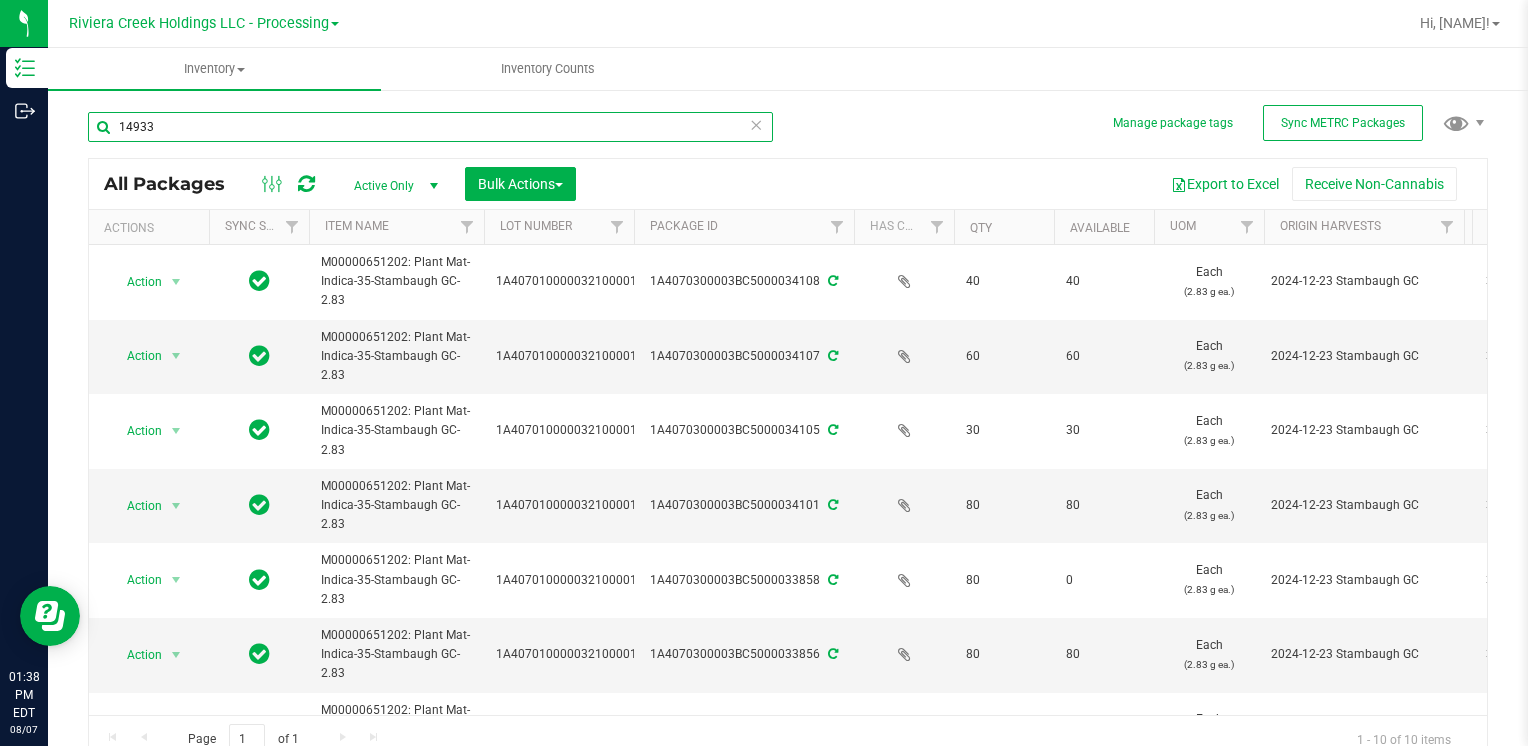 click on "14933" at bounding box center [430, 127] 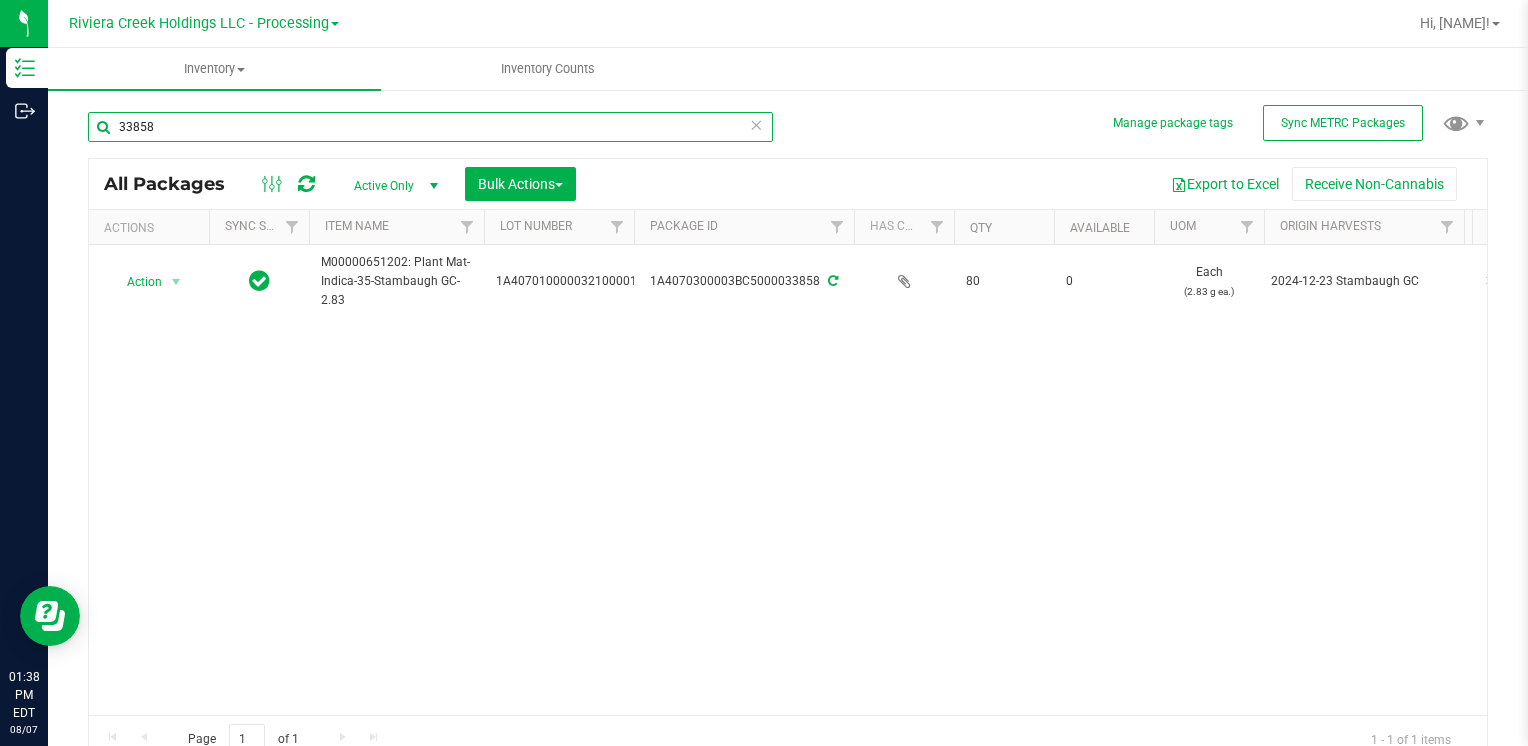 scroll, scrollTop: 0, scrollLeft: 293, axis: horizontal 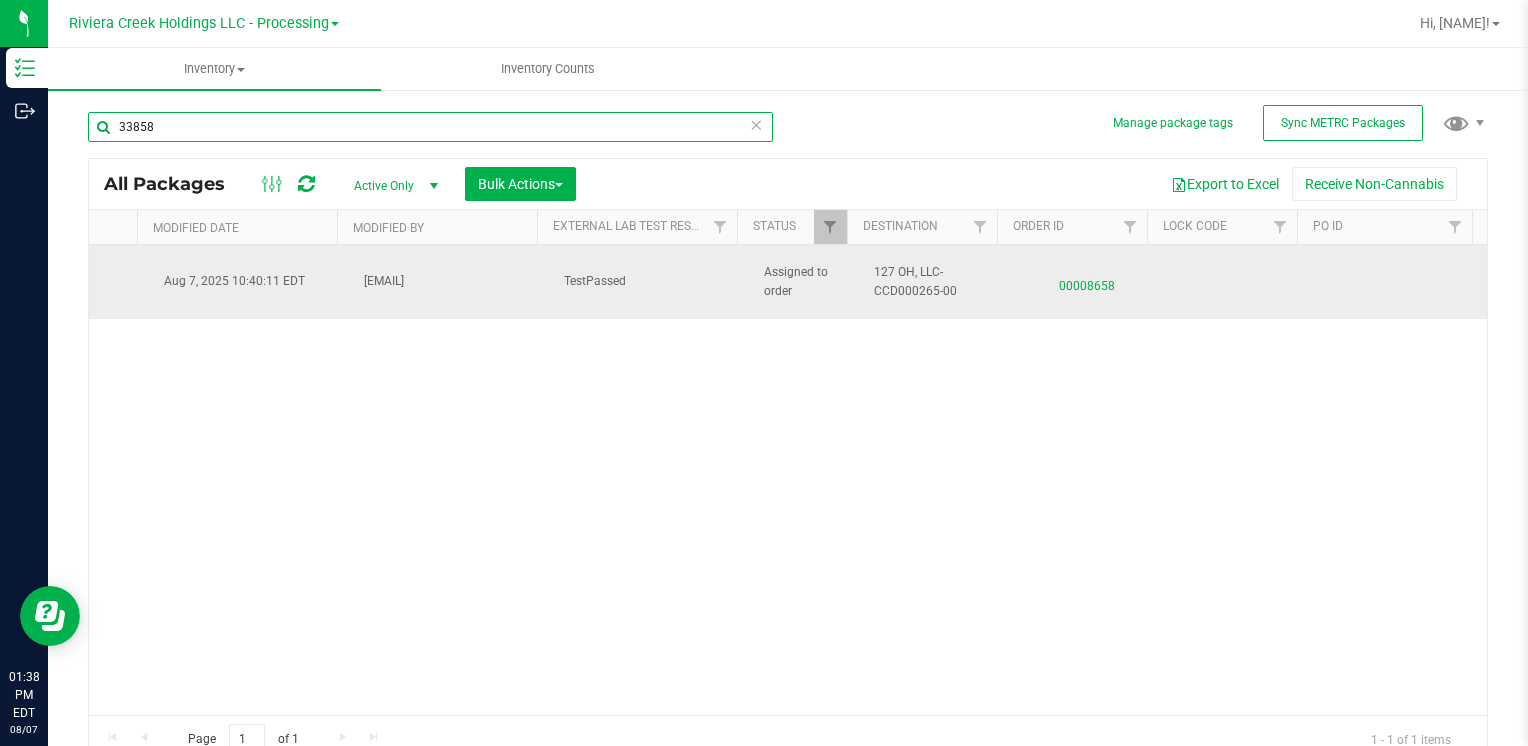 type on "33858" 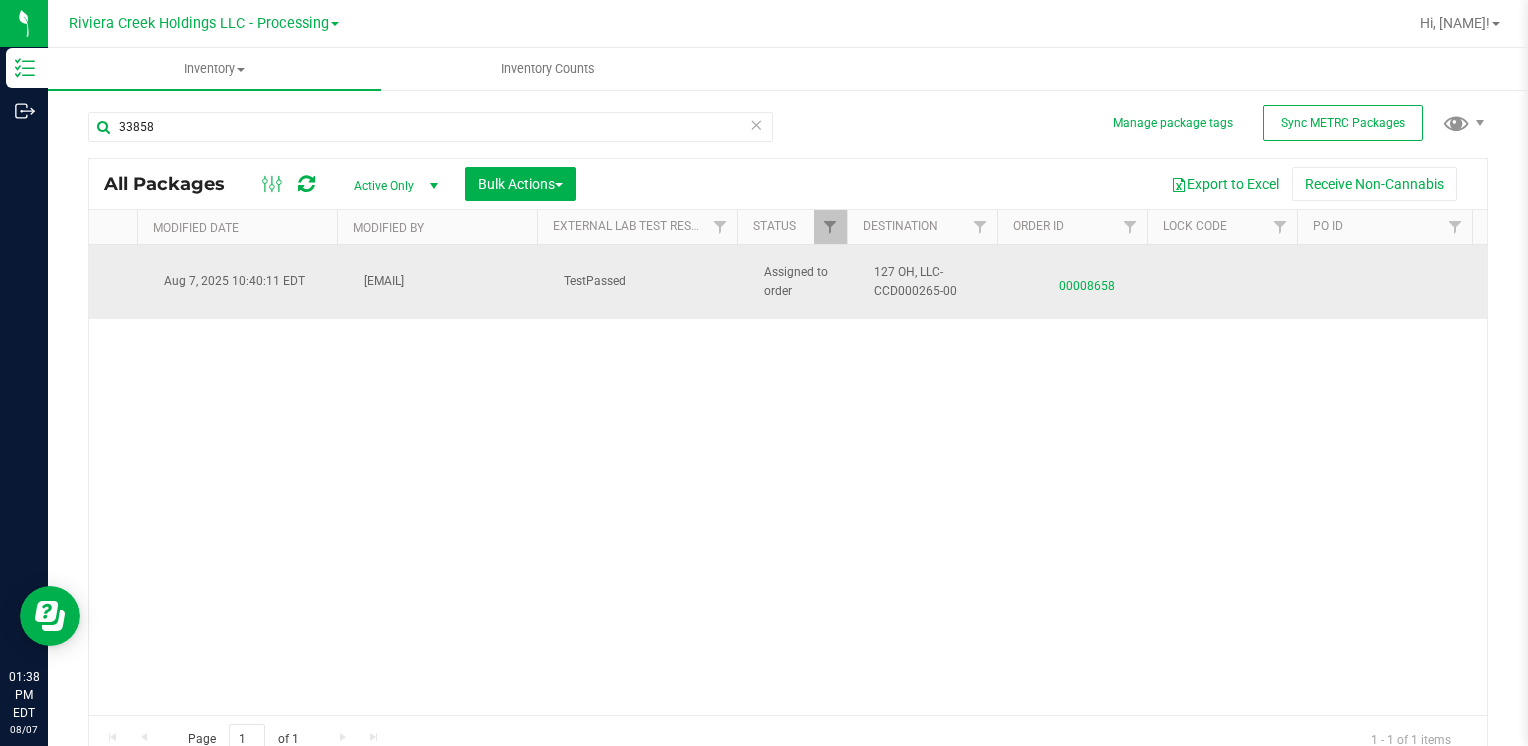 click on "00008658" at bounding box center (1087, 281) 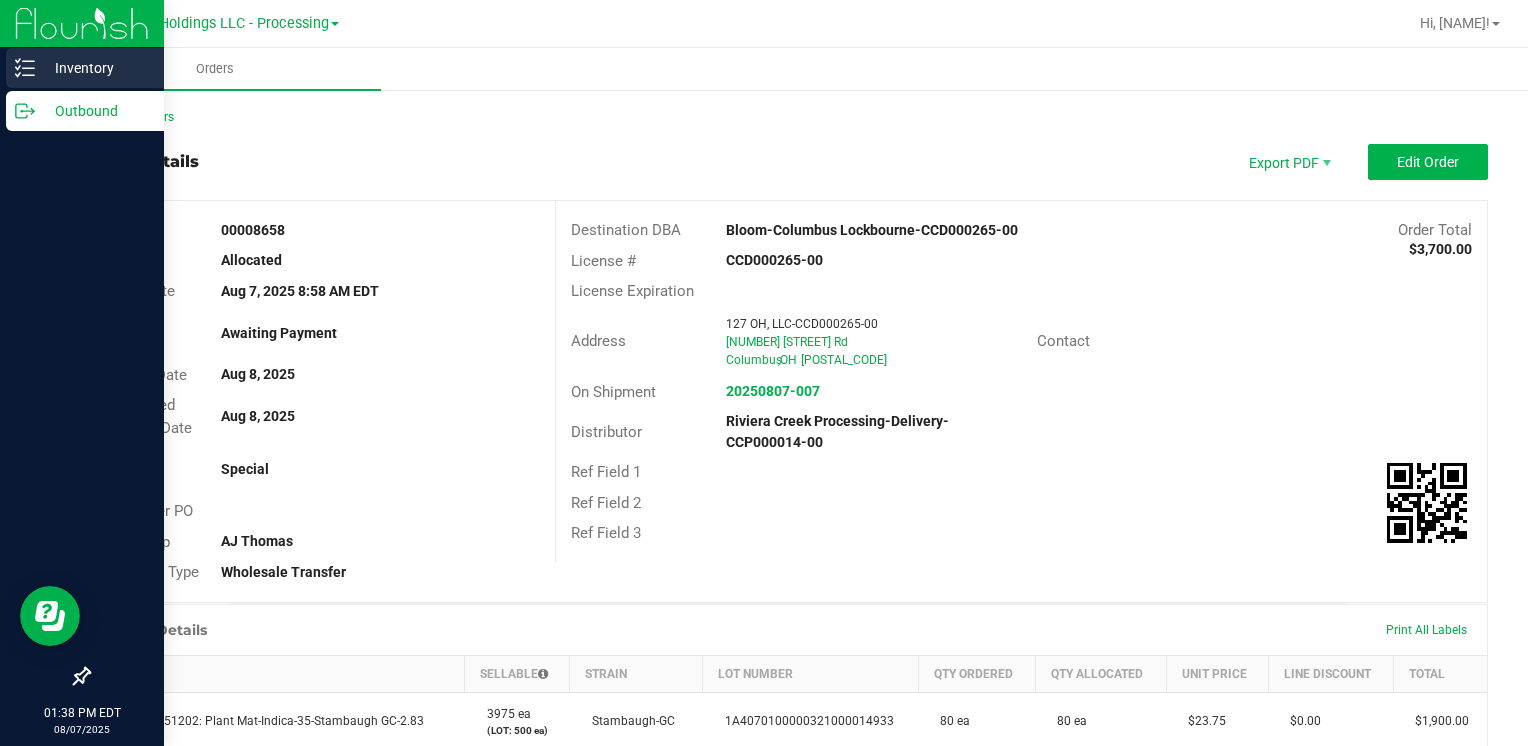 click on "Inventory" at bounding box center (95, 68) 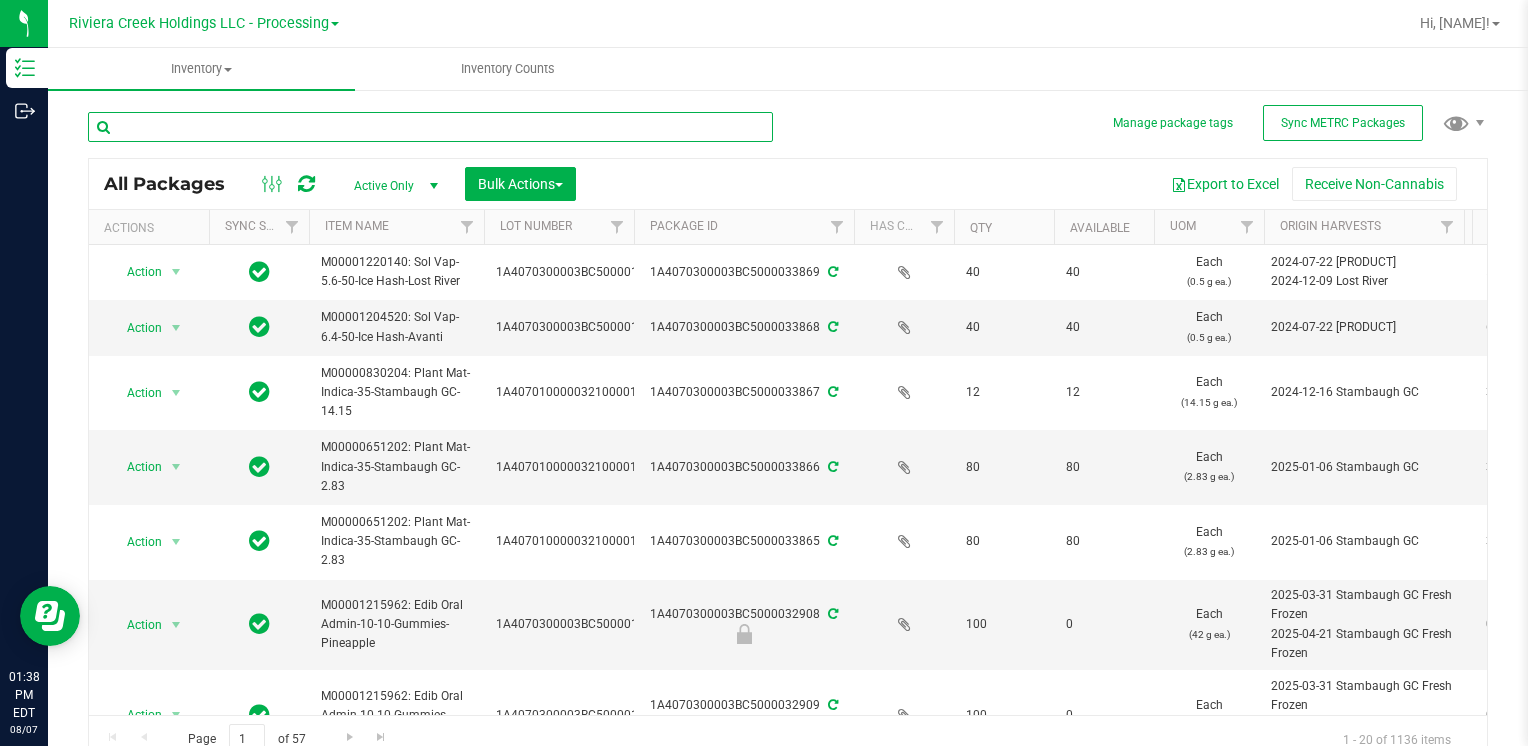 click at bounding box center [430, 127] 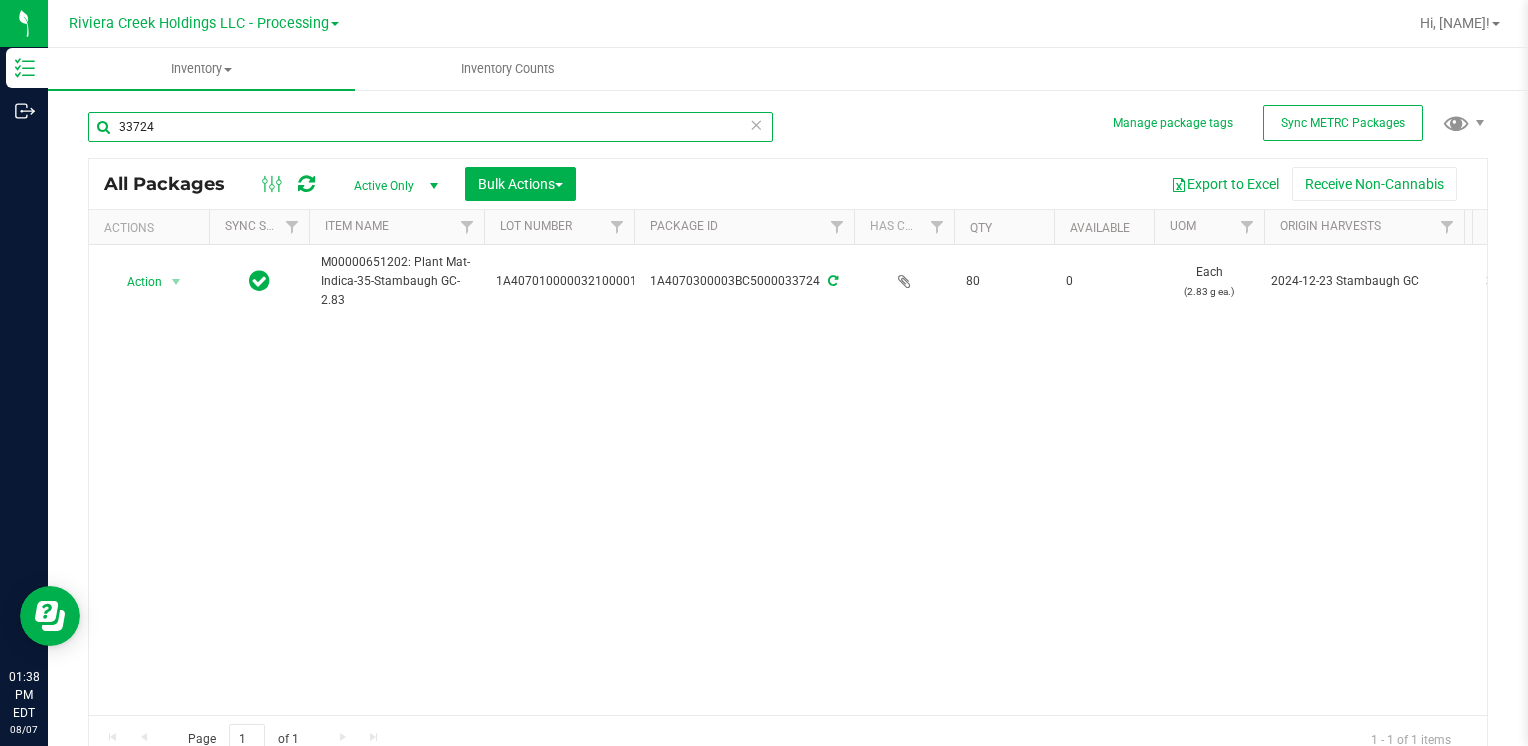 scroll, scrollTop: 0, scrollLeft: 795, axis: horizontal 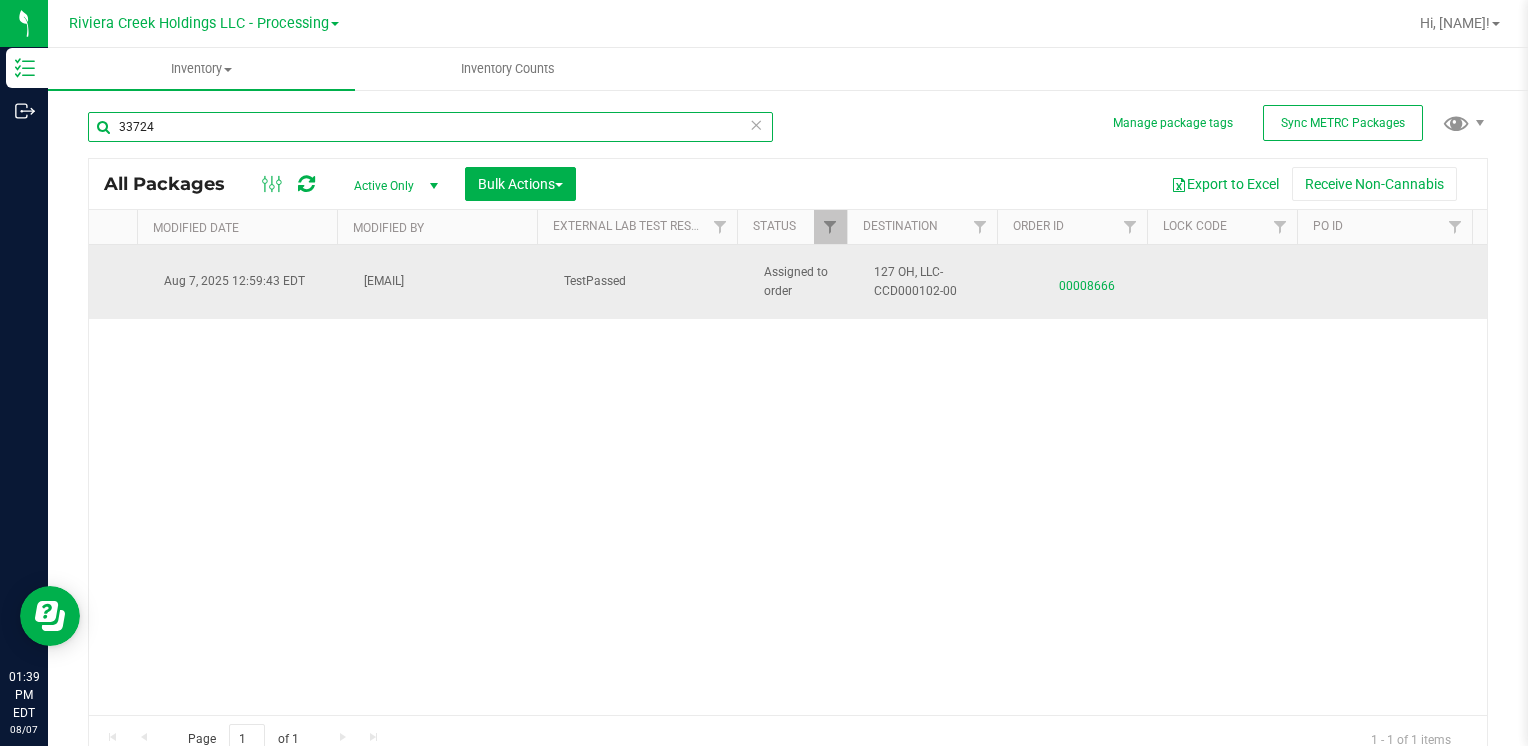 type on "33724" 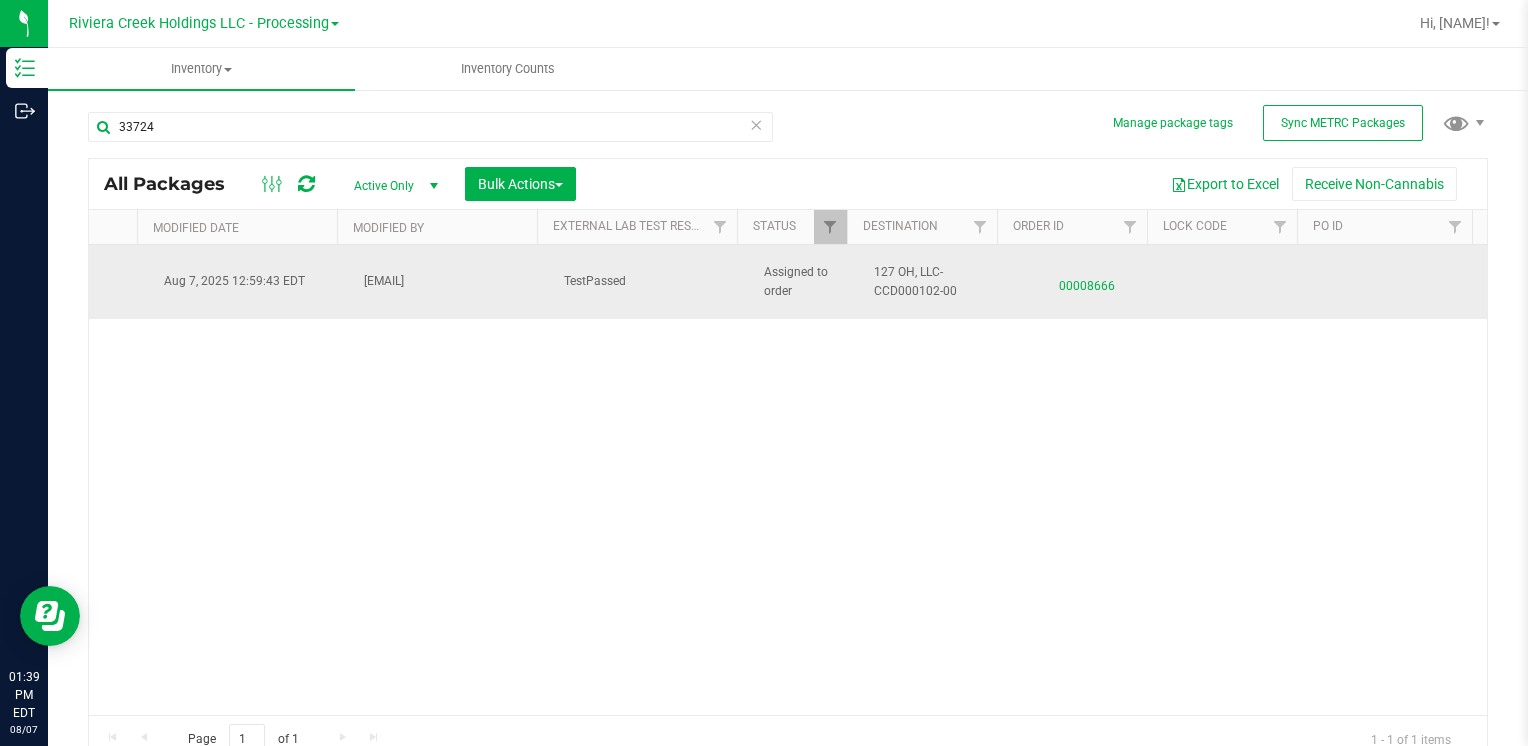 click on "00008666" at bounding box center (1087, 281) 